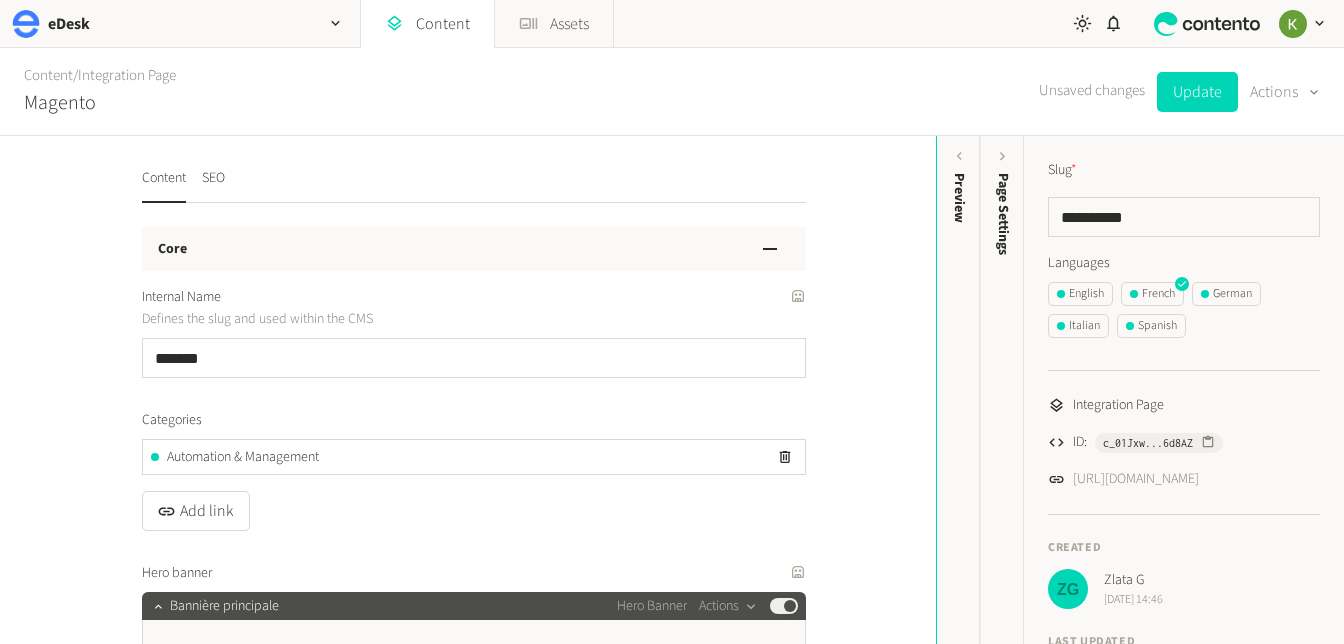 scroll, scrollTop: 0, scrollLeft: 0, axis: both 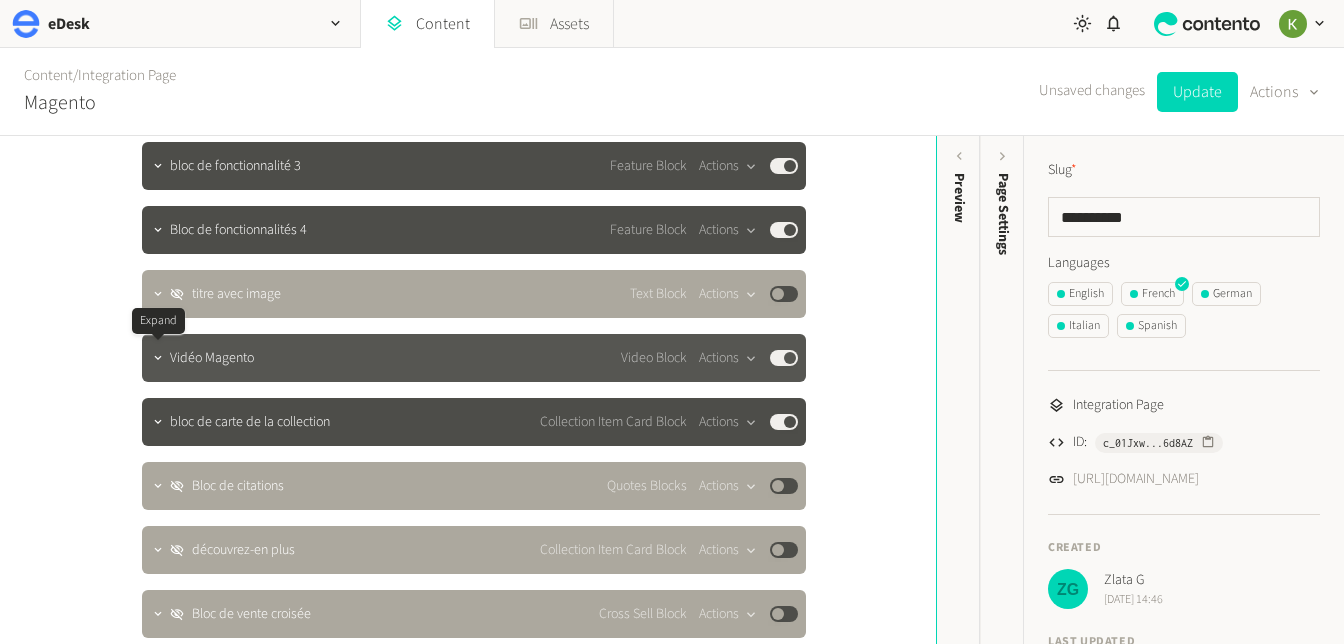 drag, startPoint x: 152, startPoint y: 362, endPoint x: 260, endPoint y: 350, distance: 108.66462 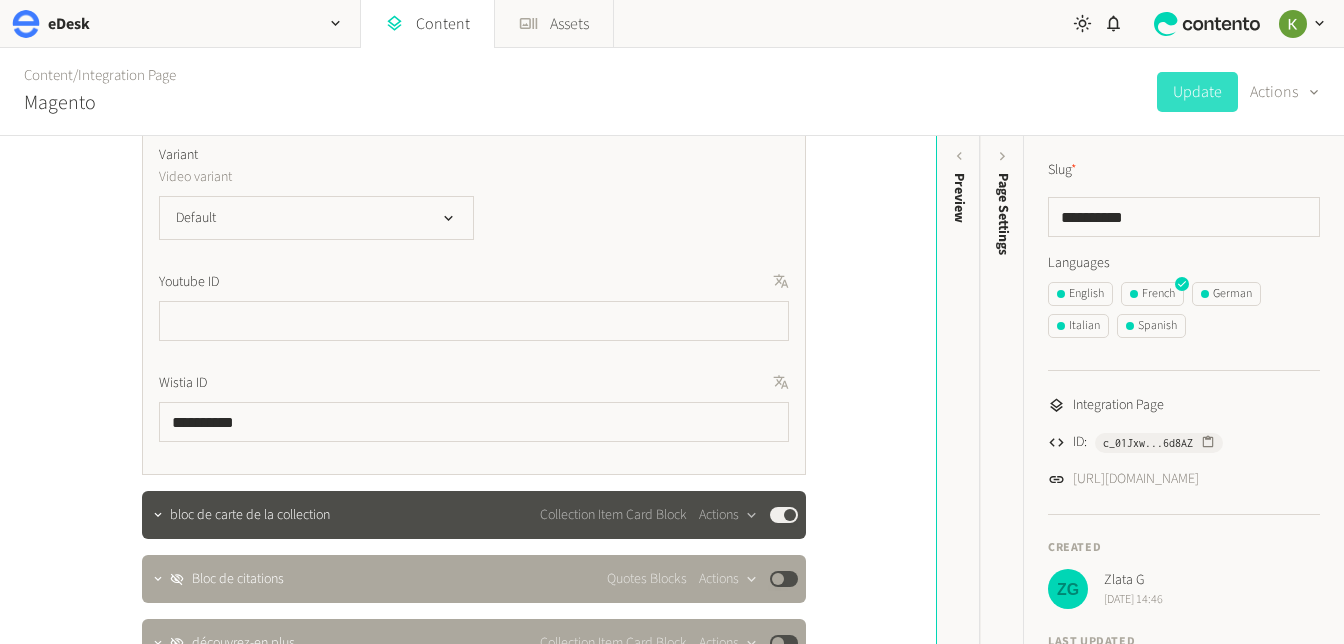 scroll, scrollTop: 3133, scrollLeft: 0, axis: vertical 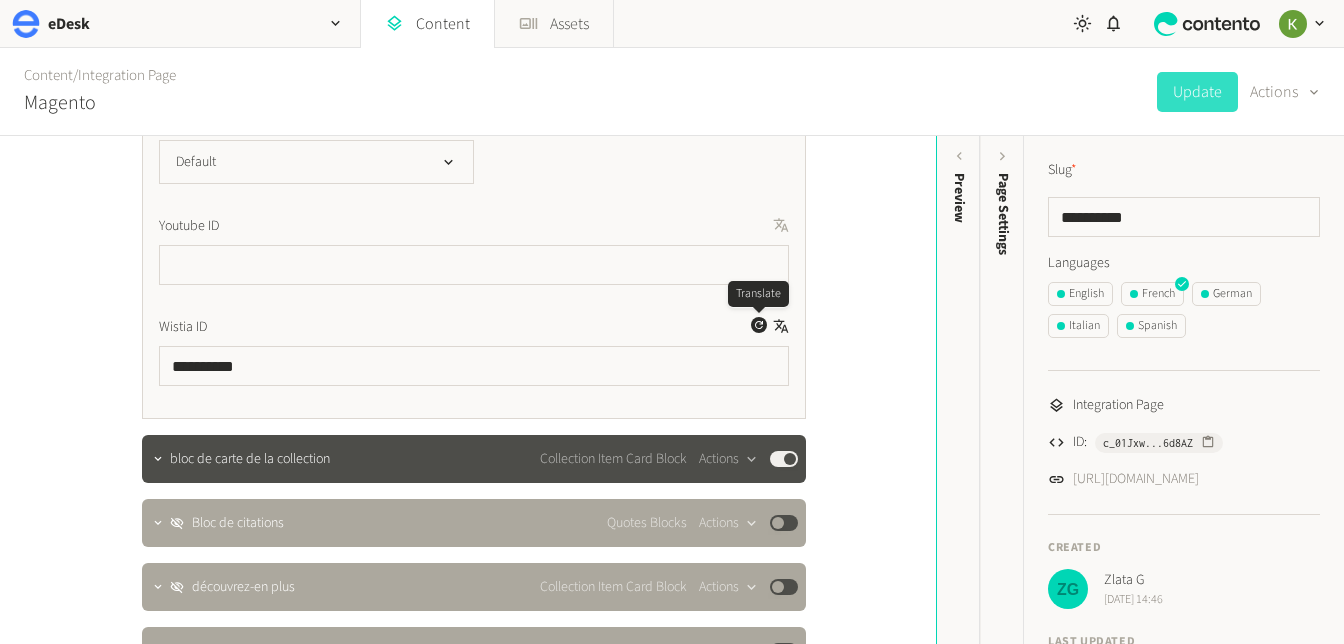 click 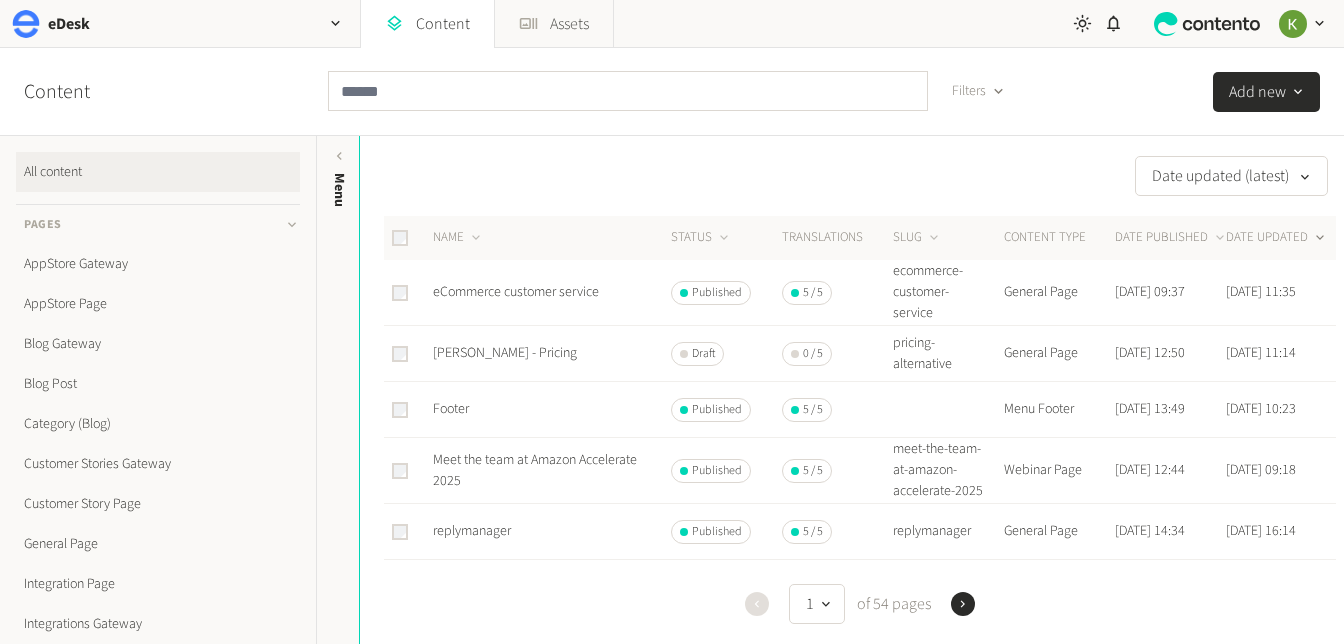 scroll, scrollTop: 0, scrollLeft: 0, axis: both 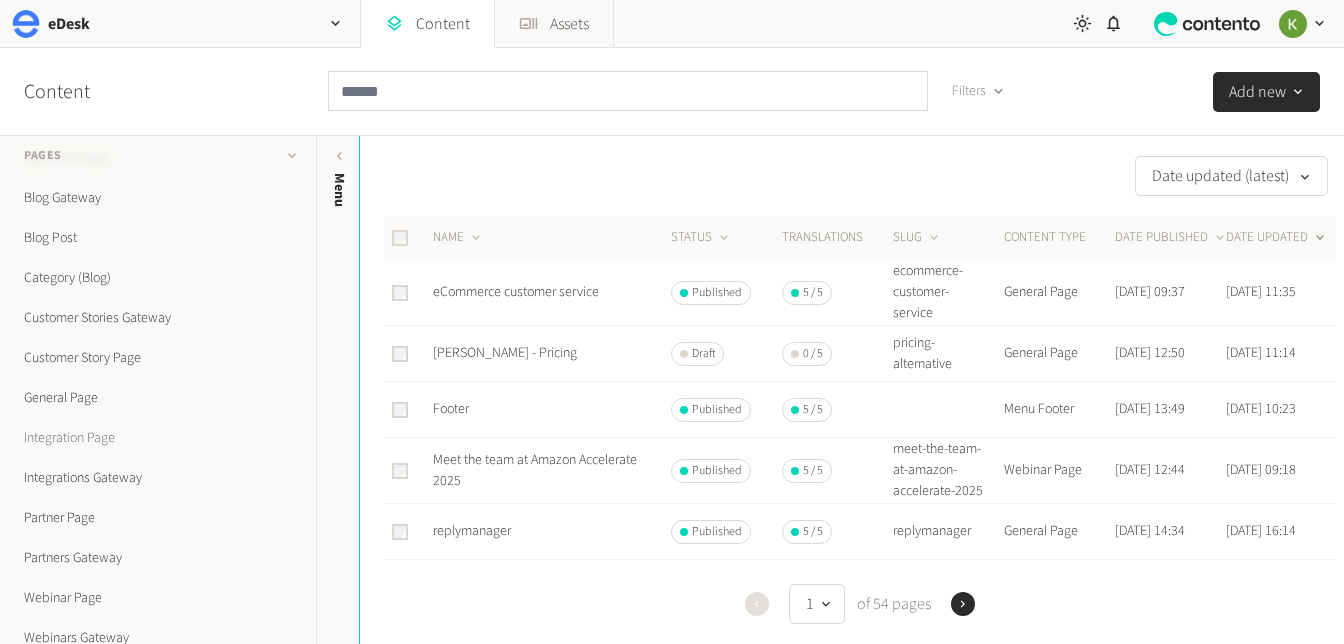 click on "Integration Page" 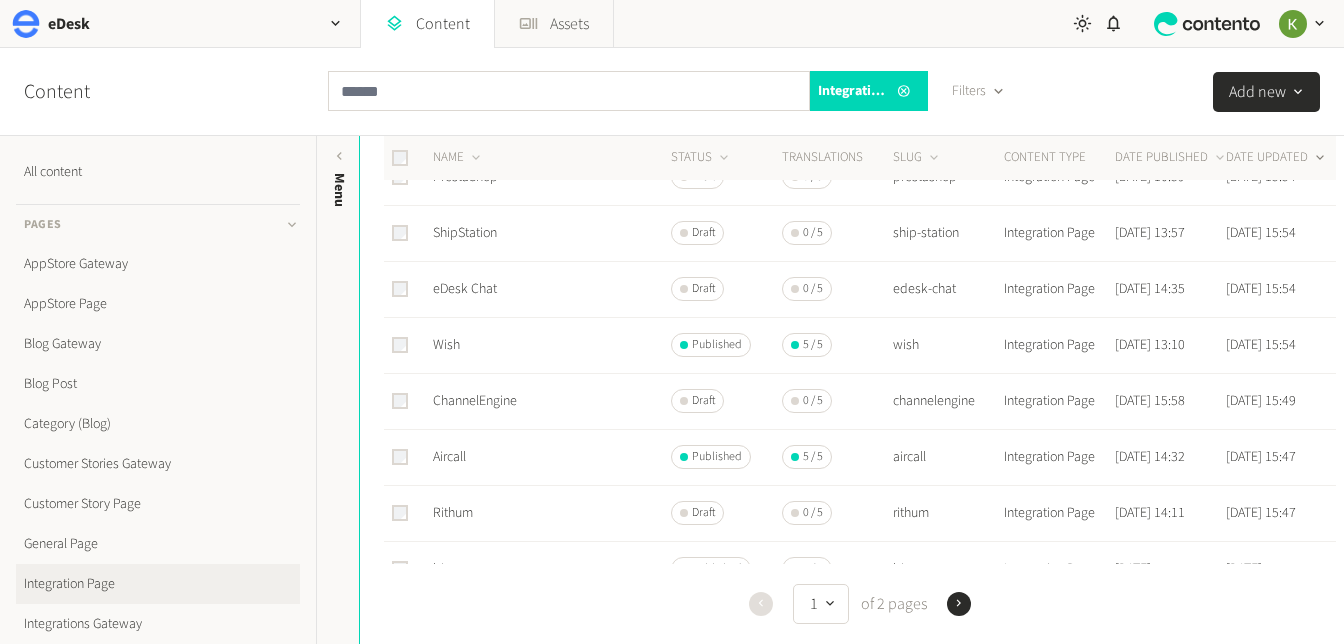 scroll, scrollTop: 674, scrollLeft: 0, axis: vertical 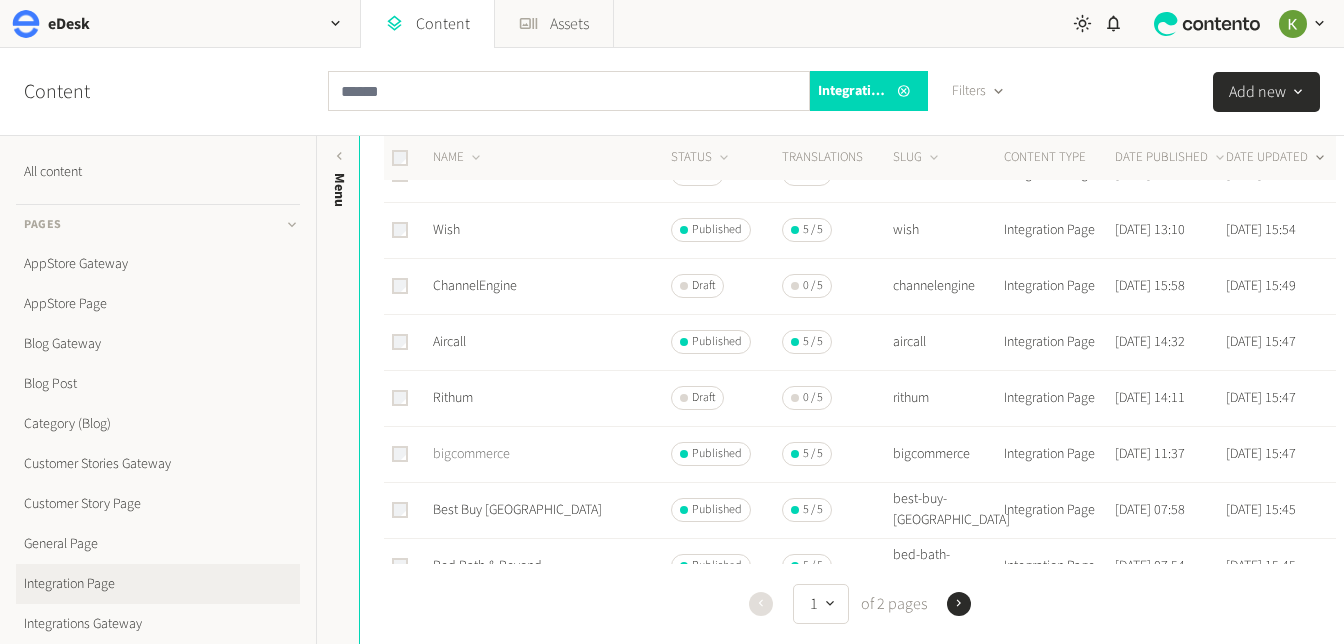 click on "bigcommerce" 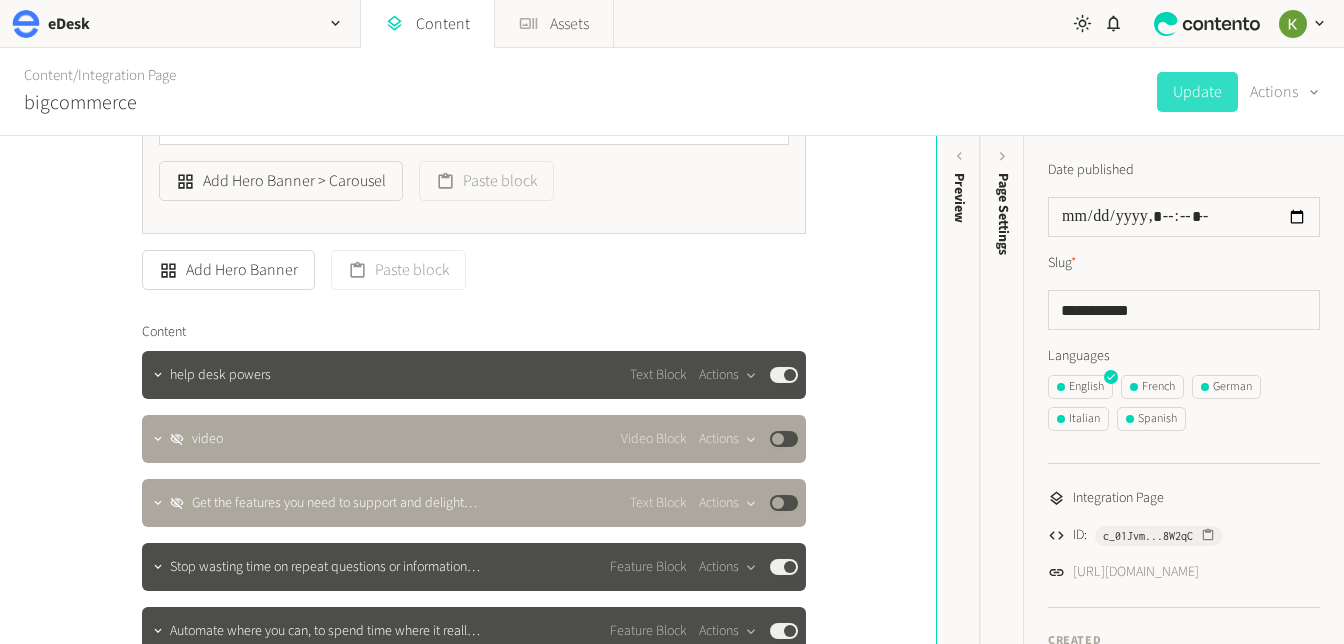 scroll, scrollTop: 2271, scrollLeft: 0, axis: vertical 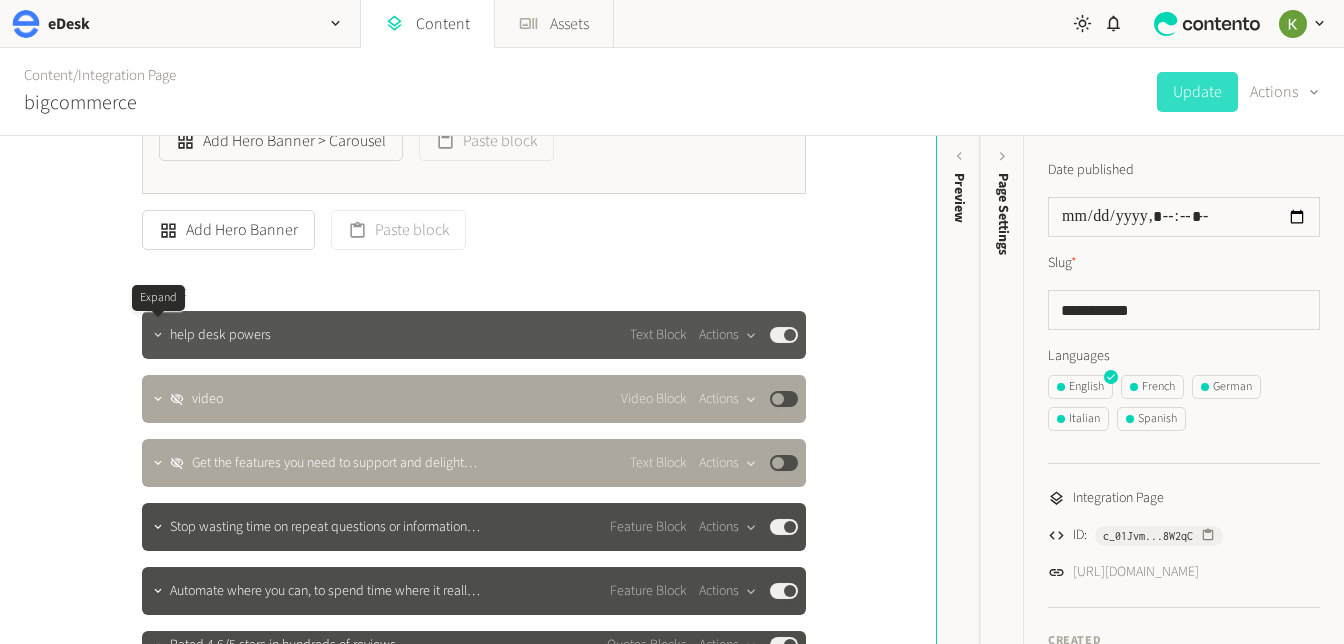 click 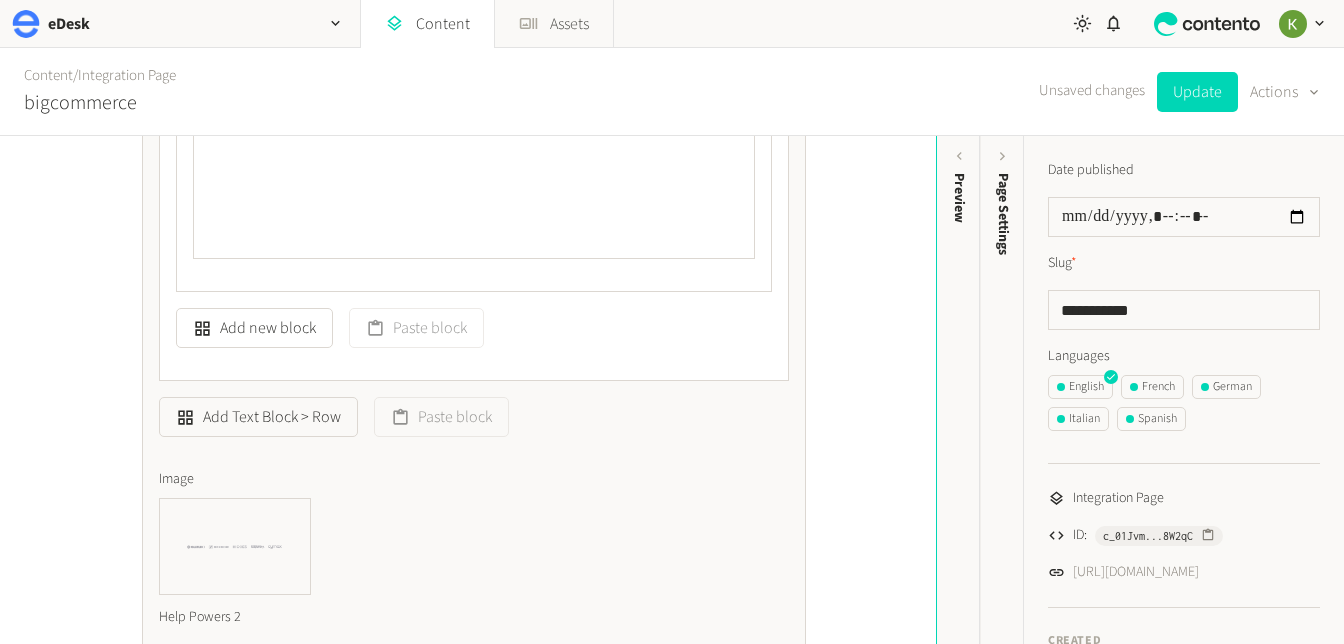 scroll, scrollTop: 3537, scrollLeft: 0, axis: vertical 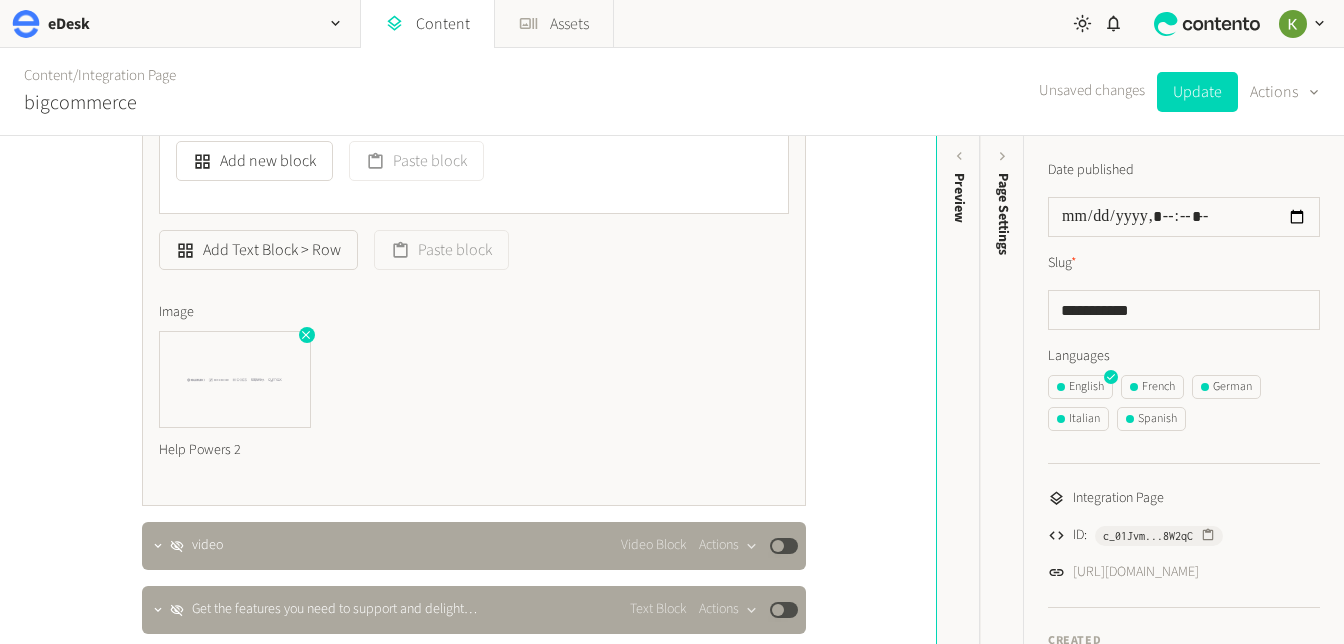 click 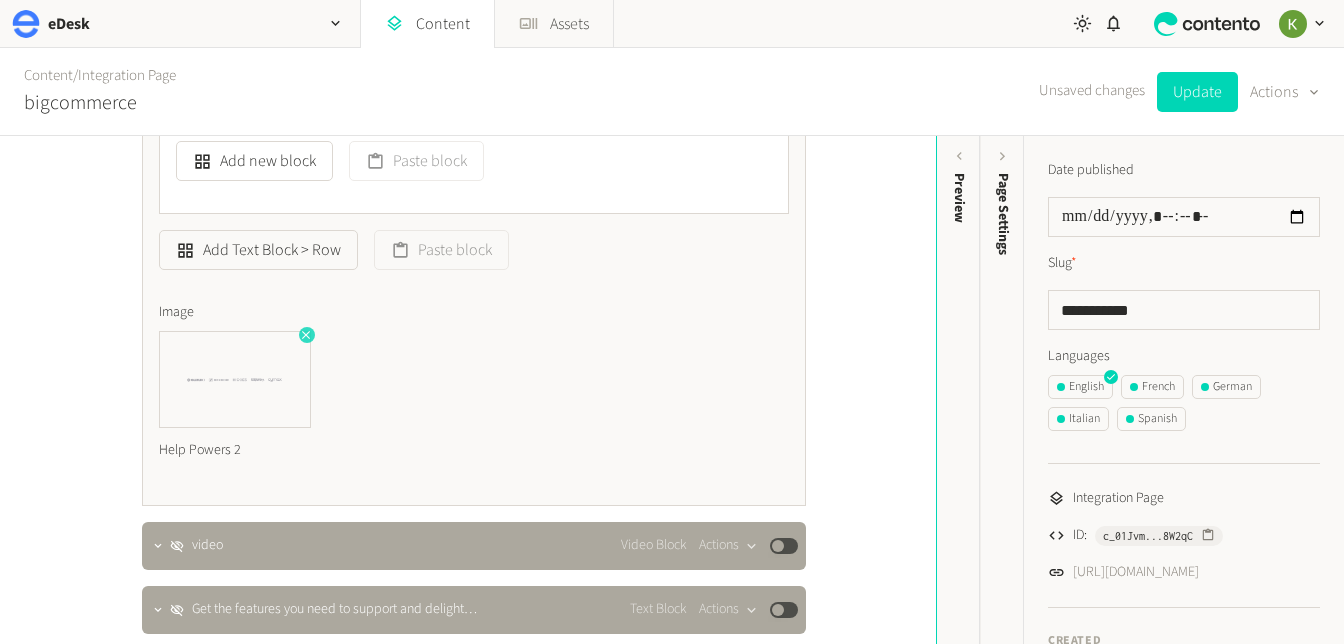 click 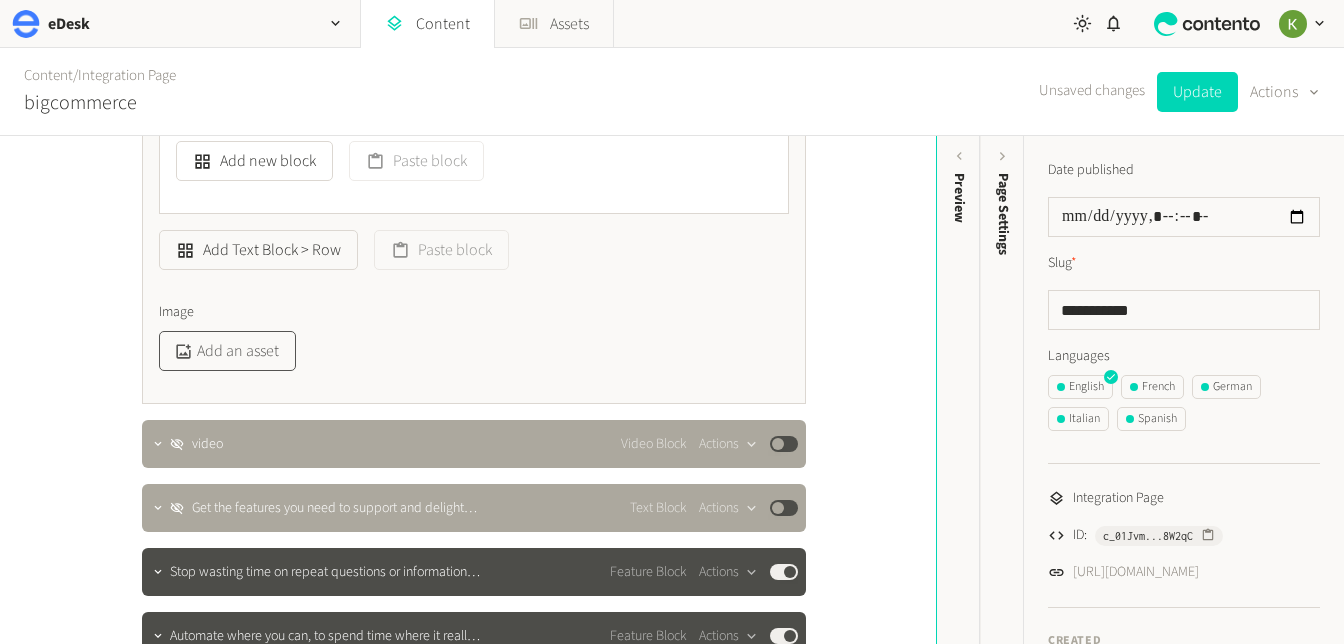 click on "Add an asset" 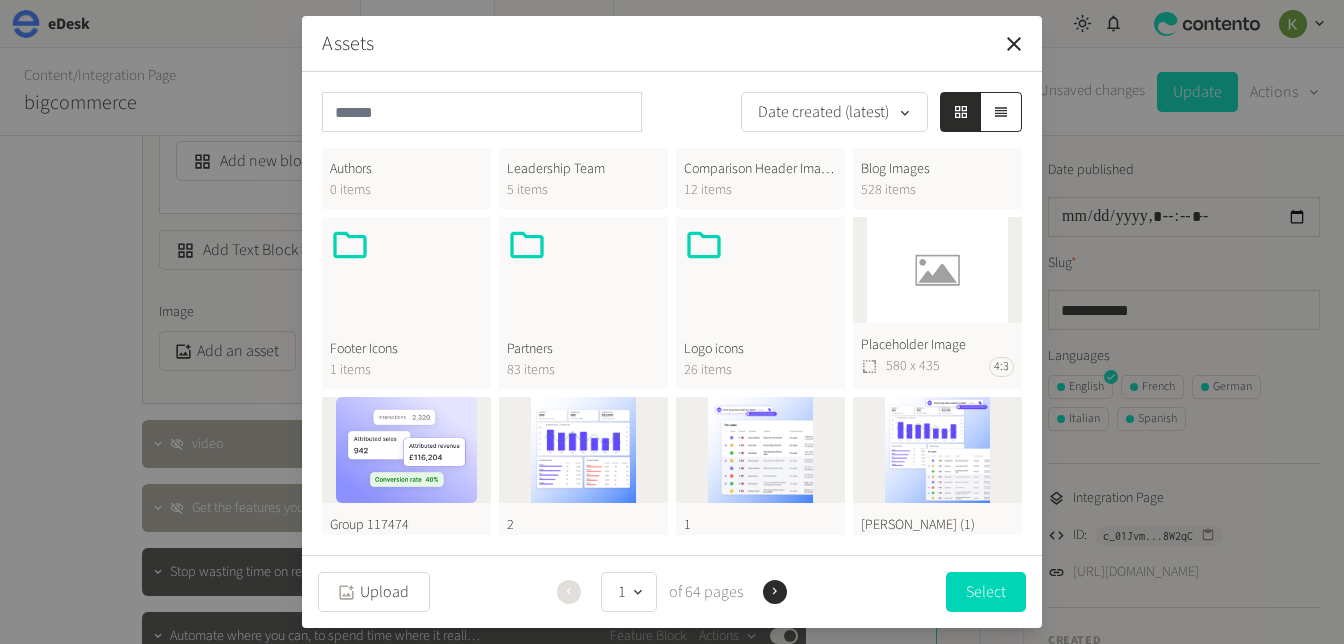 scroll, scrollTop: 762, scrollLeft: 0, axis: vertical 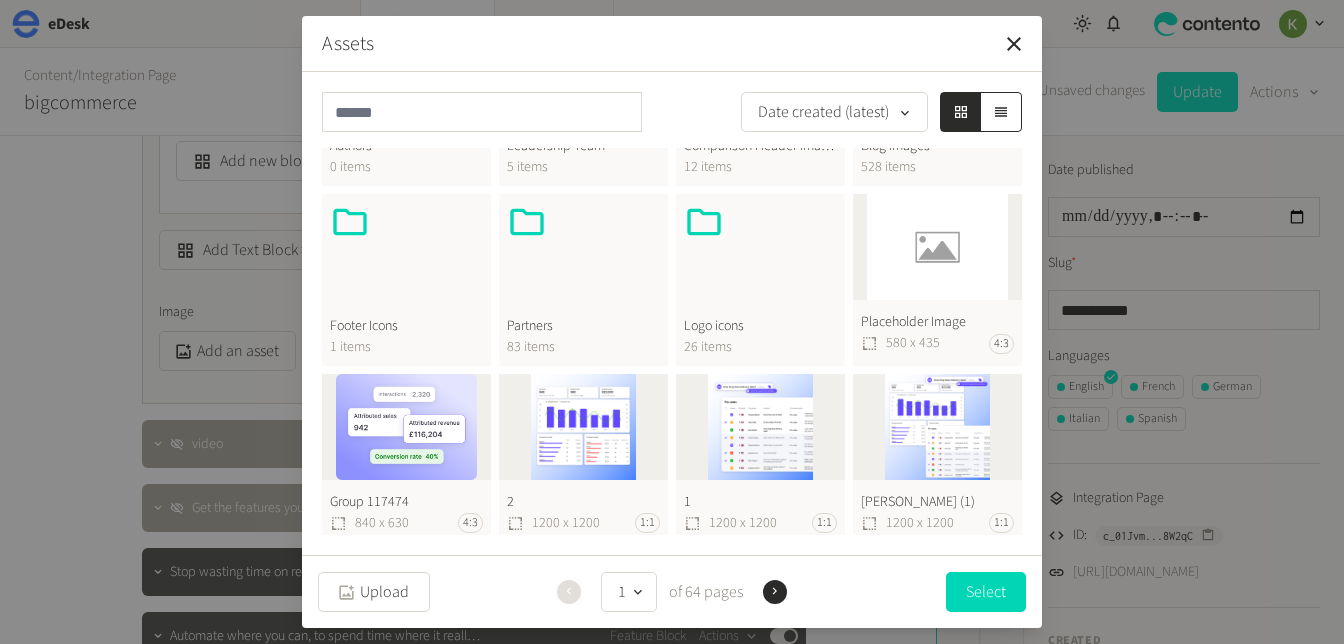 click at bounding box center [760, 250] 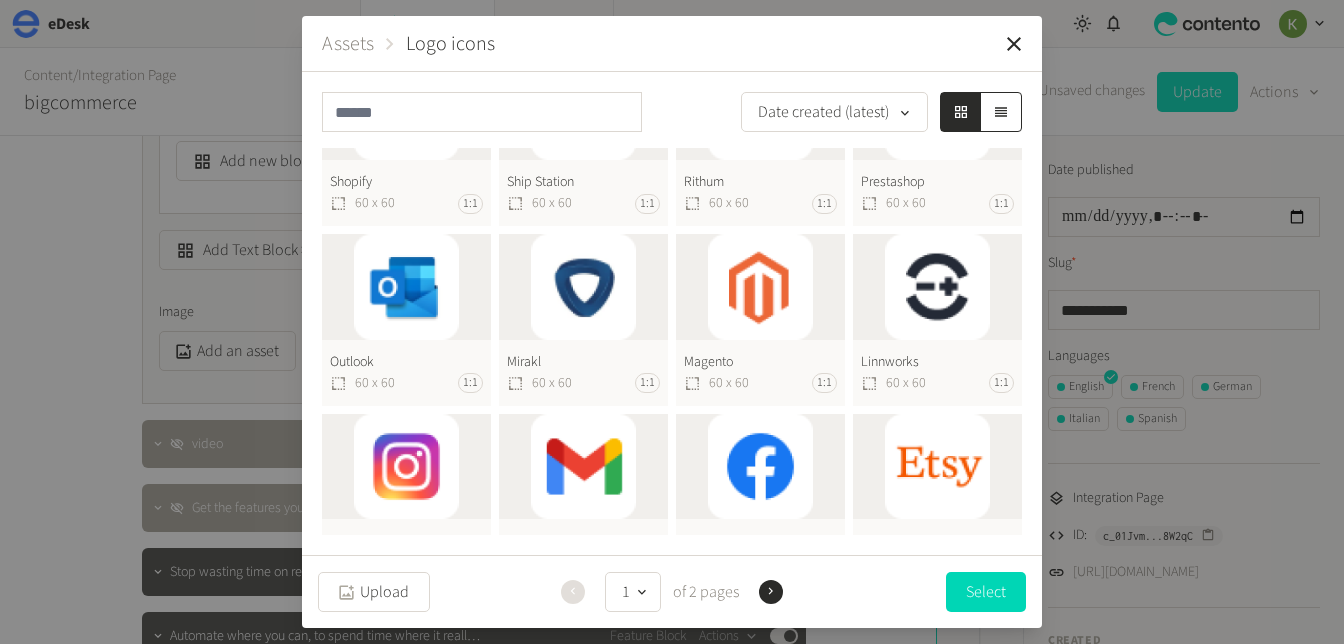 scroll, scrollTop: 683, scrollLeft: 0, axis: vertical 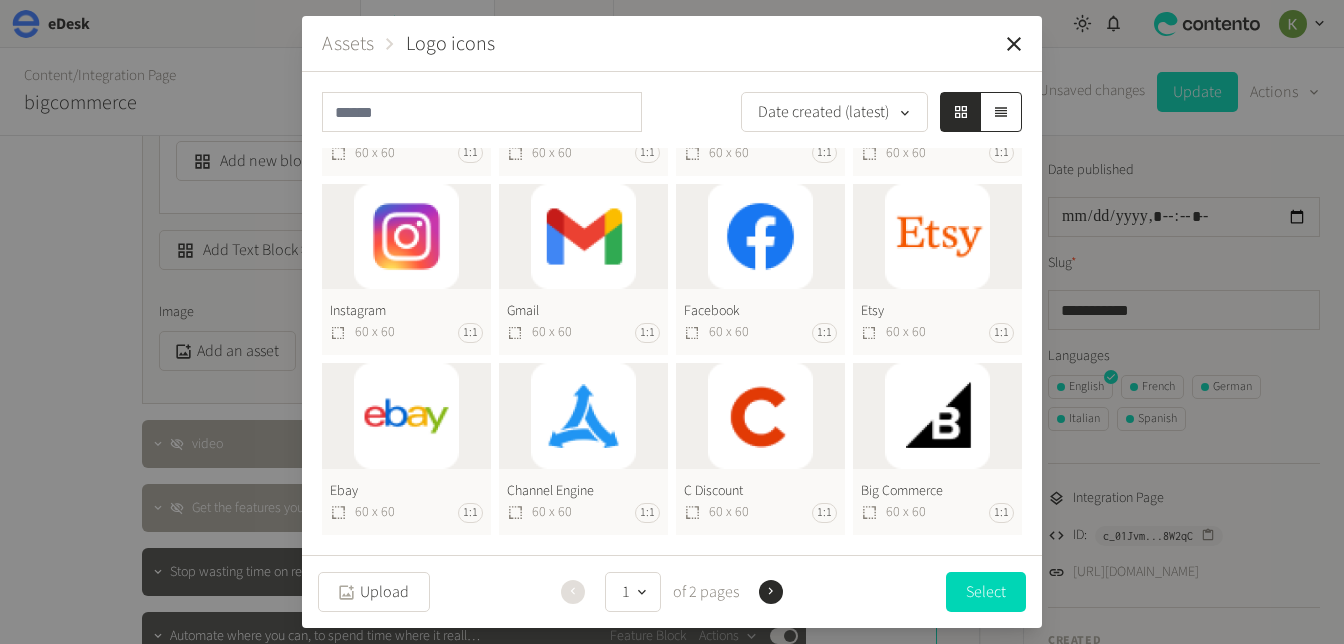 click 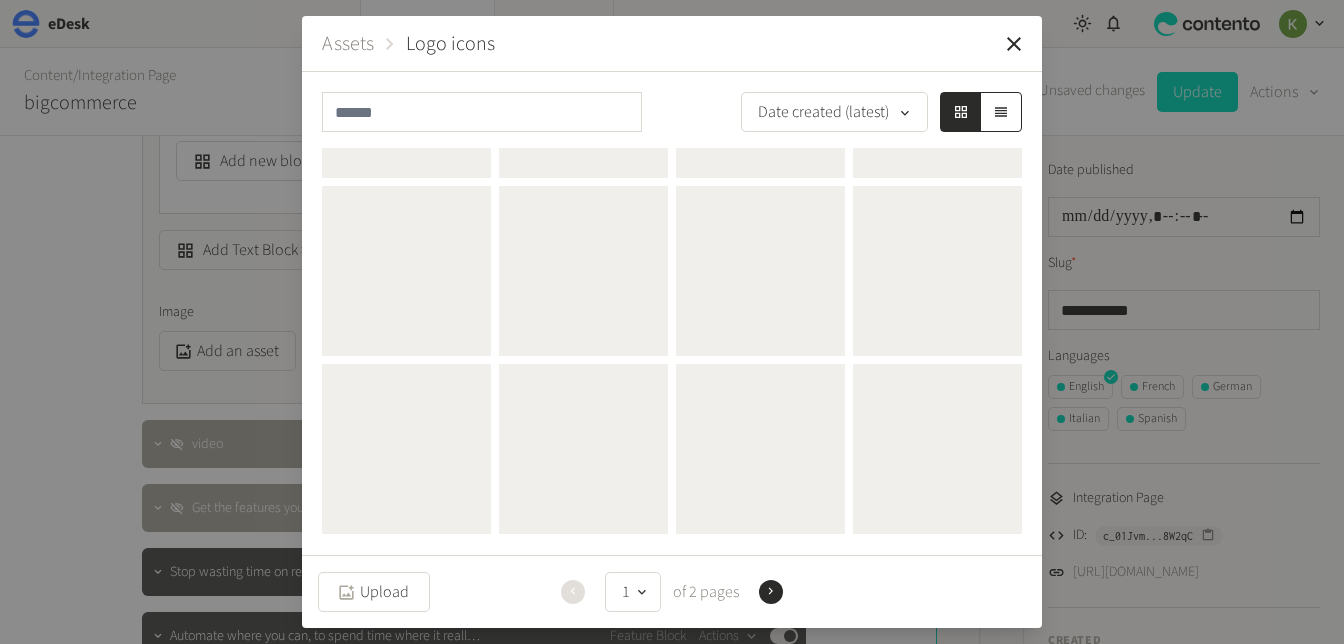 scroll, scrollTop: 0, scrollLeft: 0, axis: both 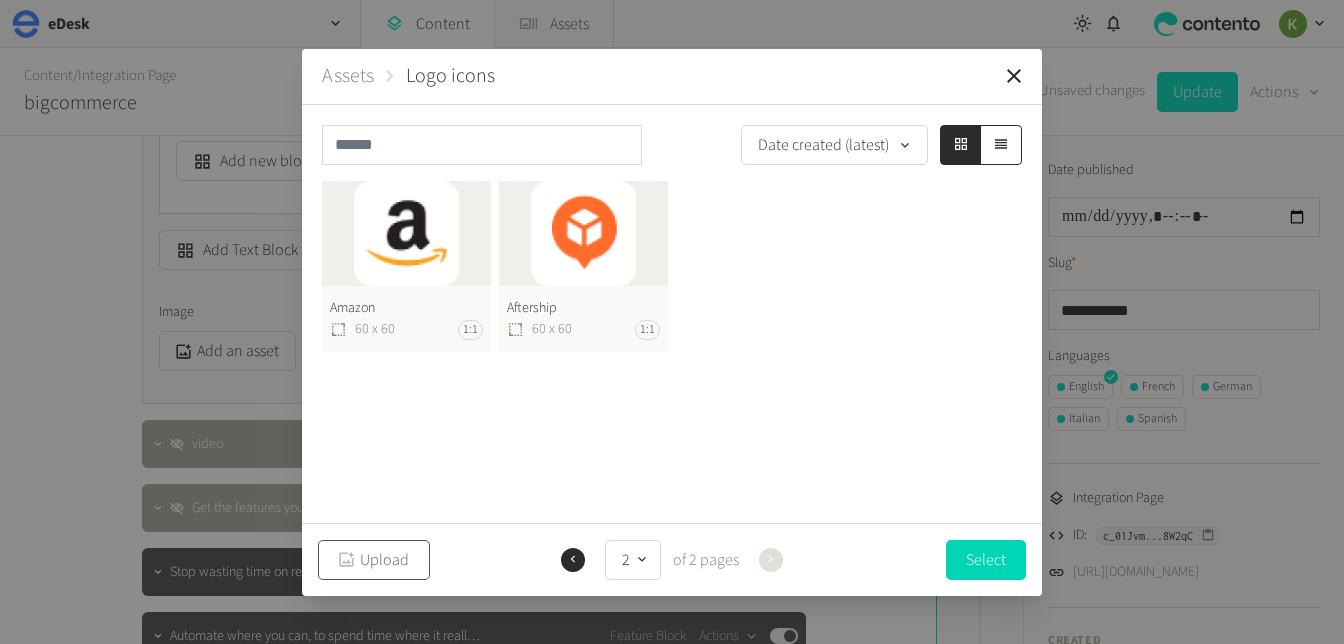 click on "Upload" at bounding box center (374, 560) 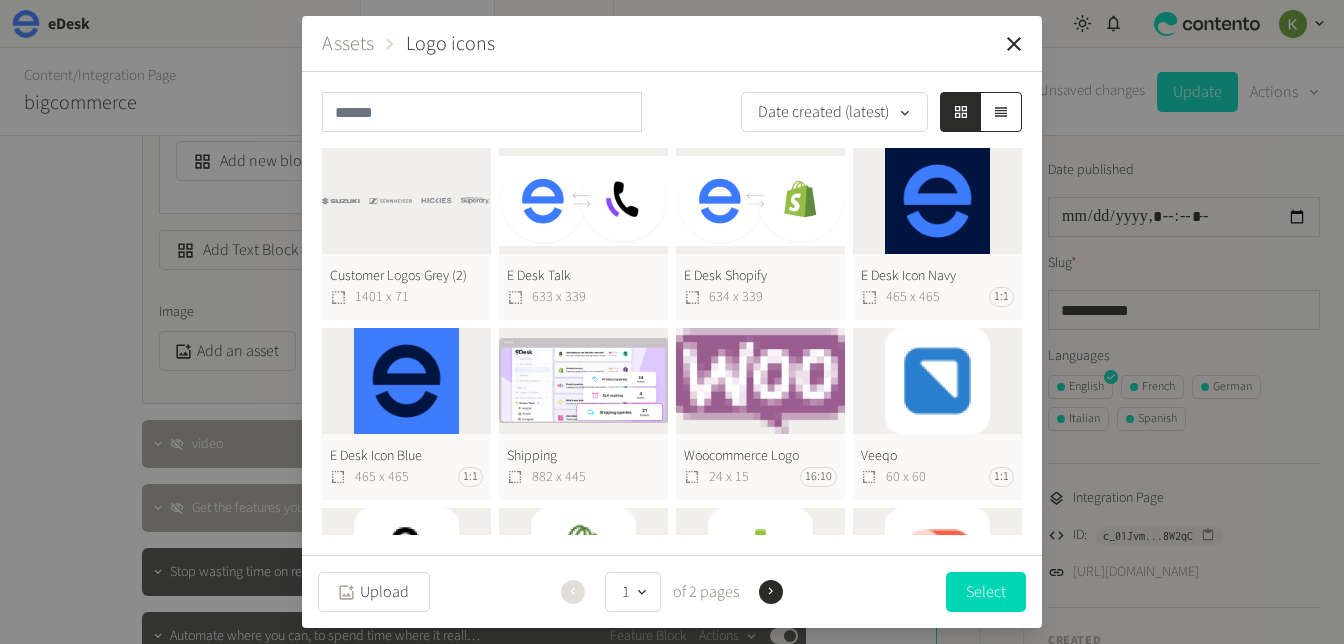 click on "Customer Logos Grey (2)  1401 x 71" 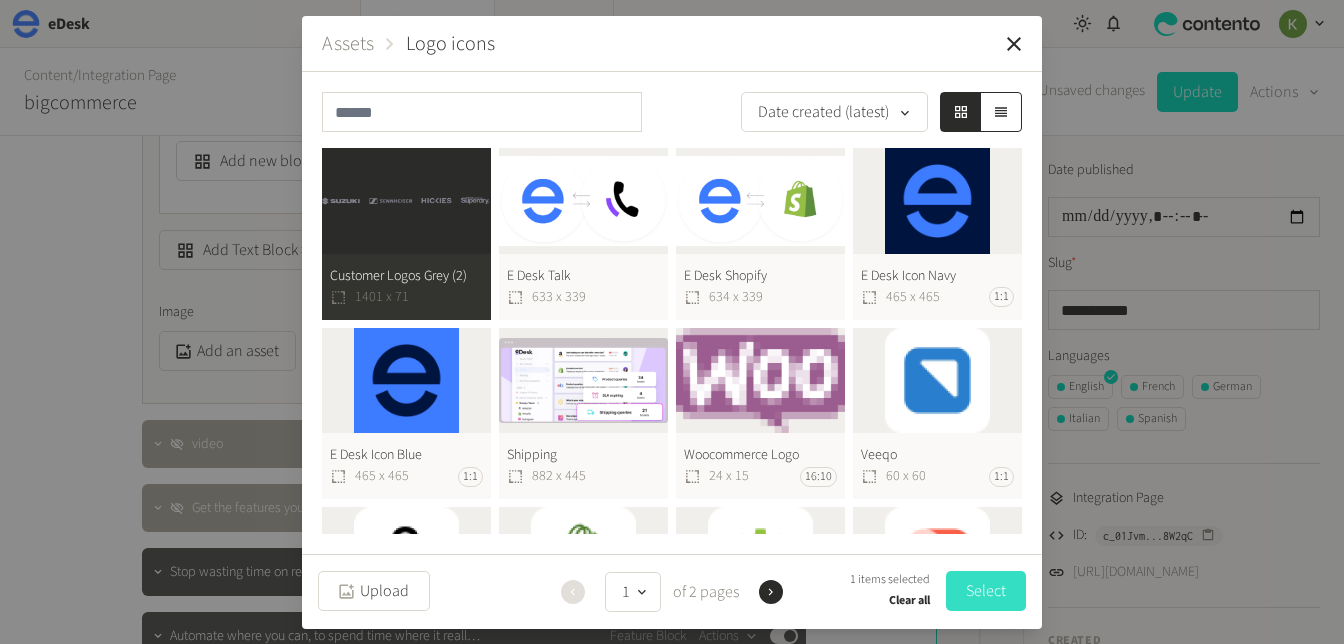 click on "Select" at bounding box center [986, 591] 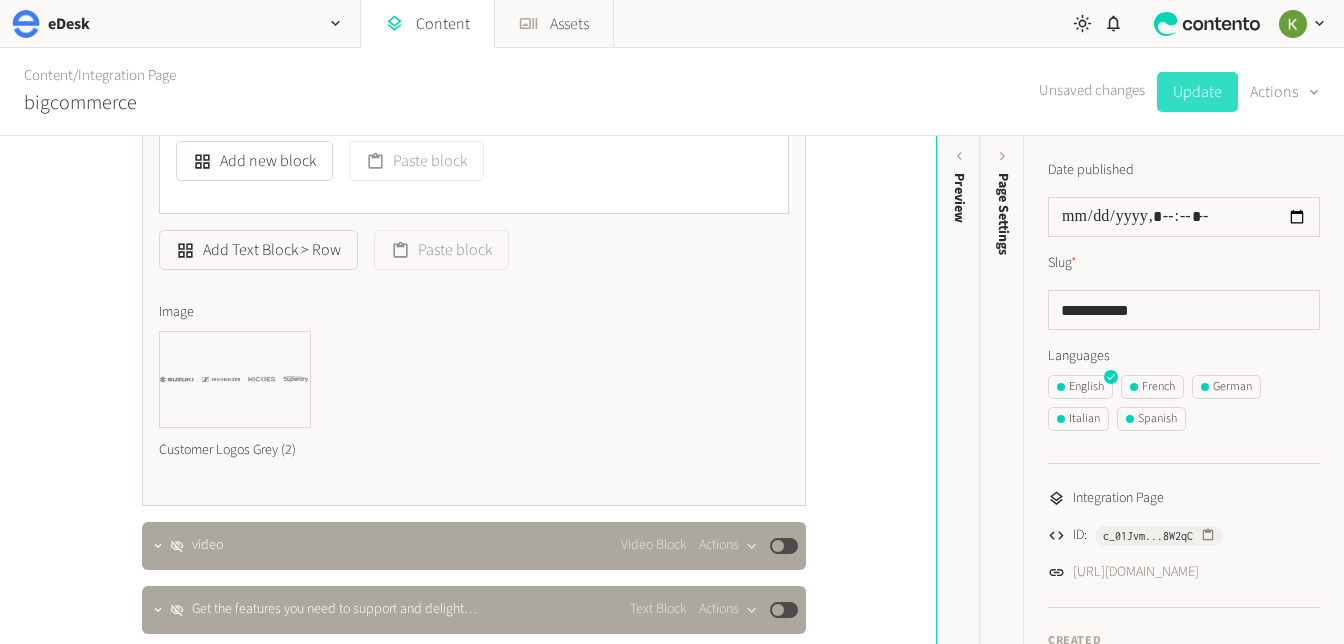 click on "Update" 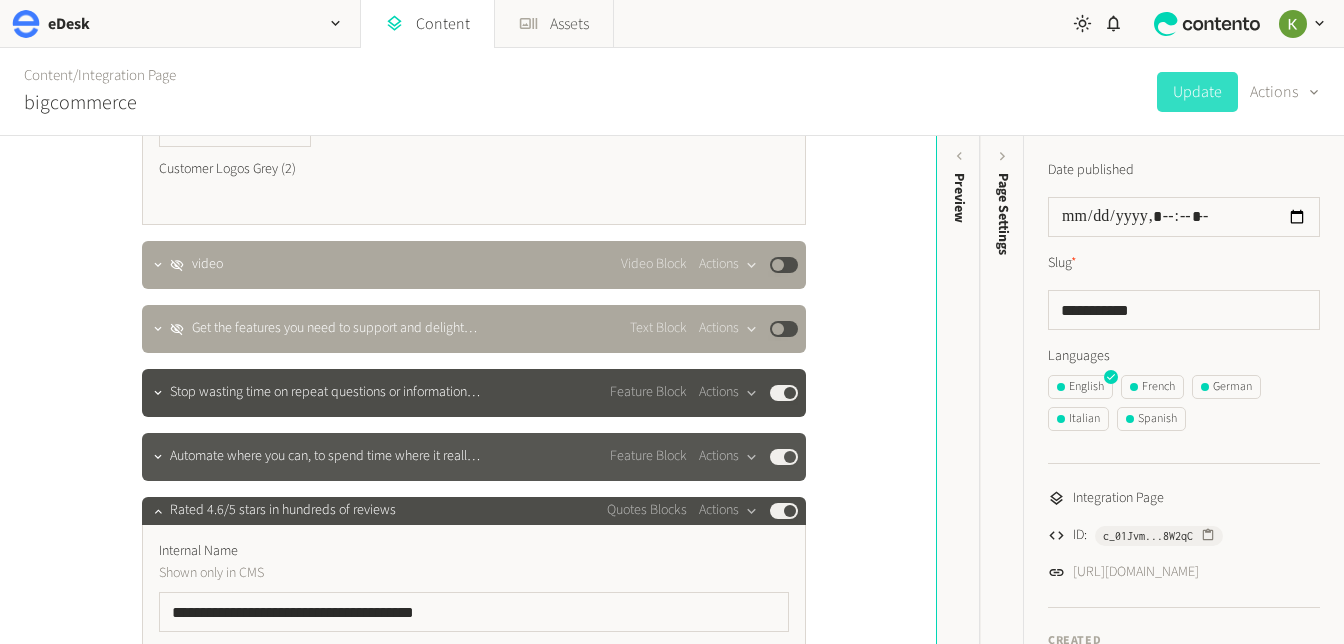 scroll, scrollTop: 3958, scrollLeft: 0, axis: vertical 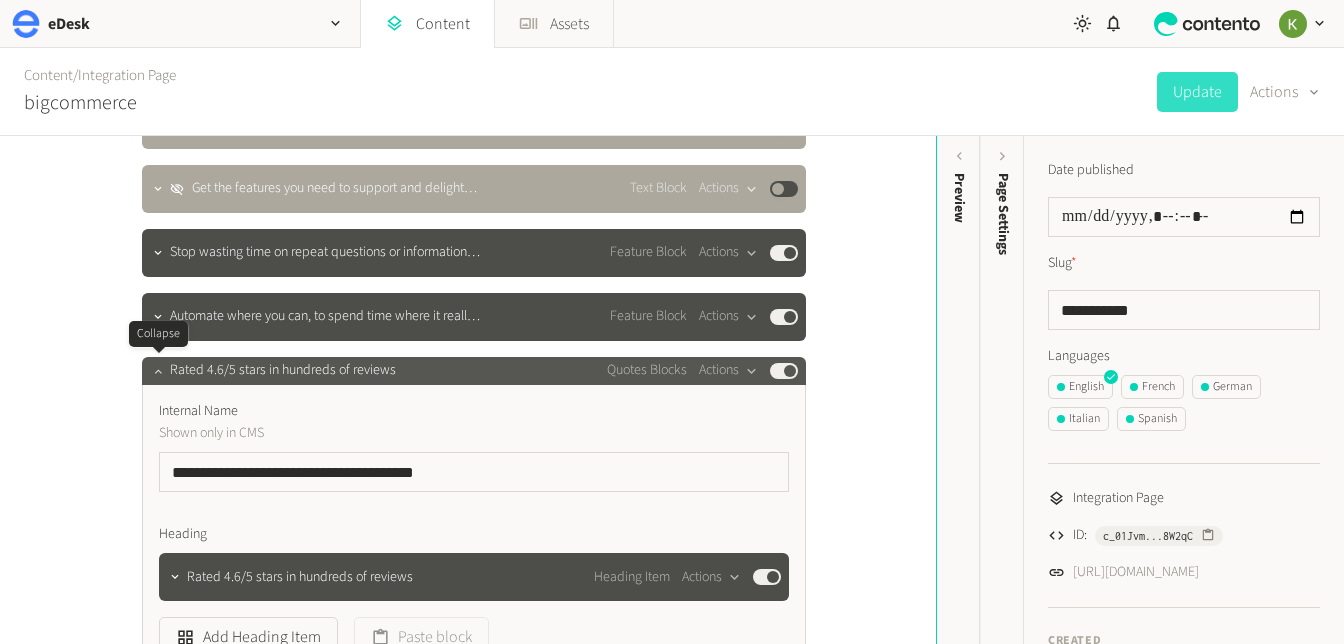 click 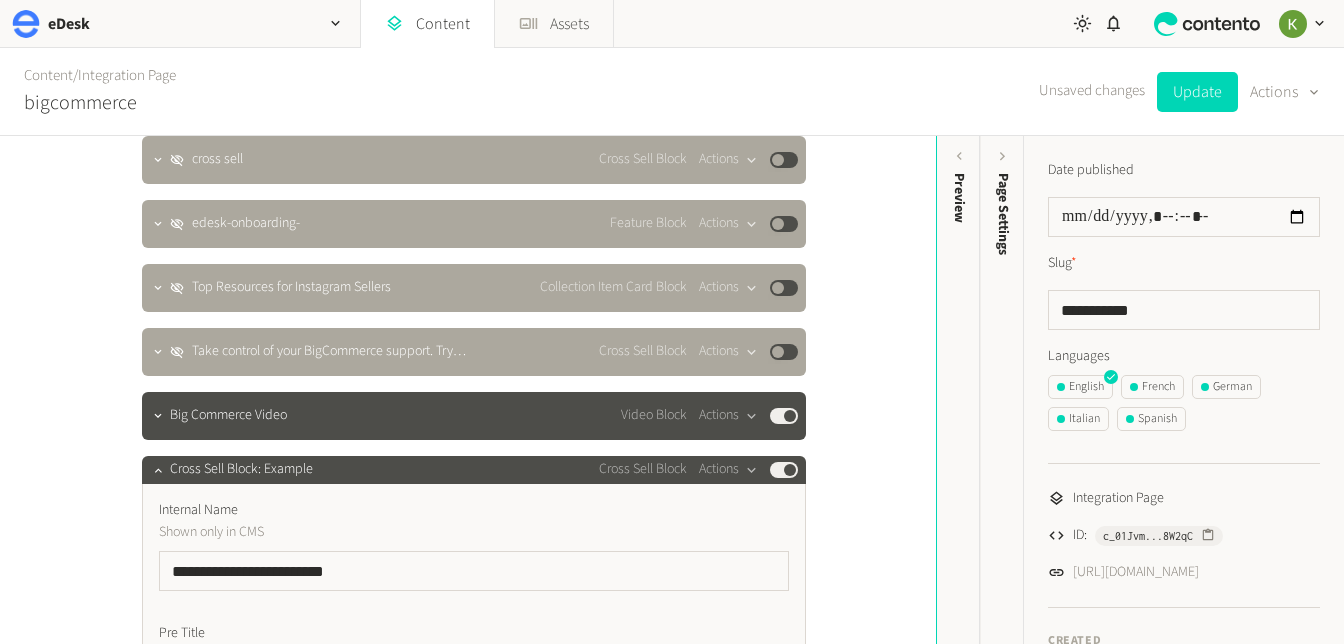 scroll, scrollTop: 4661, scrollLeft: 0, axis: vertical 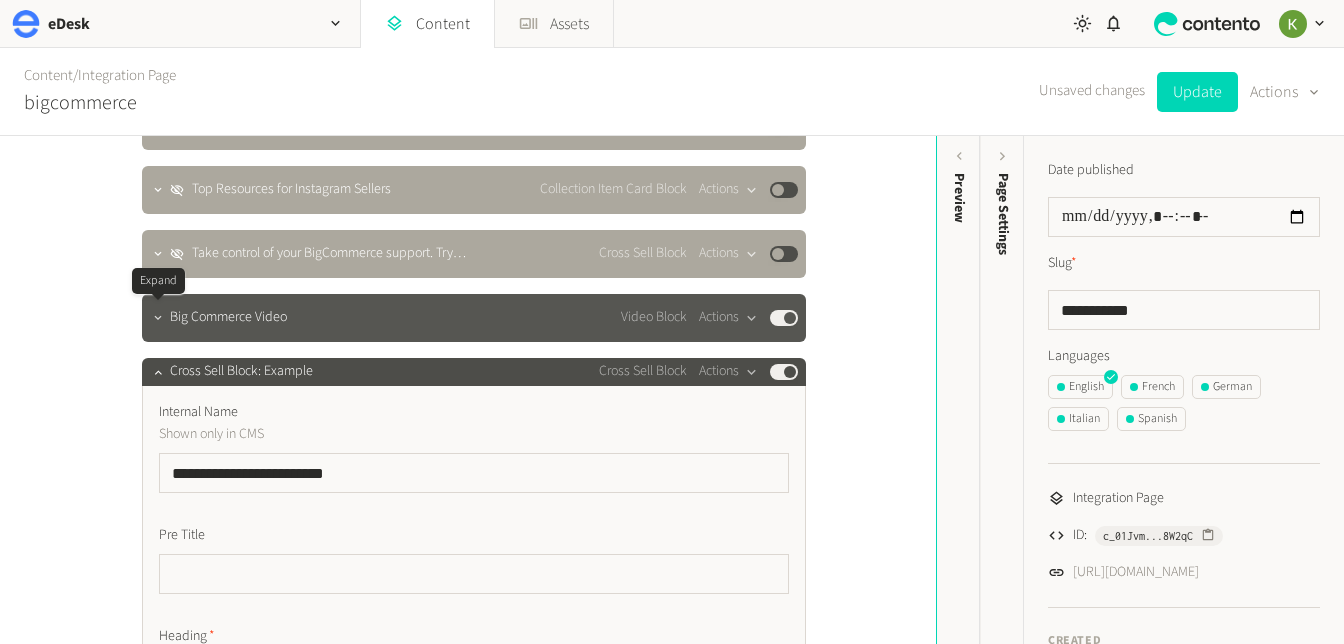 click 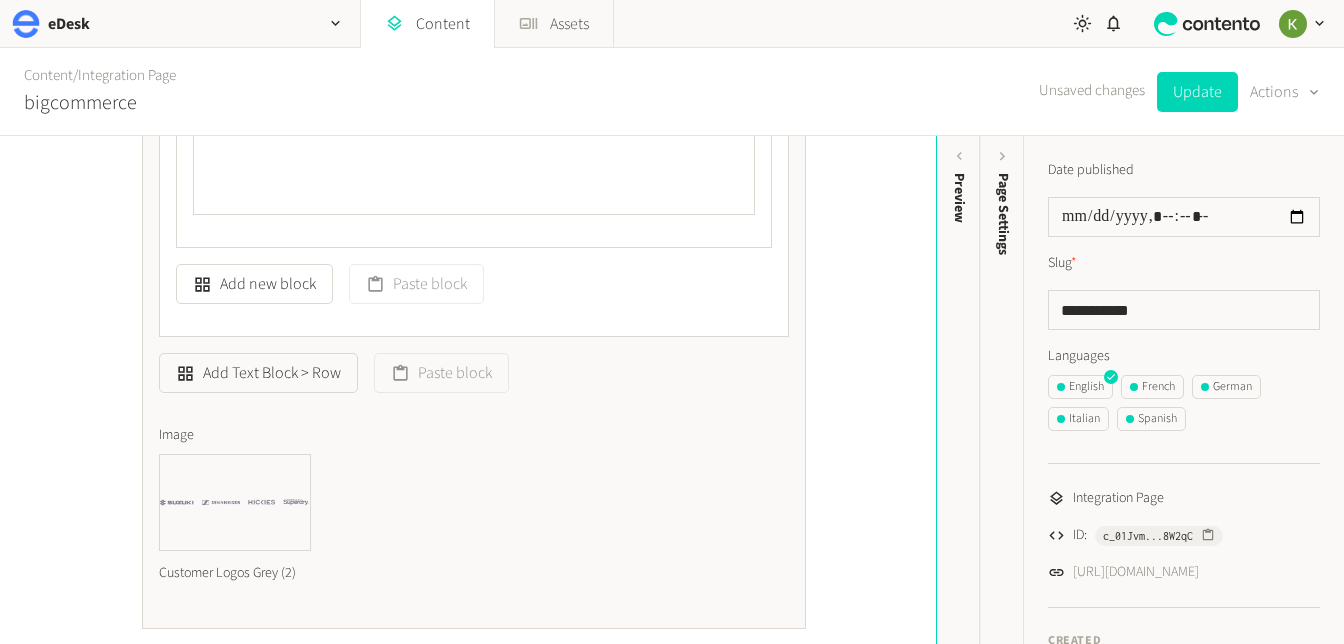 scroll, scrollTop: 3425, scrollLeft: 0, axis: vertical 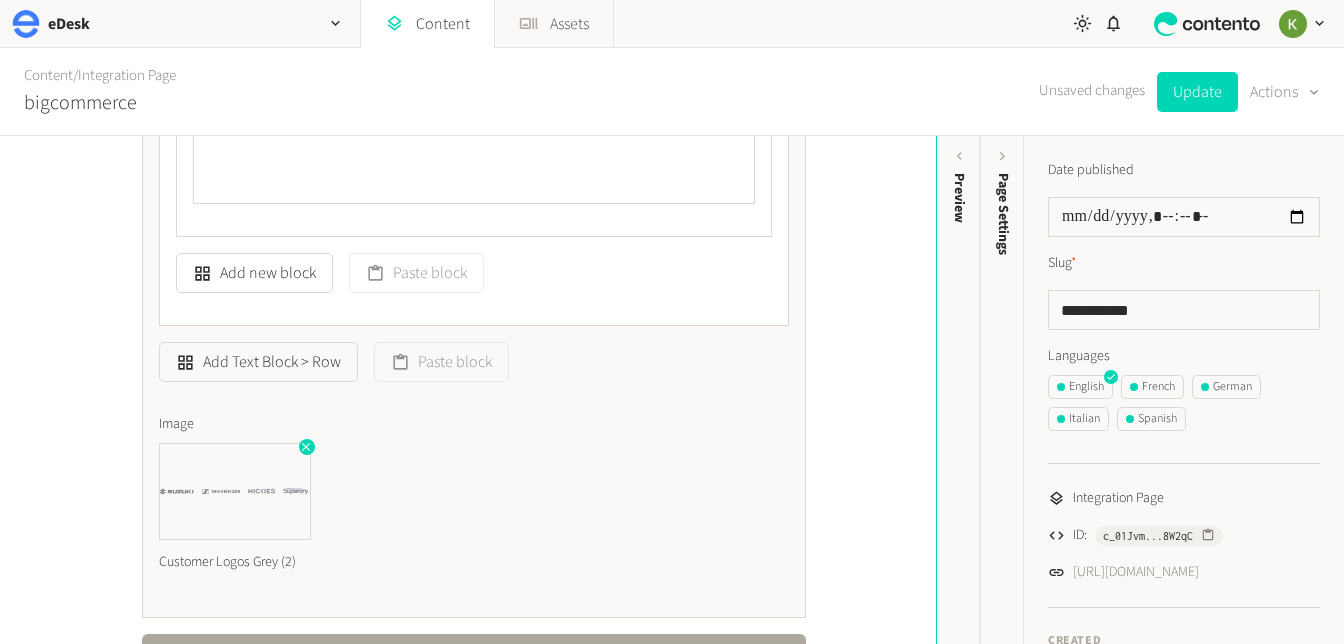 click 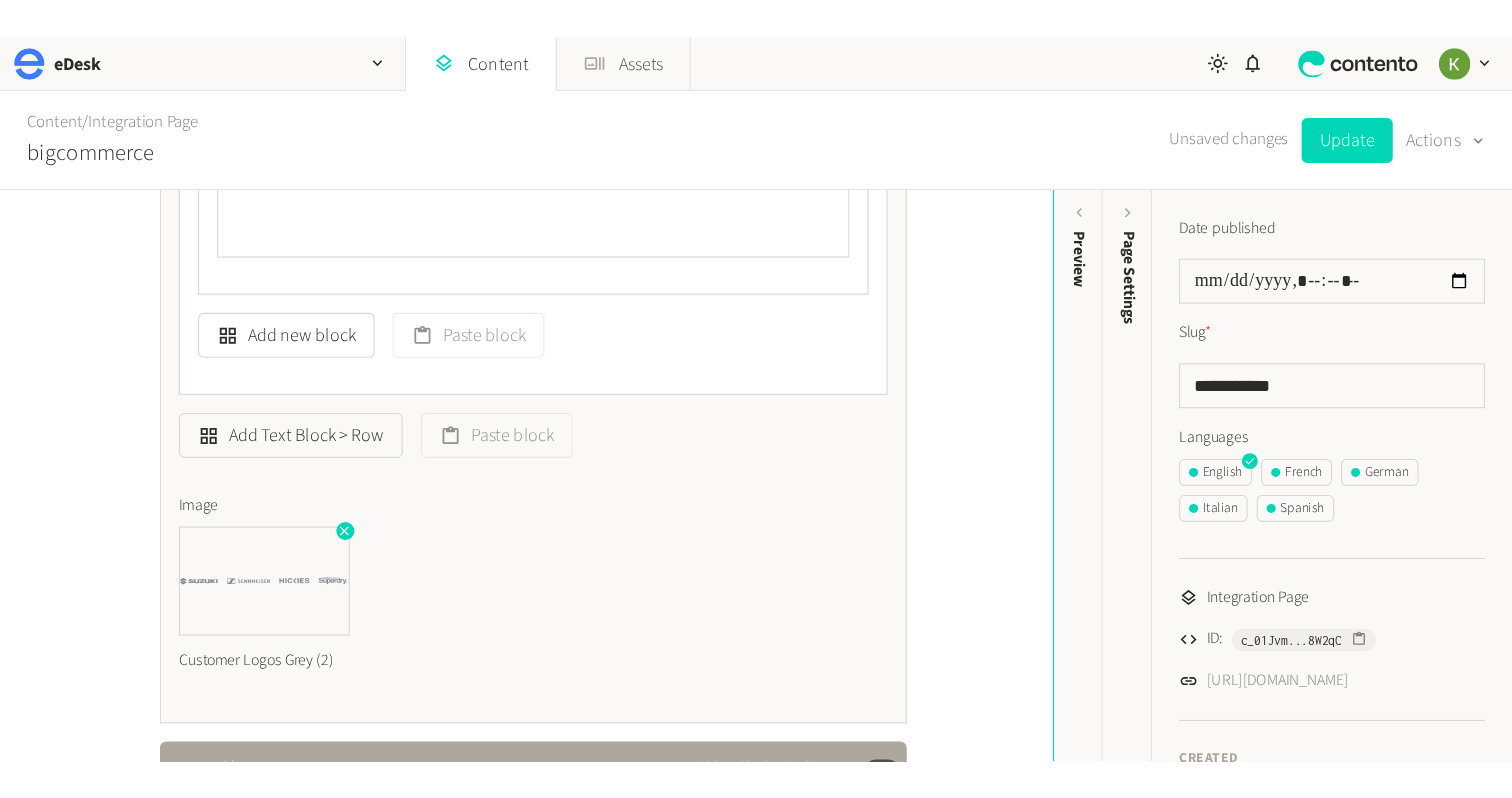 scroll, scrollTop: 3430, scrollLeft: 0, axis: vertical 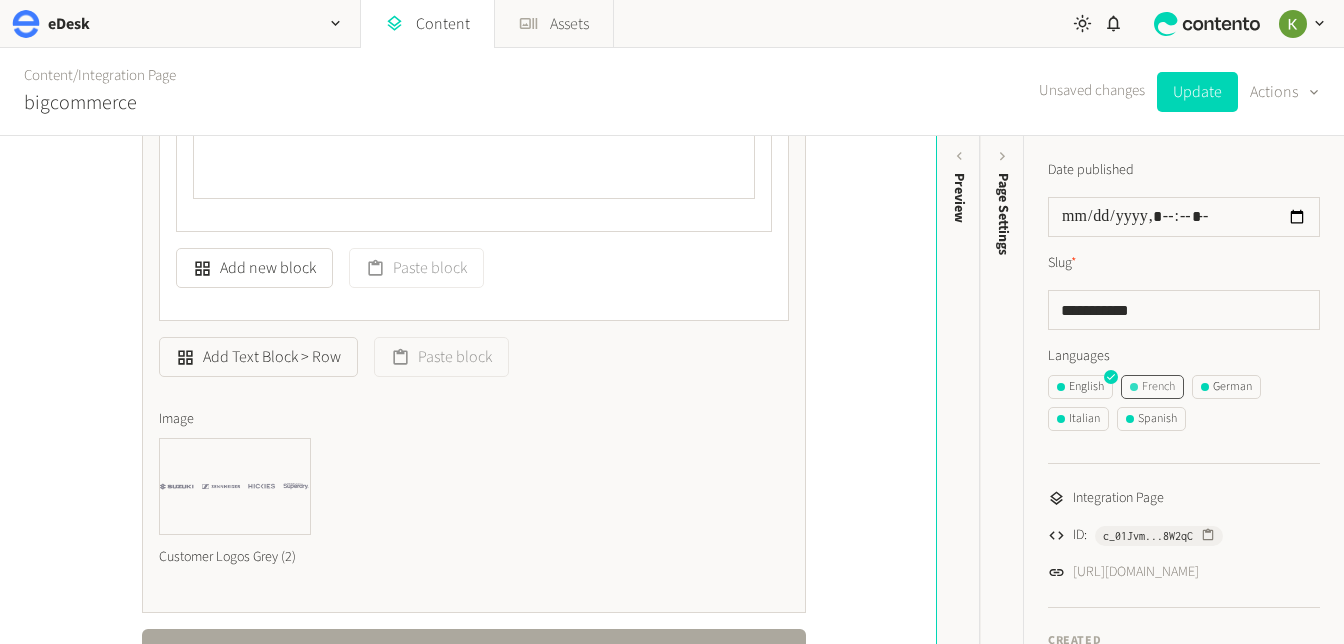 click on "French" 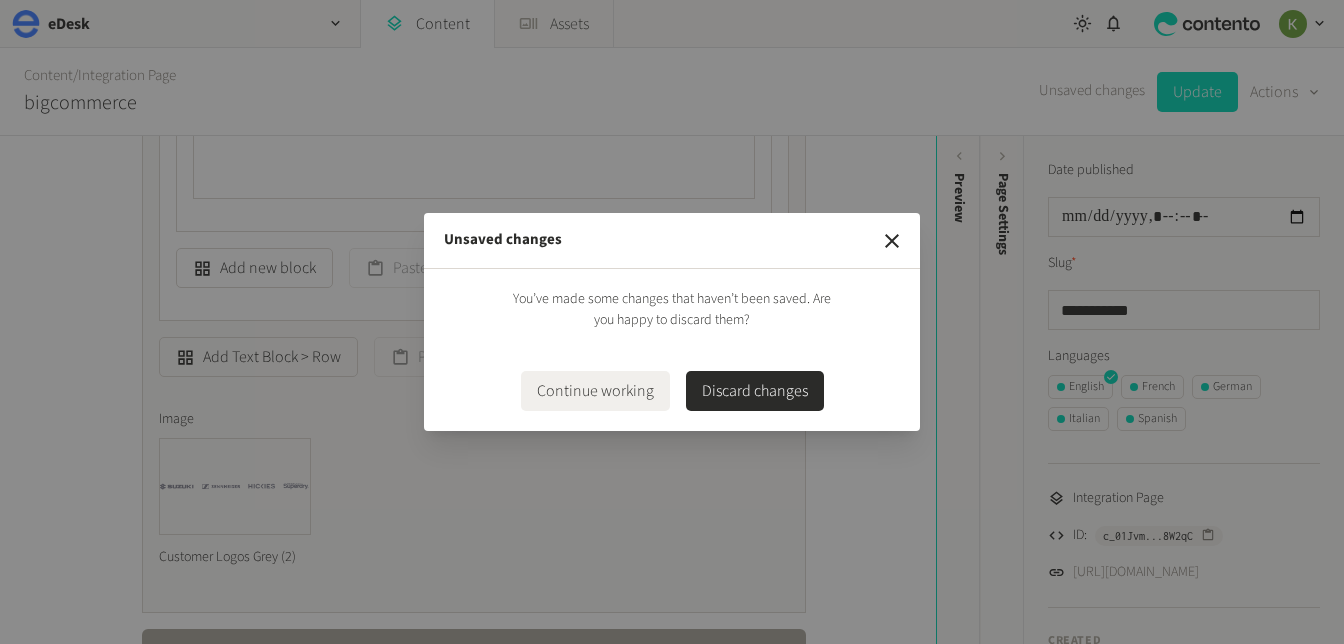 click 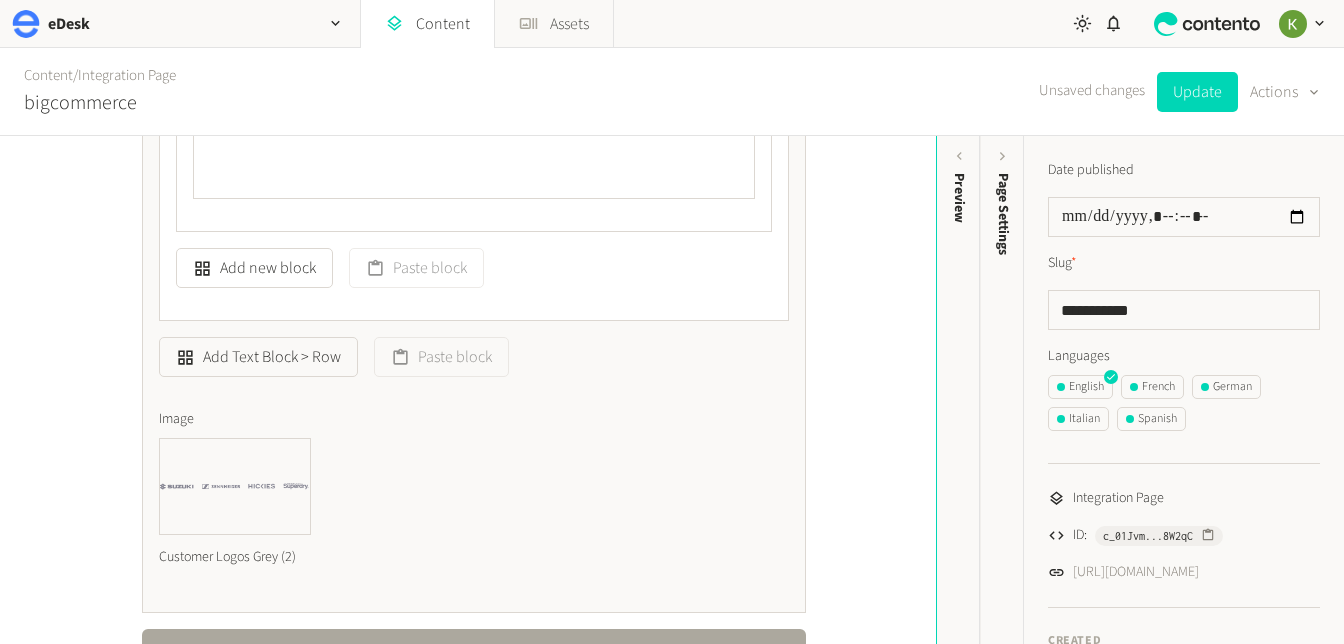 drag, startPoint x: 1195, startPoint y: 100, endPoint x: 1096, endPoint y: 148, distance: 110.02273 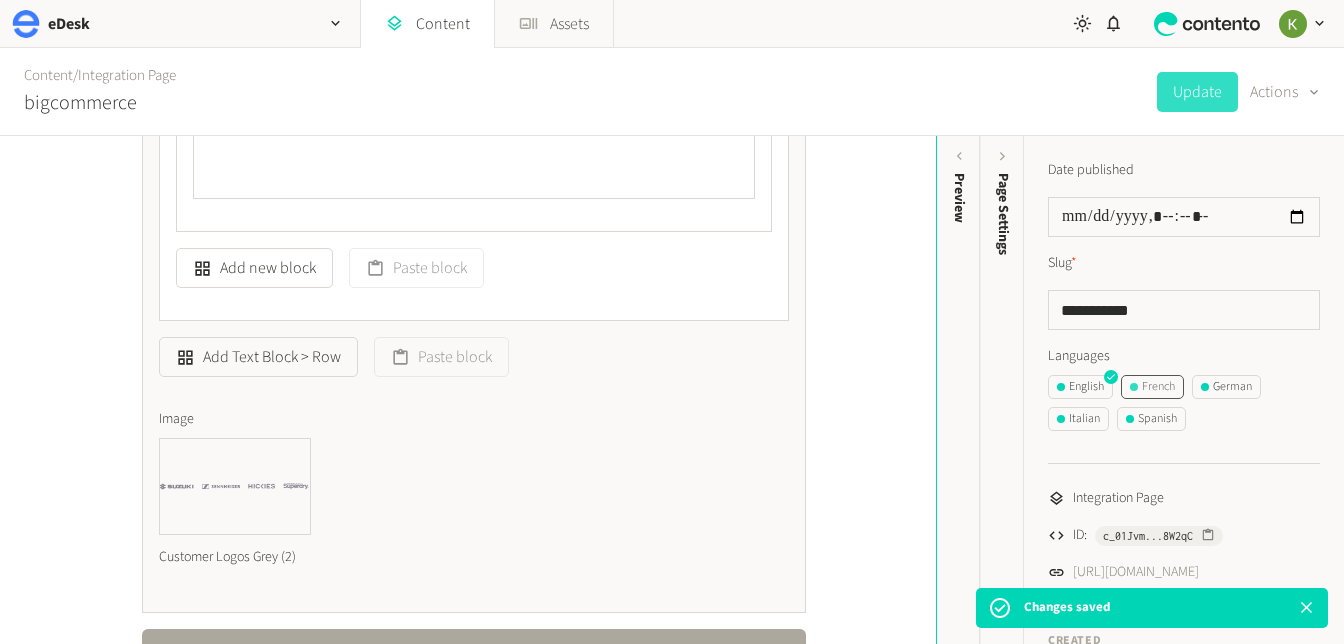 click on "French" 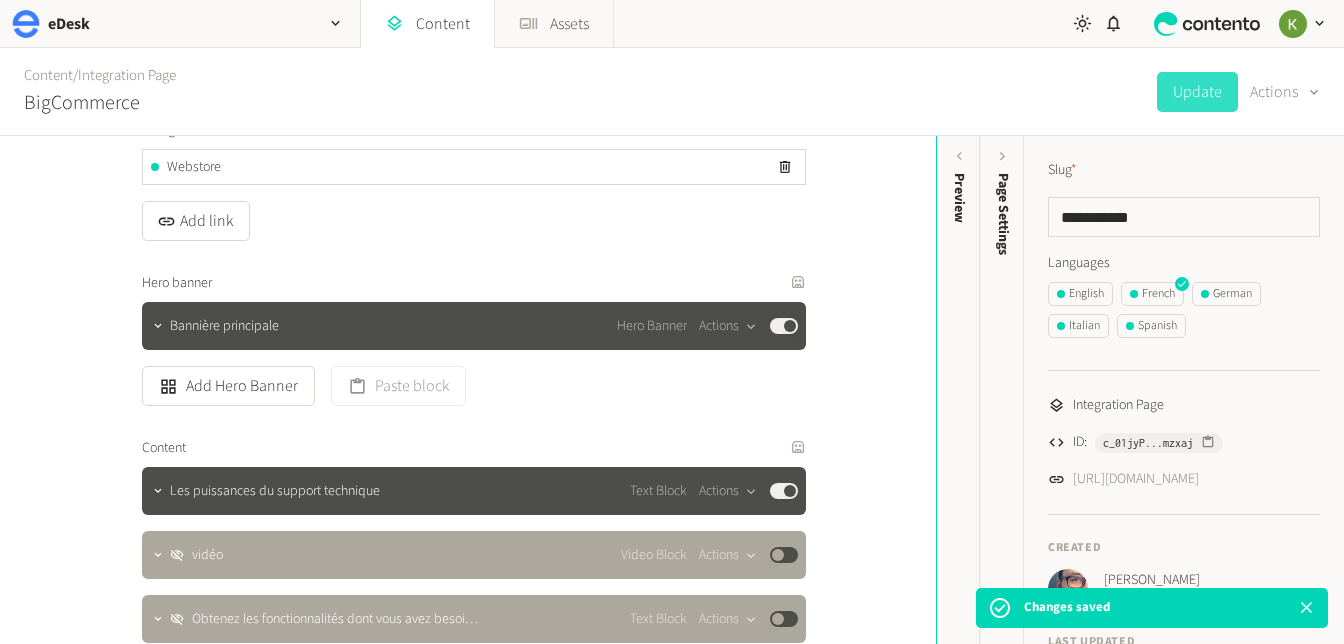 scroll, scrollTop: 308, scrollLeft: 0, axis: vertical 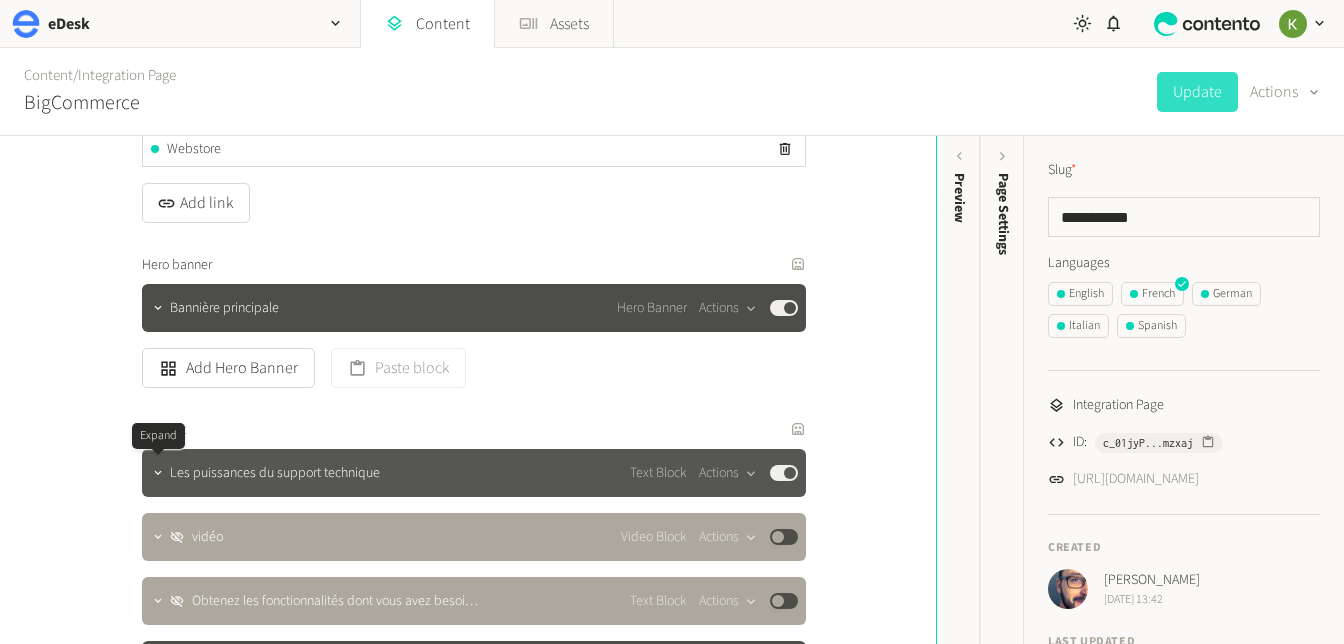 drag, startPoint x: 153, startPoint y: 472, endPoint x: 224, endPoint y: 452, distance: 73.76314 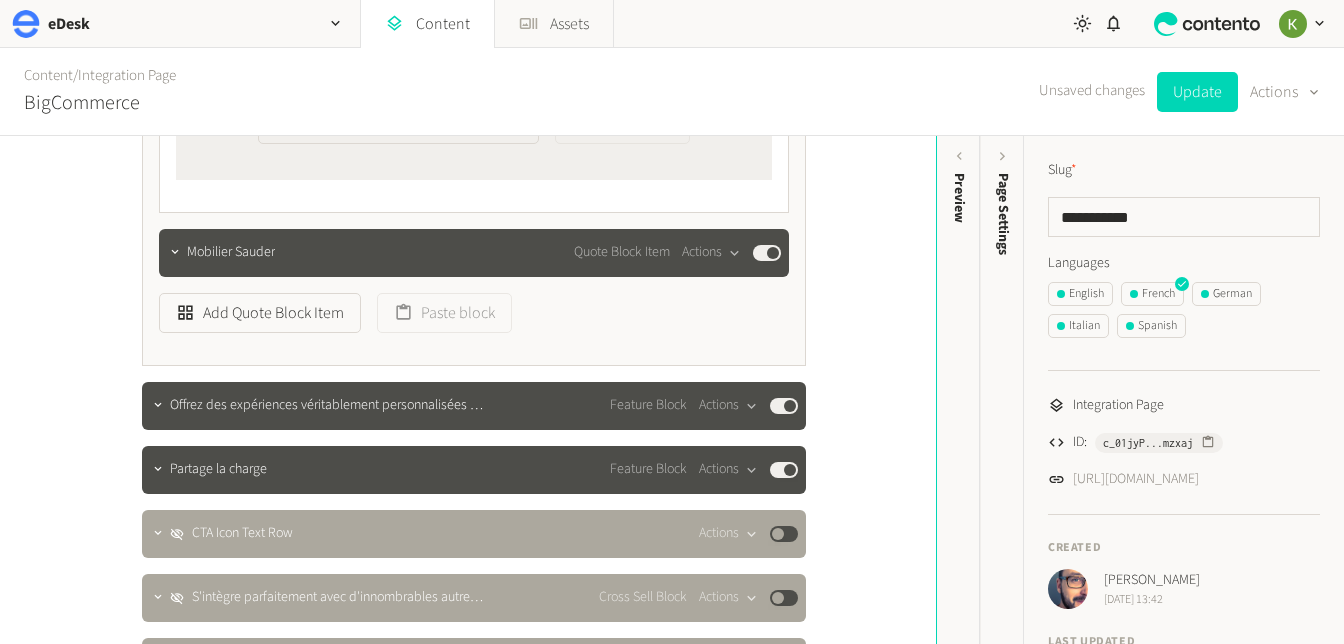 scroll, scrollTop: 4125, scrollLeft: 0, axis: vertical 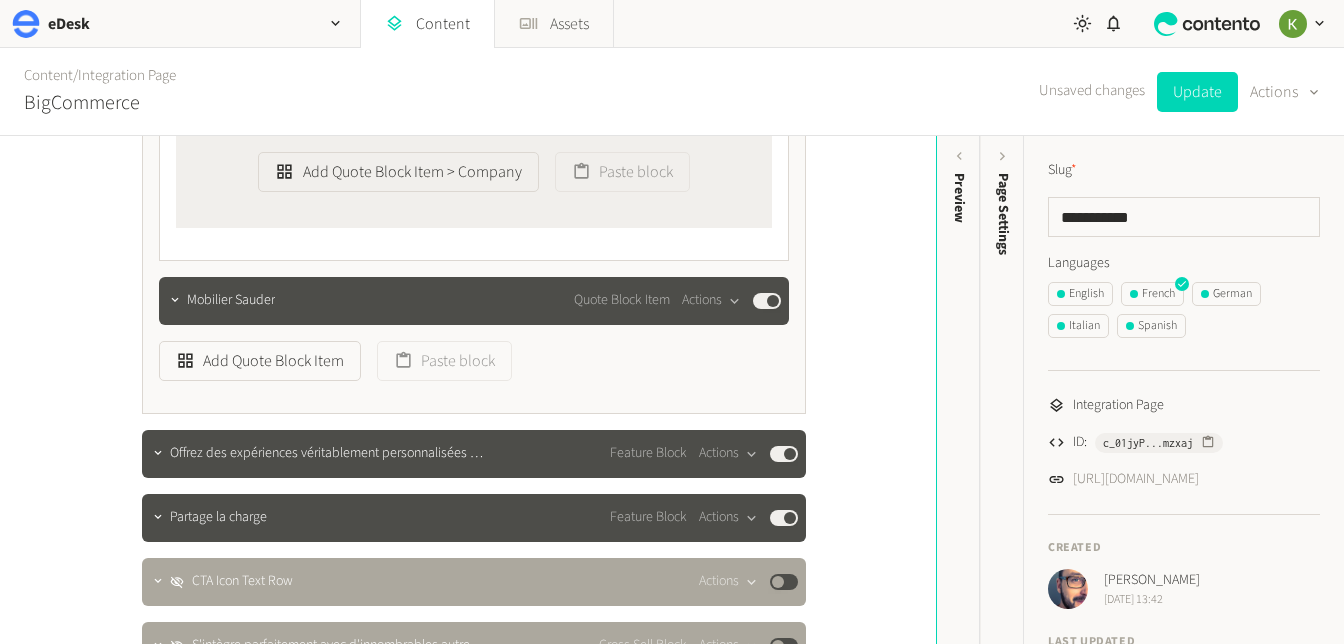 type 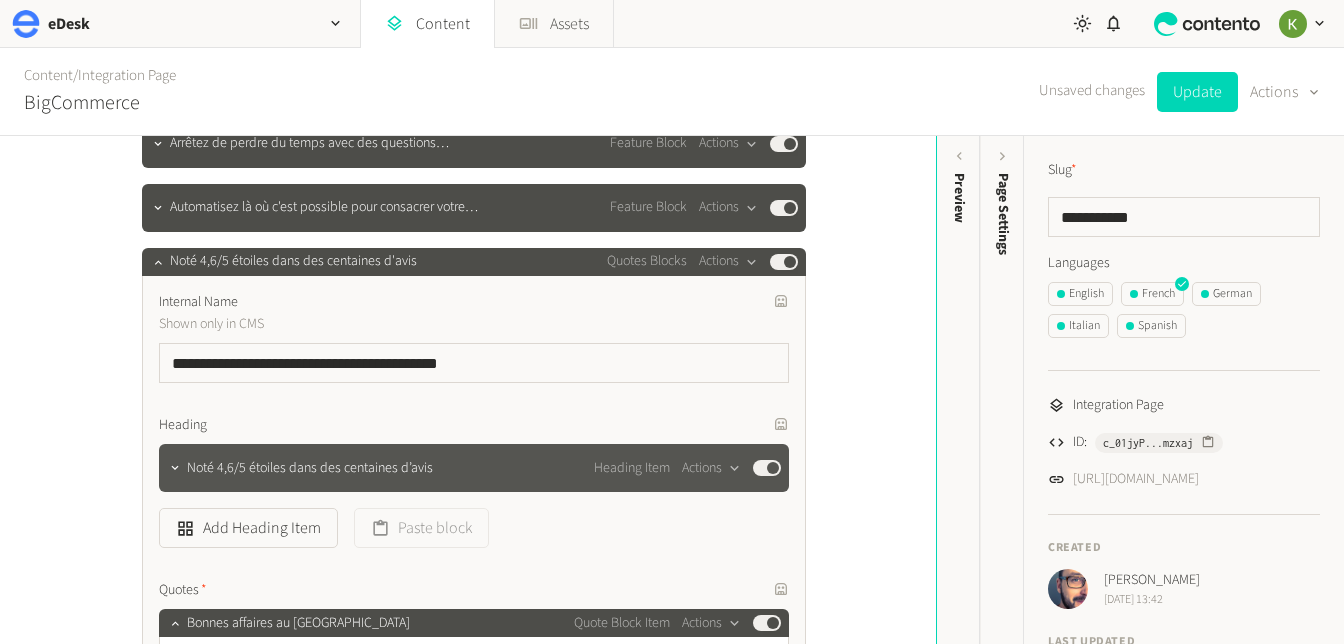 scroll, scrollTop: 2360, scrollLeft: 0, axis: vertical 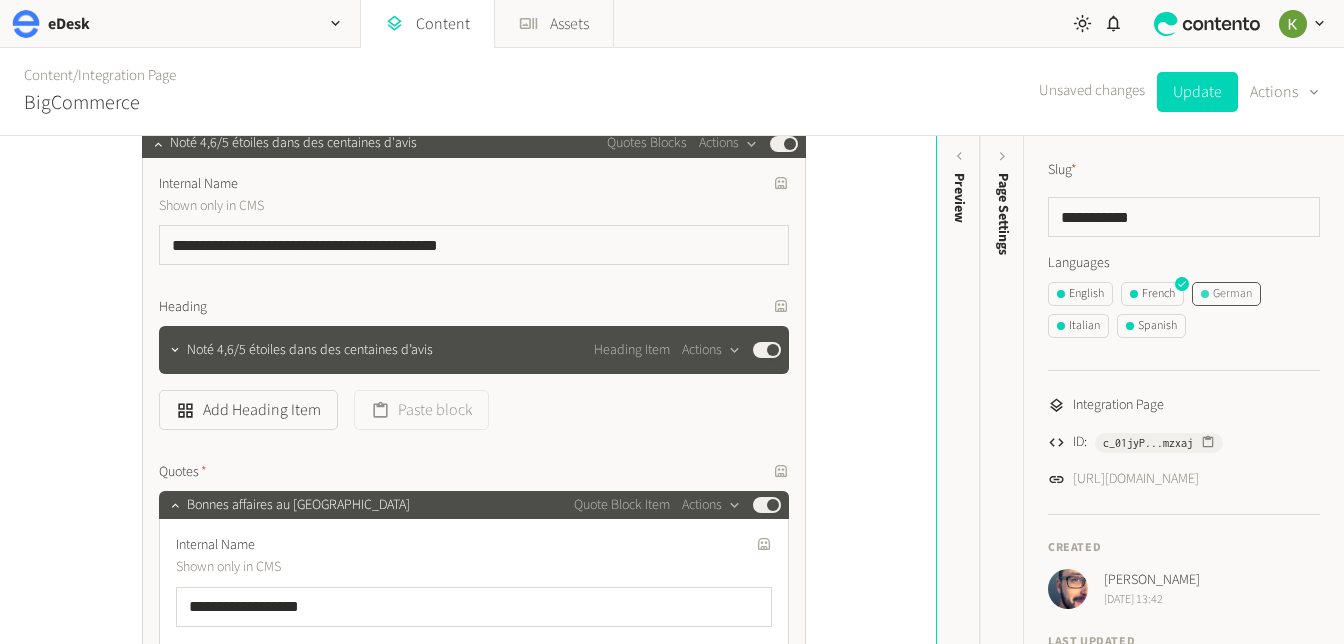 click on "German" 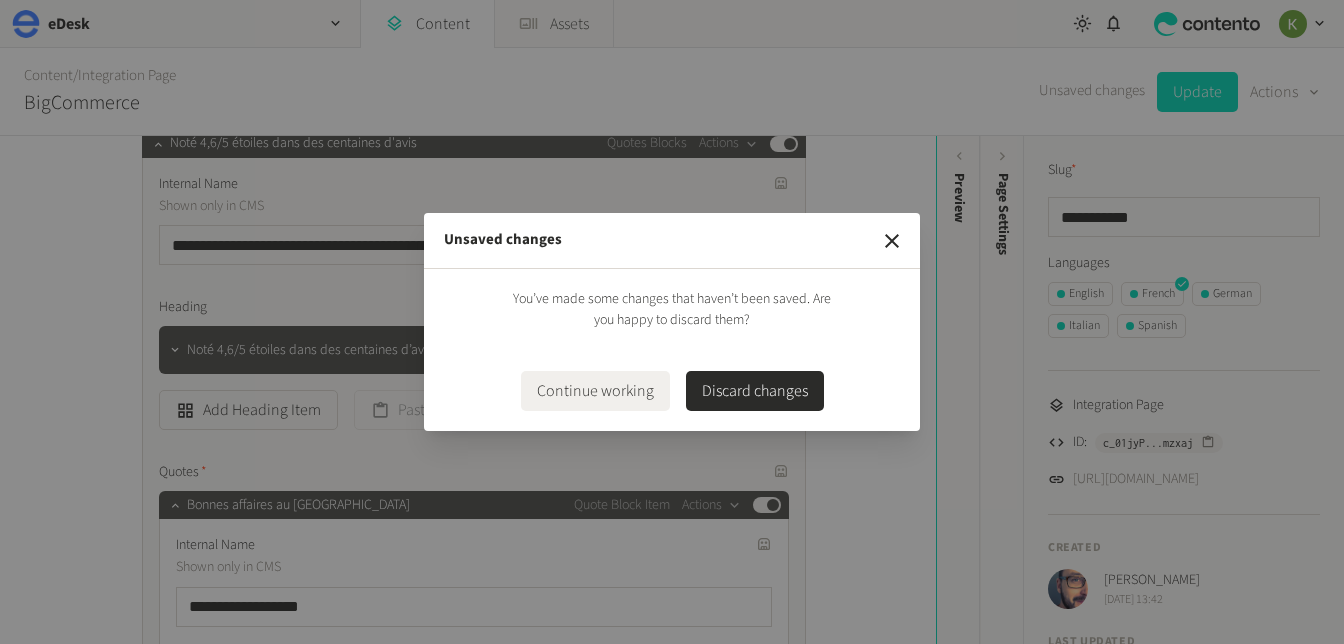 drag, startPoint x: 891, startPoint y: 247, endPoint x: 930, endPoint y: 242, distance: 39.319206 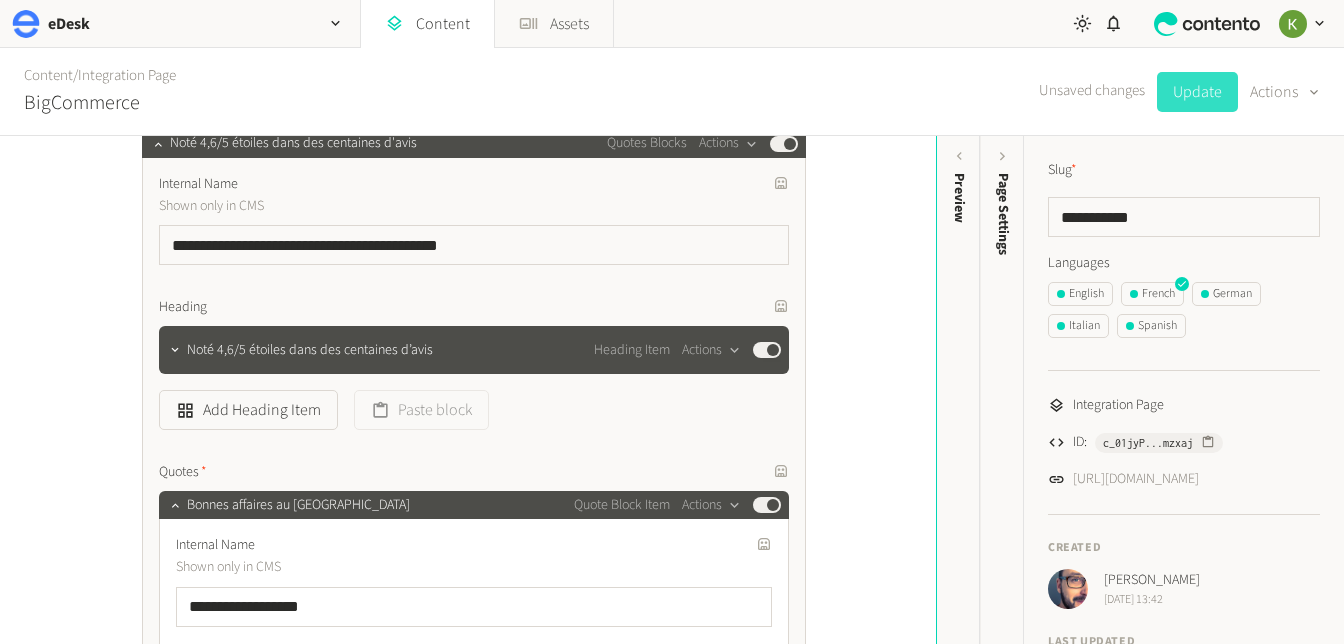 click on "Update" 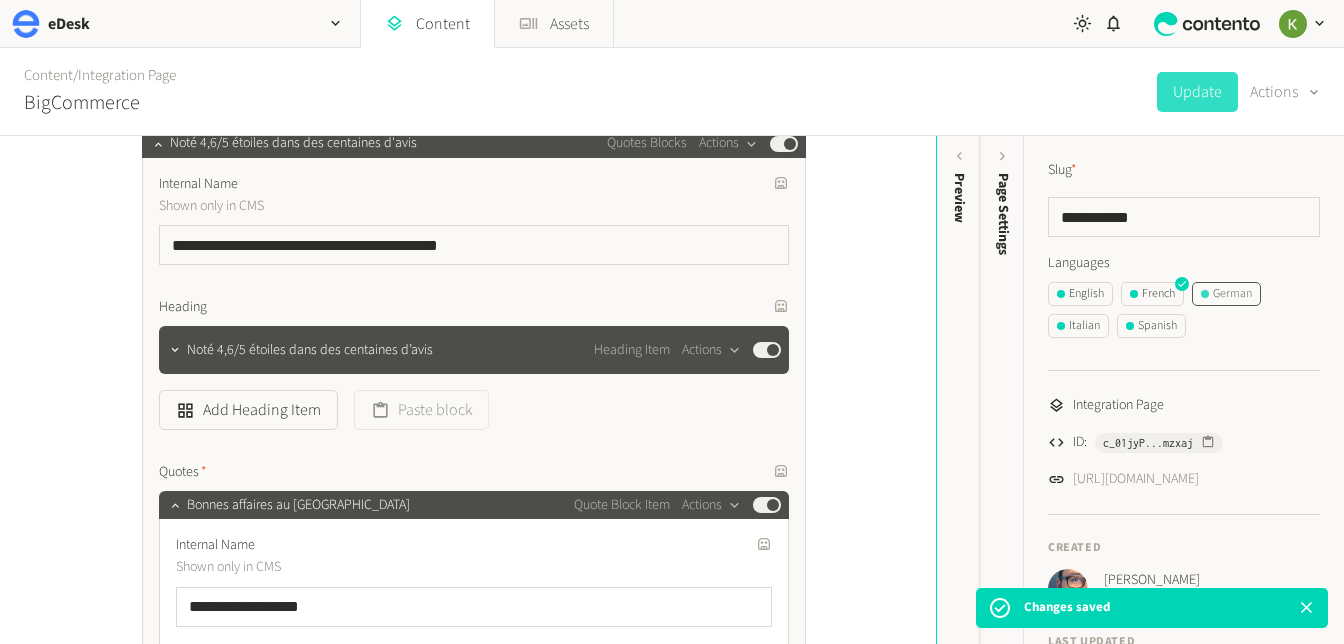click on "German" 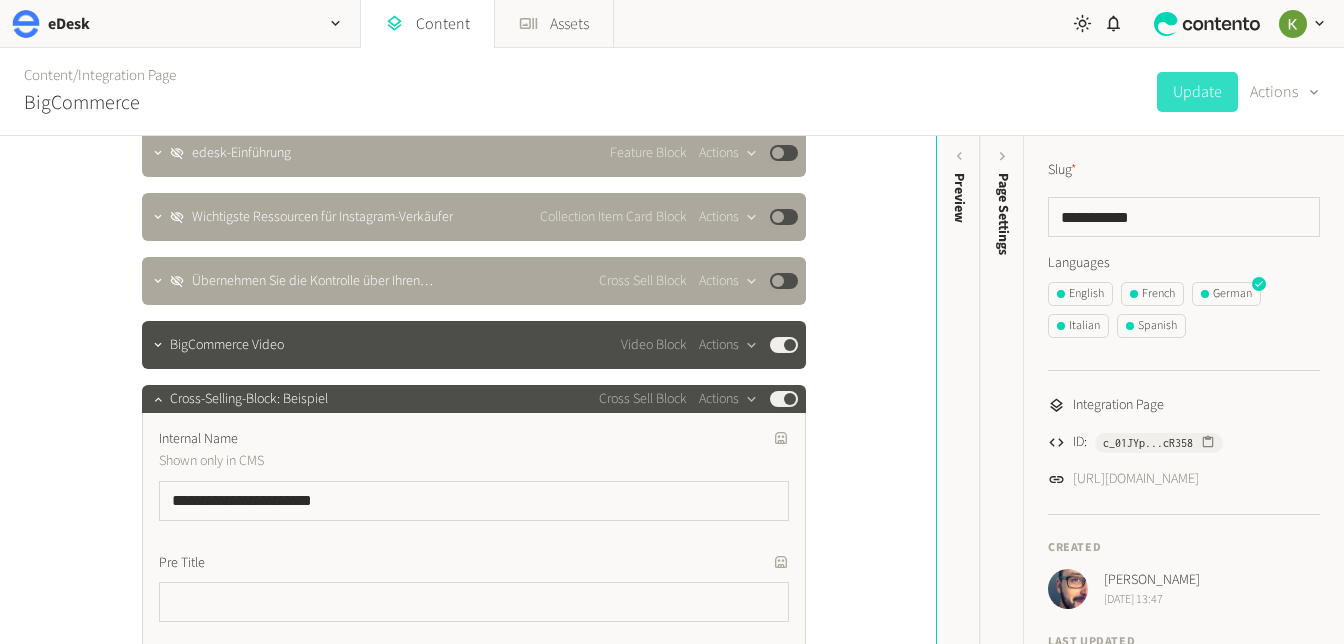 scroll, scrollTop: 5243, scrollLeft: 0, axis: vertical 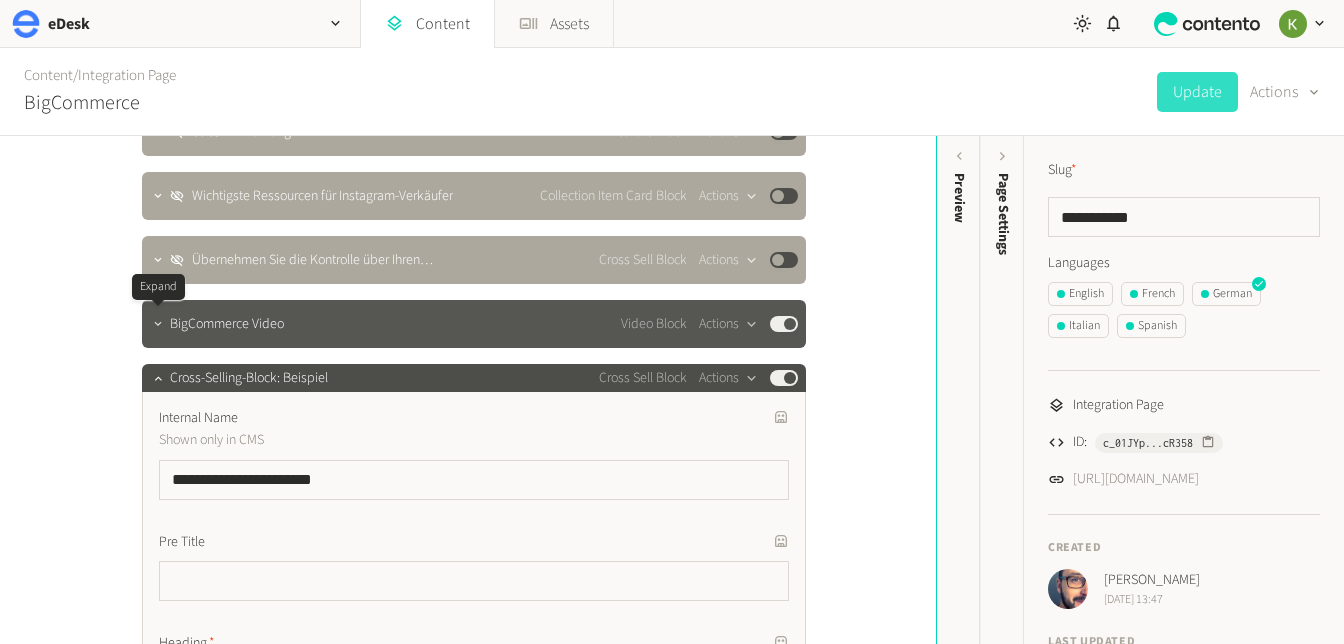 click 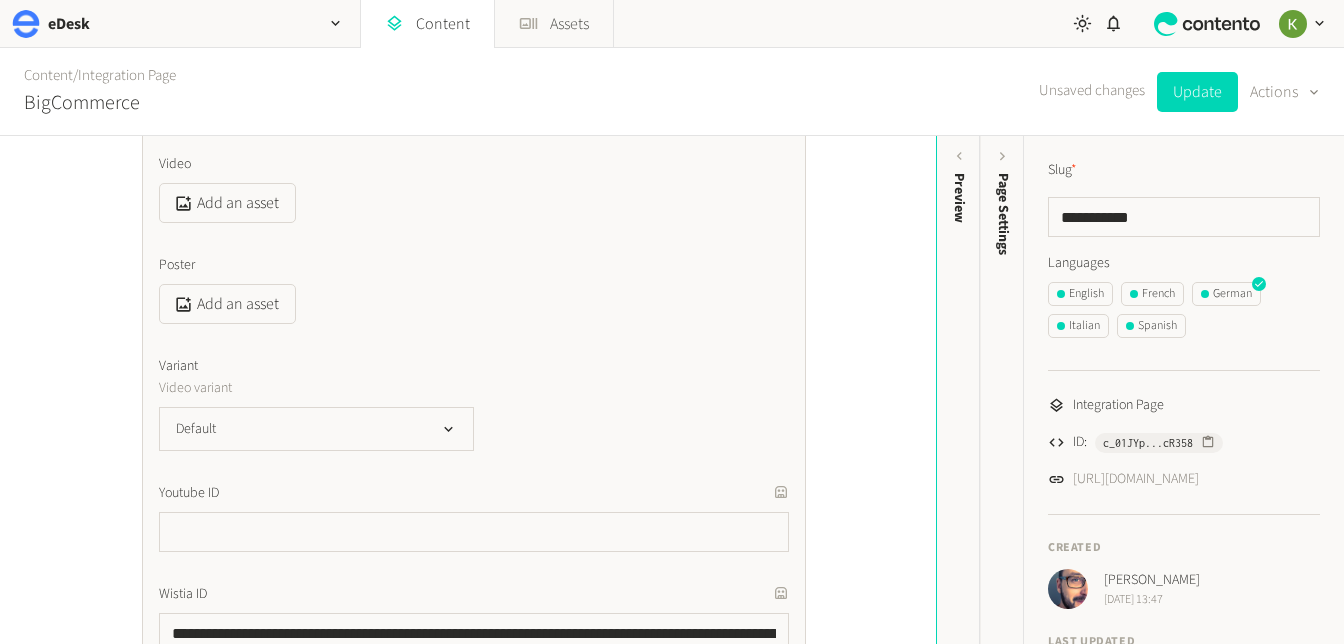 scroll, scrollTop: 5720, scrollLeft: 0, axis: vertical 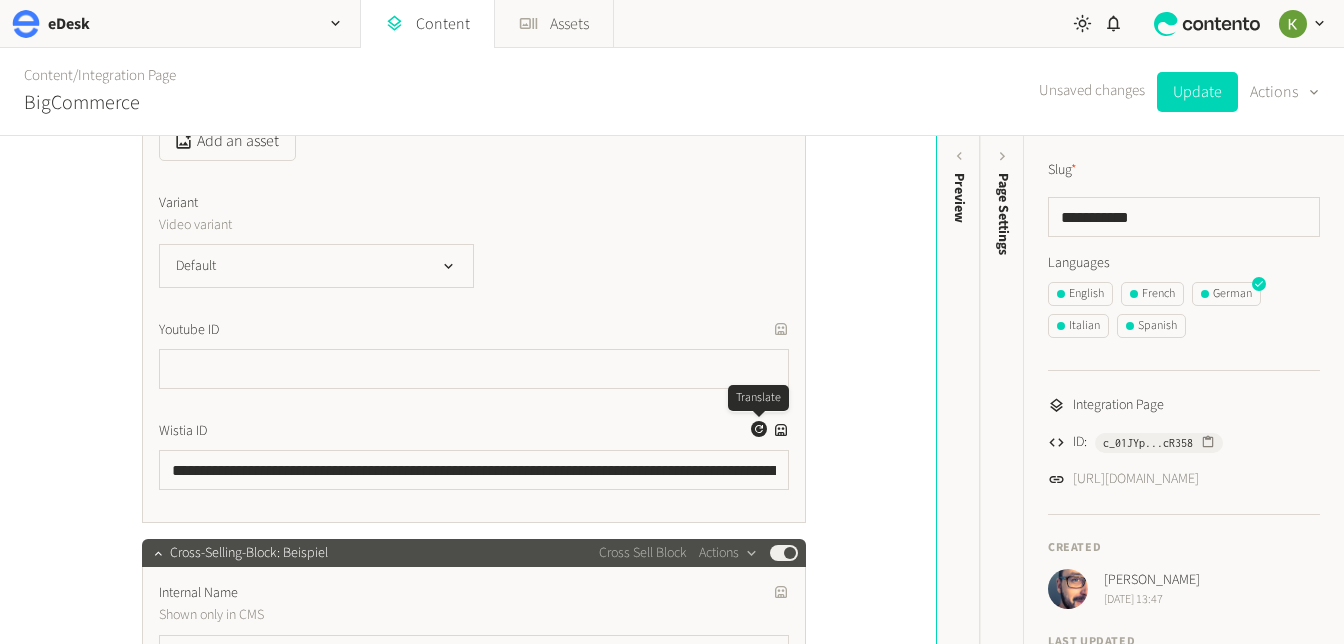 click 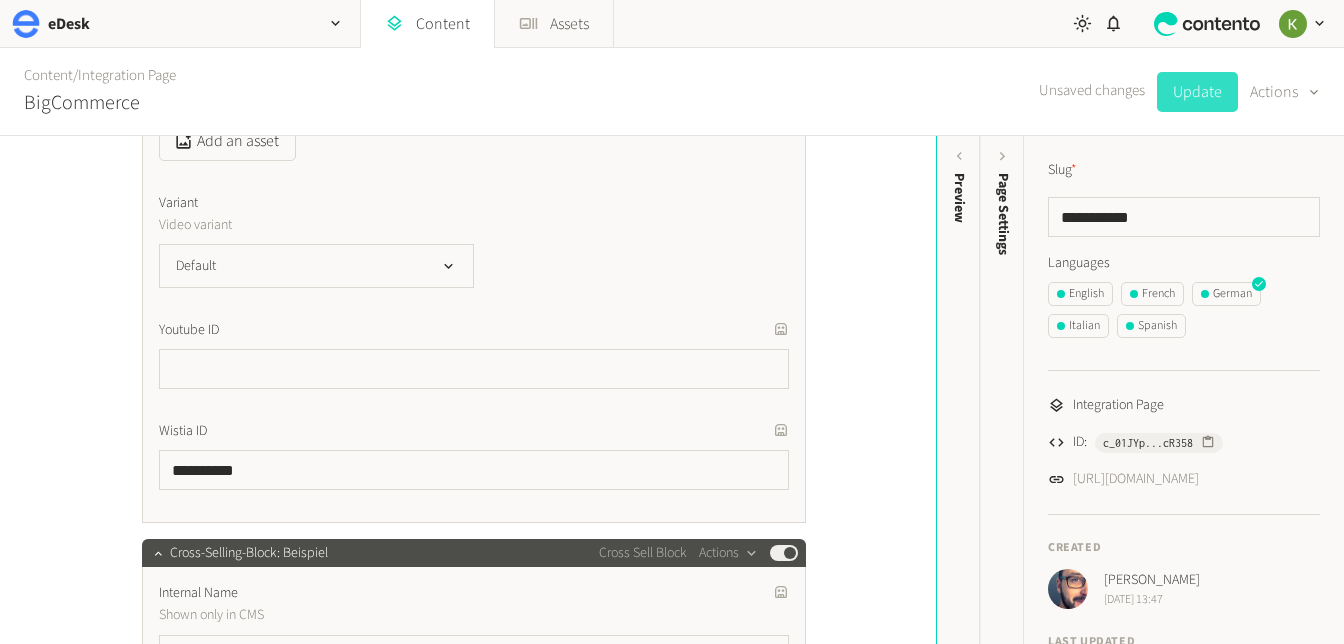 click on "Update" 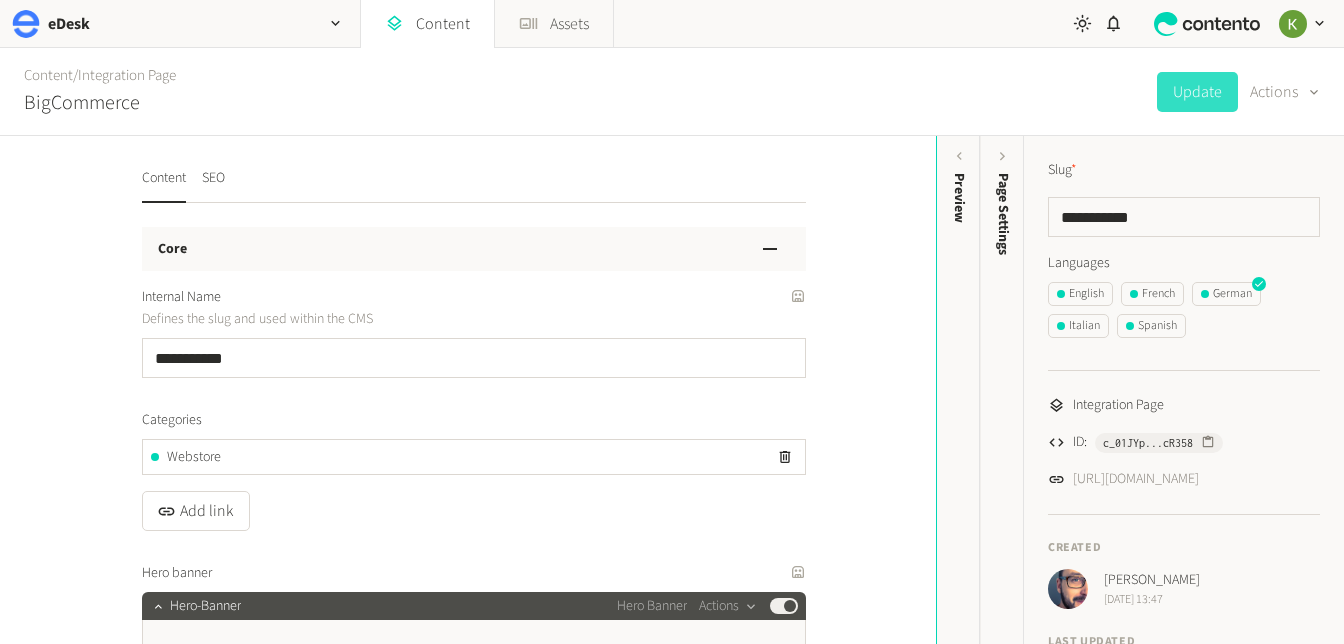 scroll, scrollTop: 251, scrollLeft: 0, axis: vertical 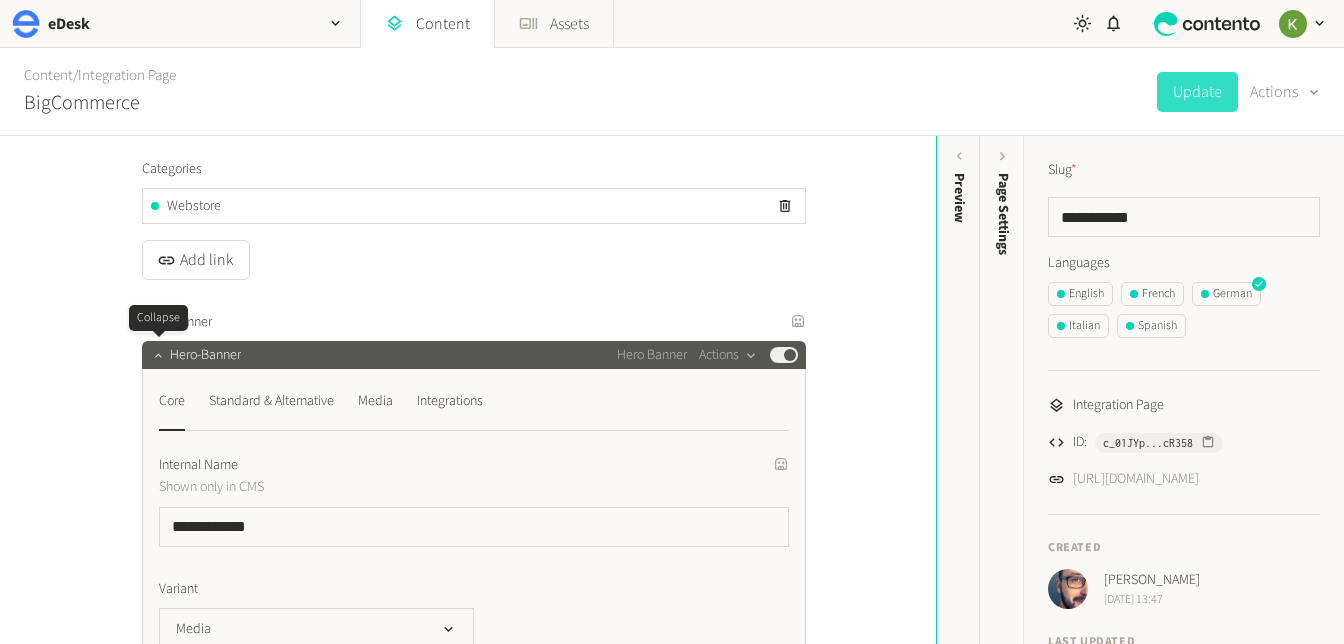 click 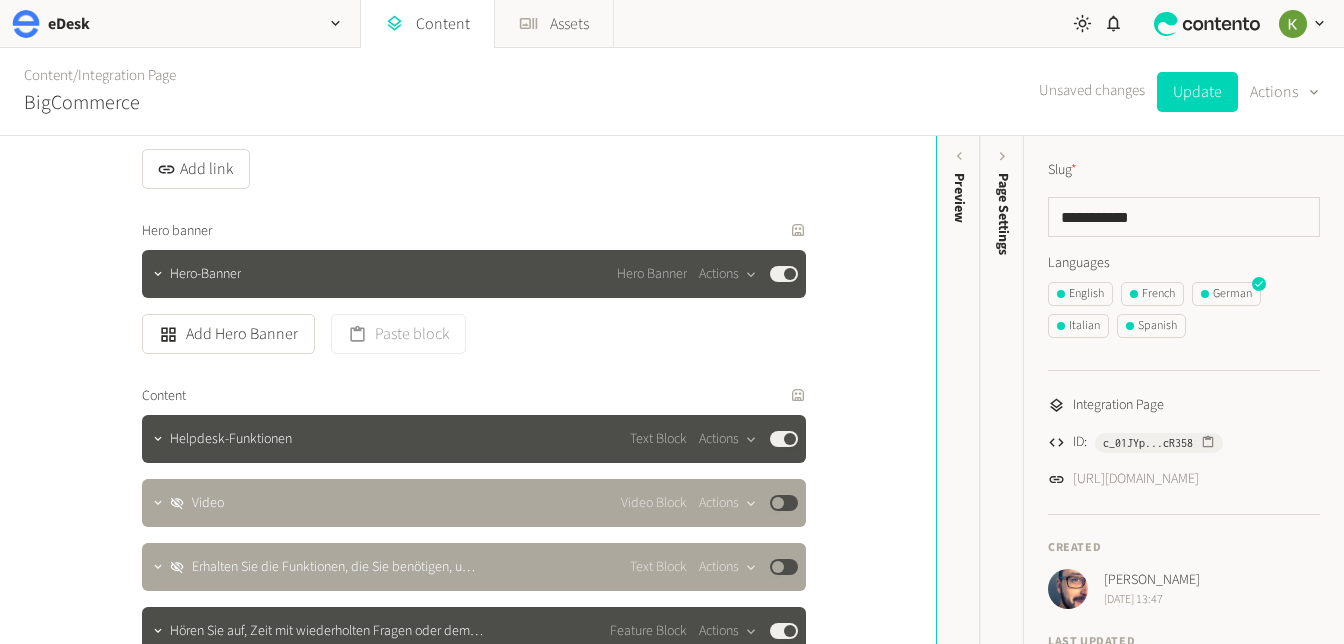 scroll, scrollTop: 345, scrollLeft: 0, axis: vertical 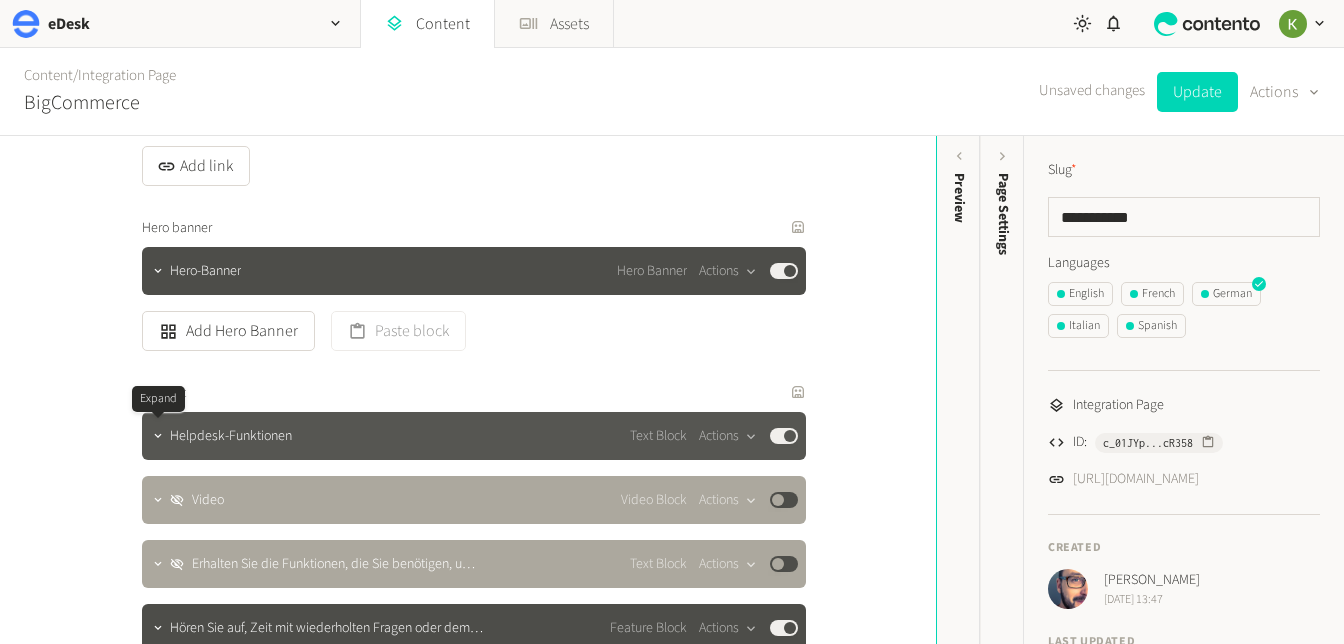 click 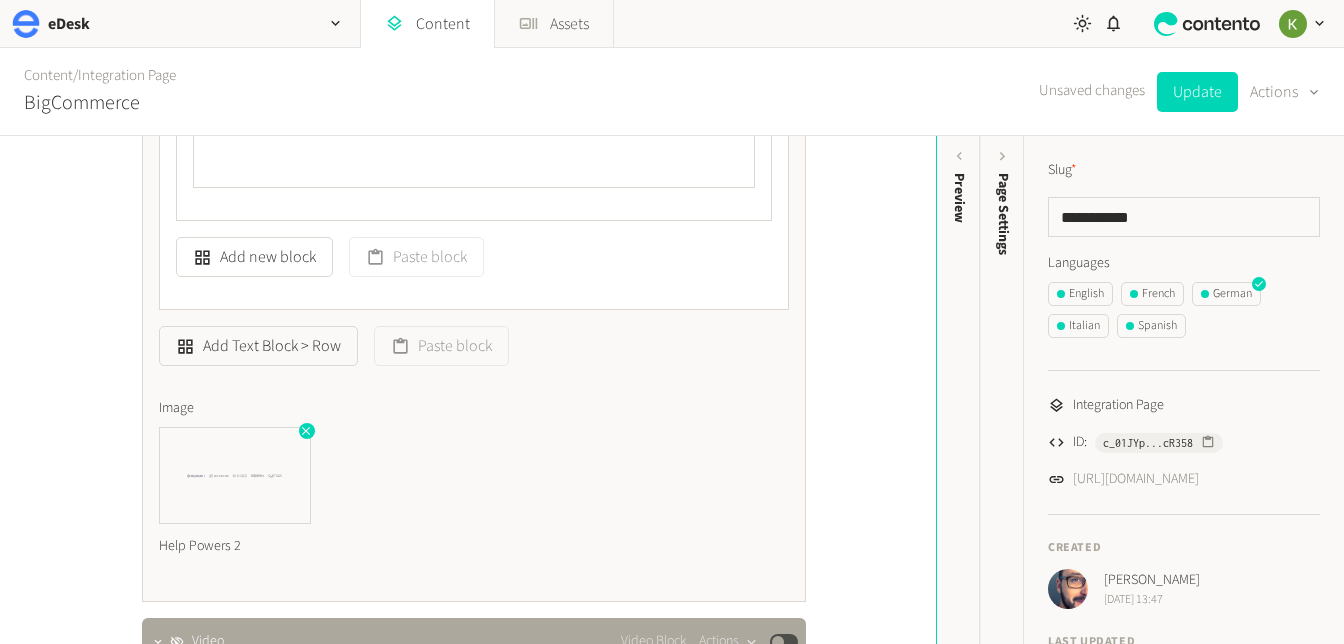 click 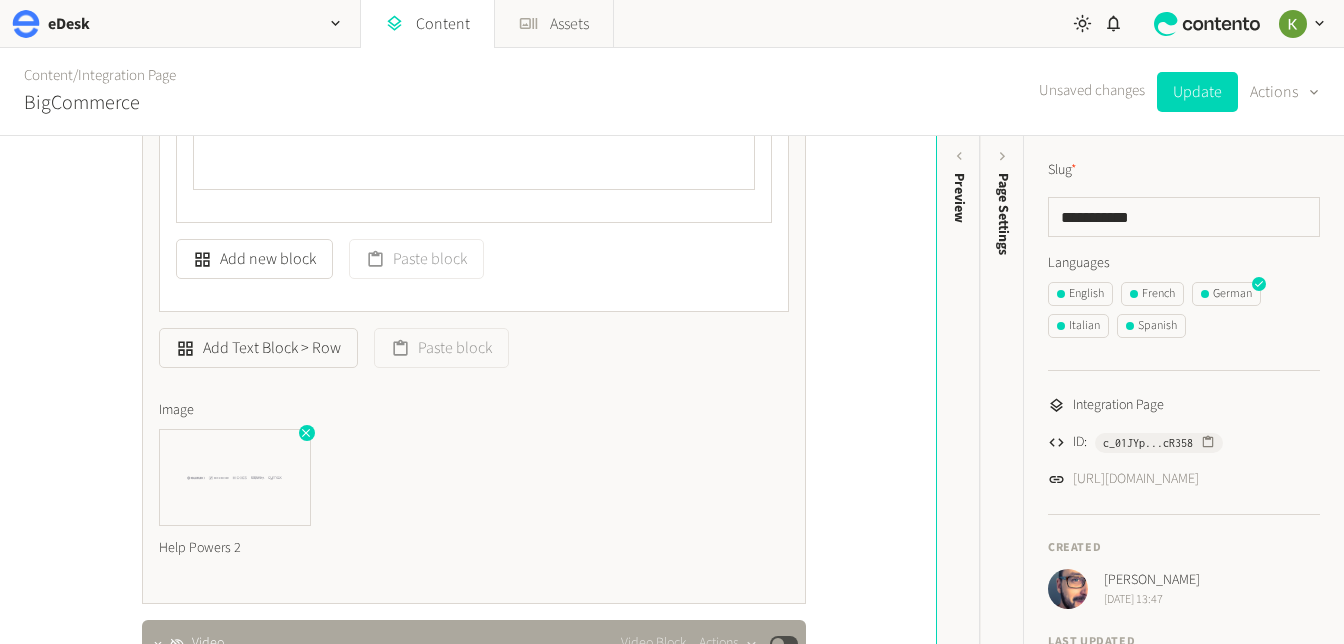 scroll, scrollTop: 1613, scrollLeft: 0, axis: vertical 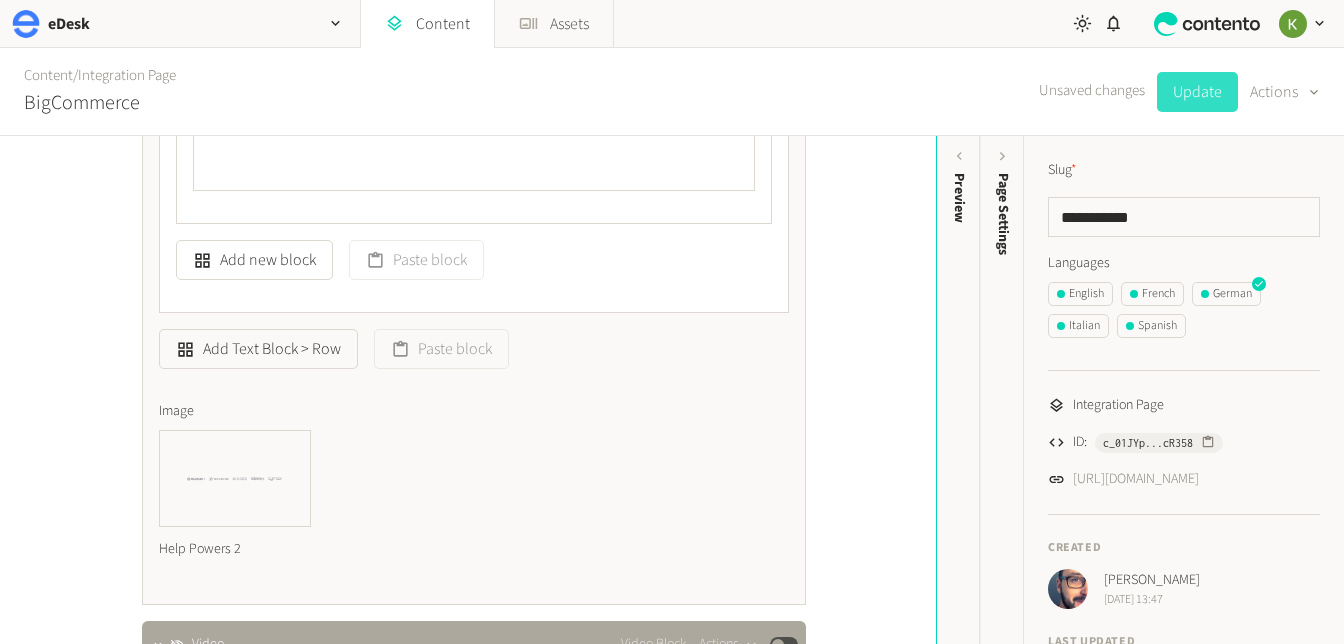click on "Update" 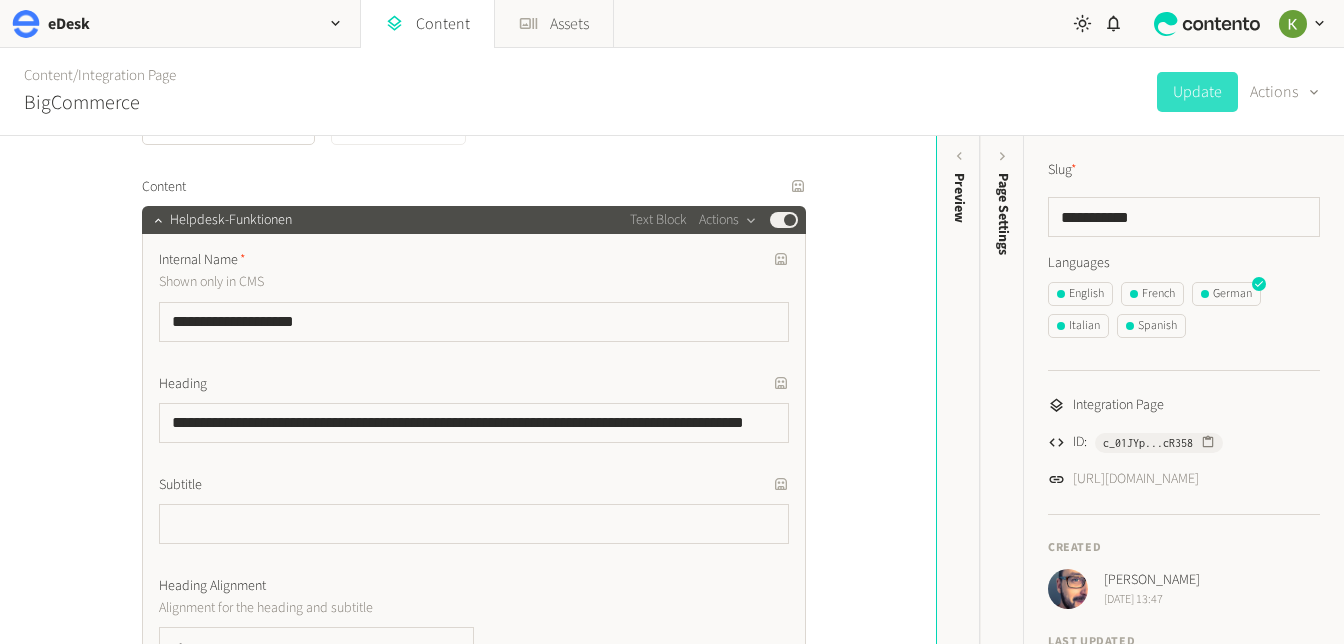 scroll, scrollTop: 479, scrollLeft: 0, axis: vertical 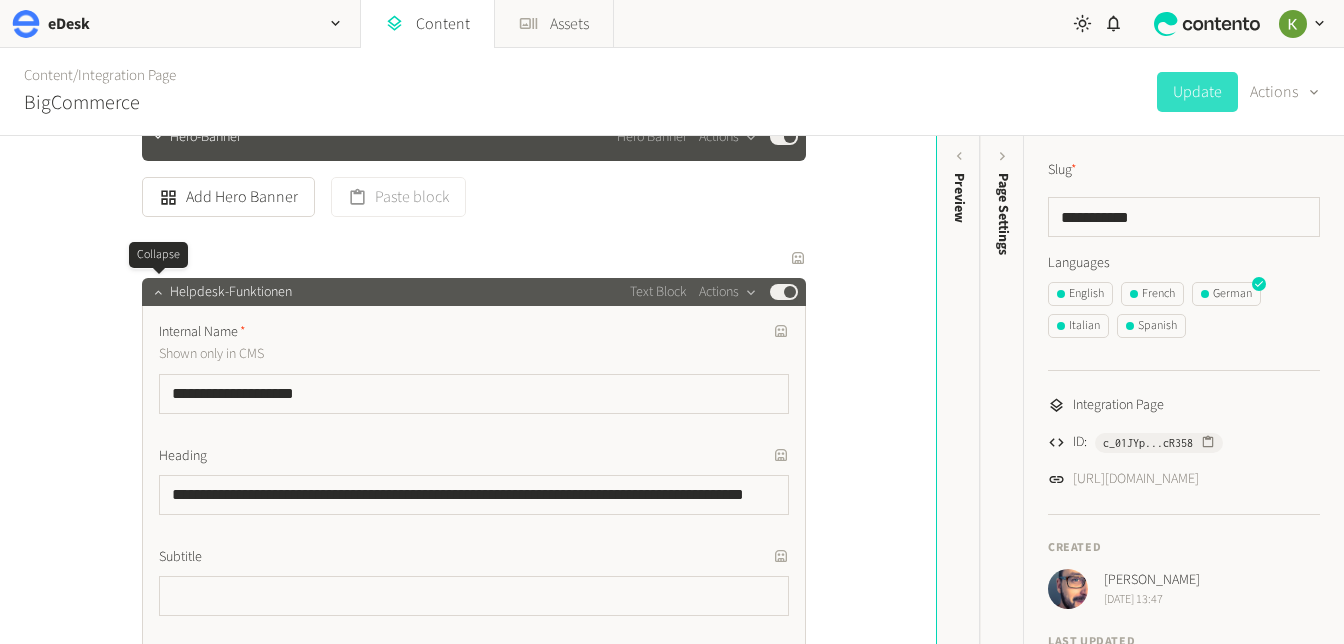 click 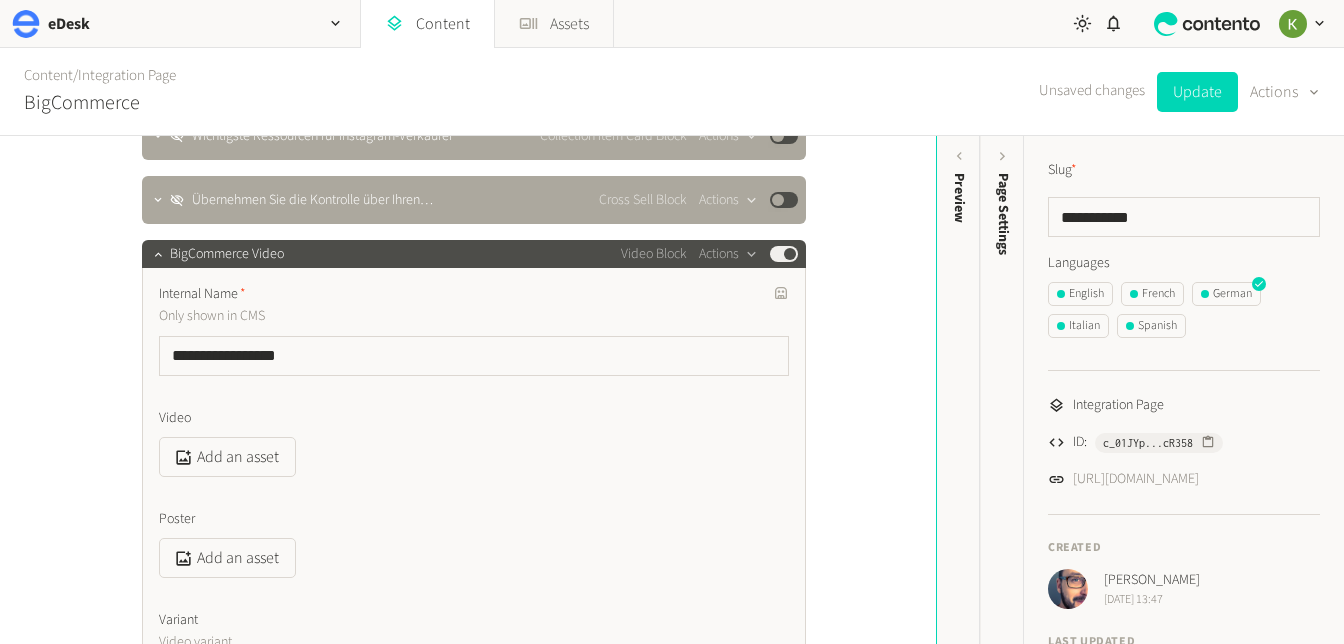 scroll, scrollTop: 3471, scrollLeft: 0, axis: vertical 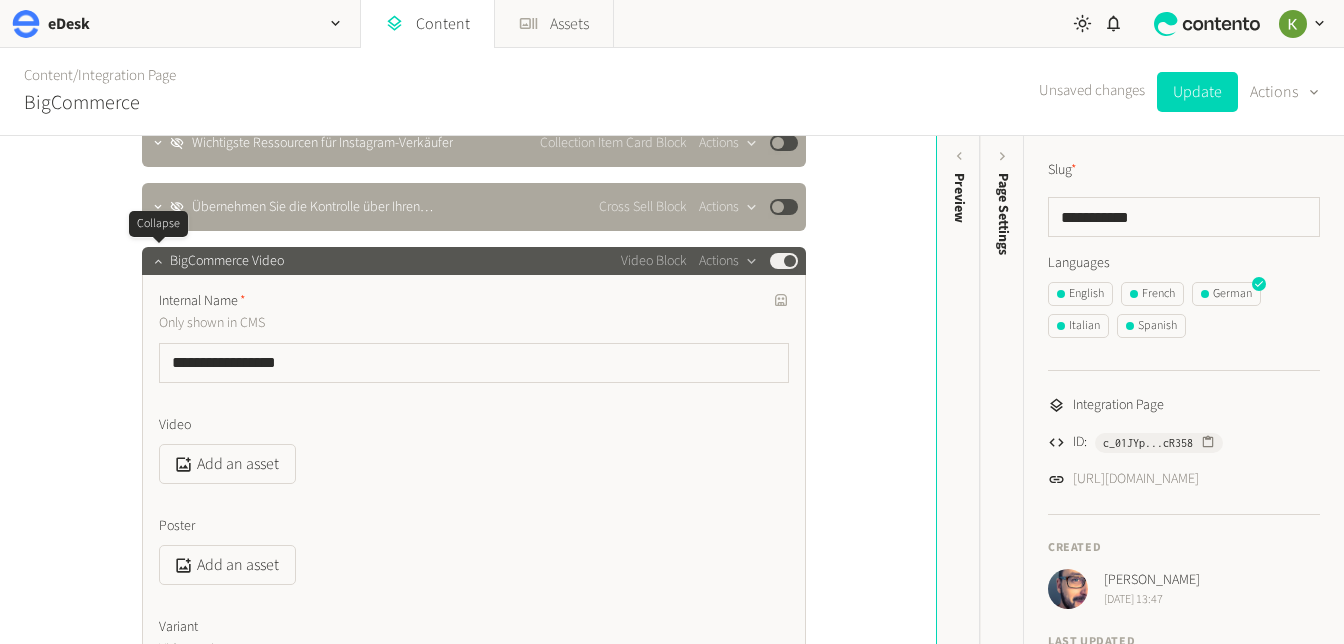 click 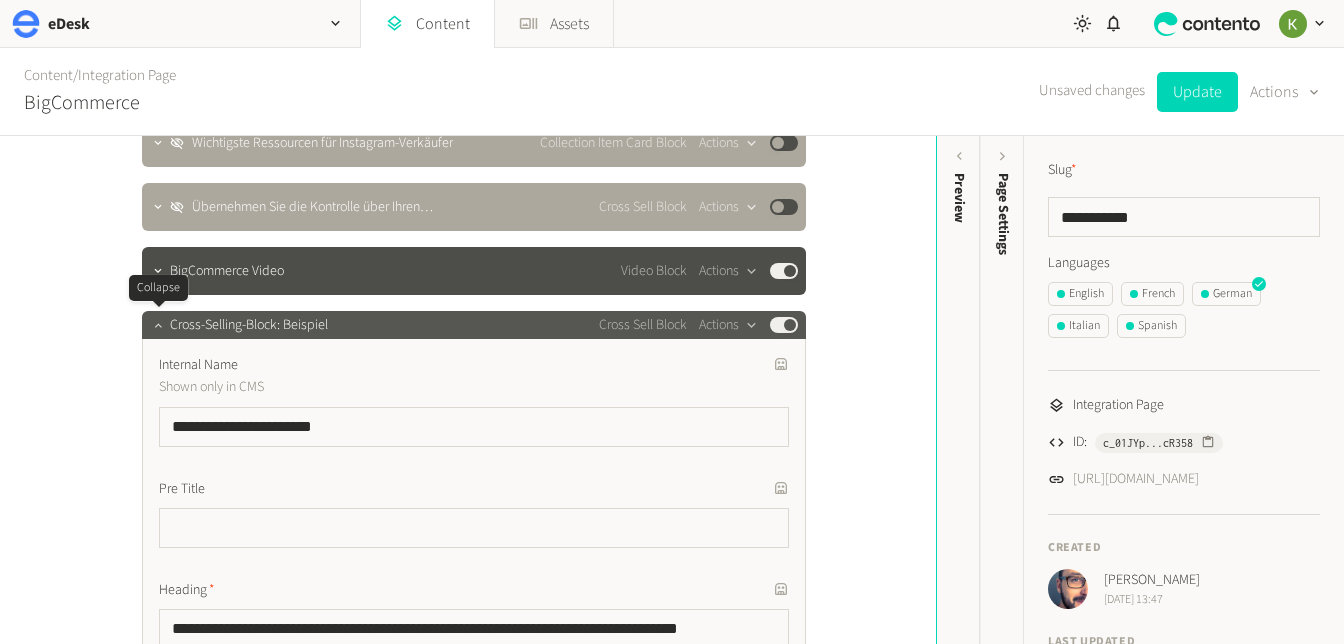 click 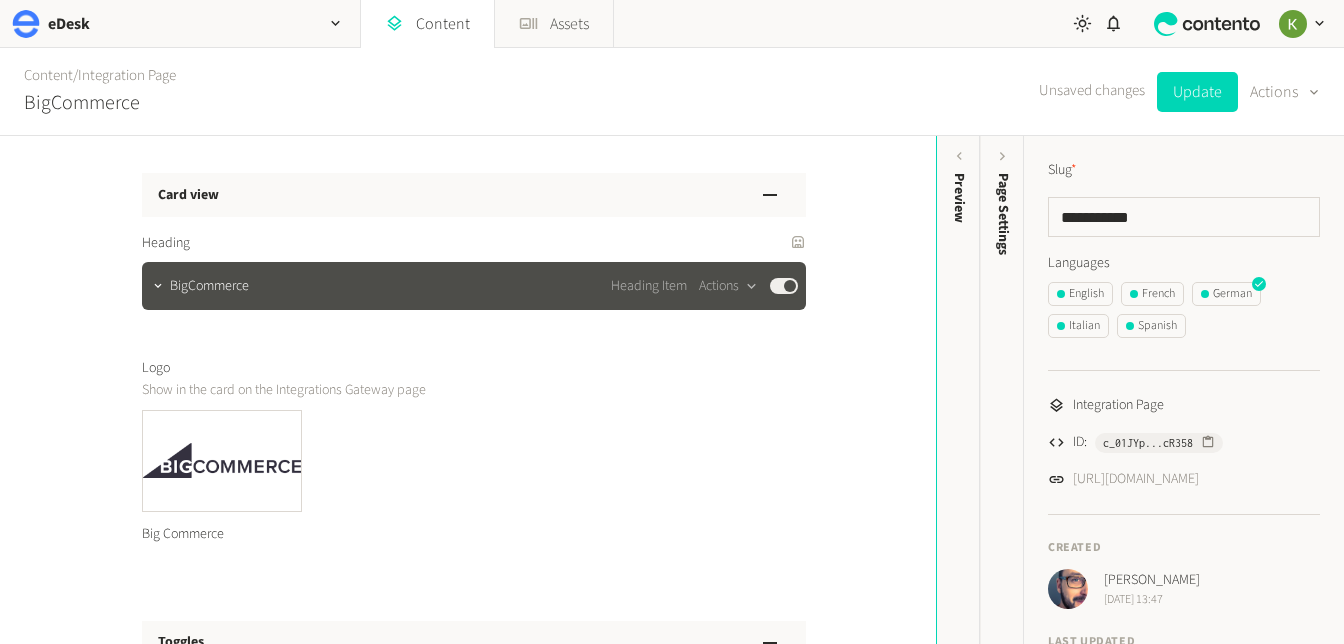 scroll, scrollTop: 3823, scrollLeft: 0, axis: vertical 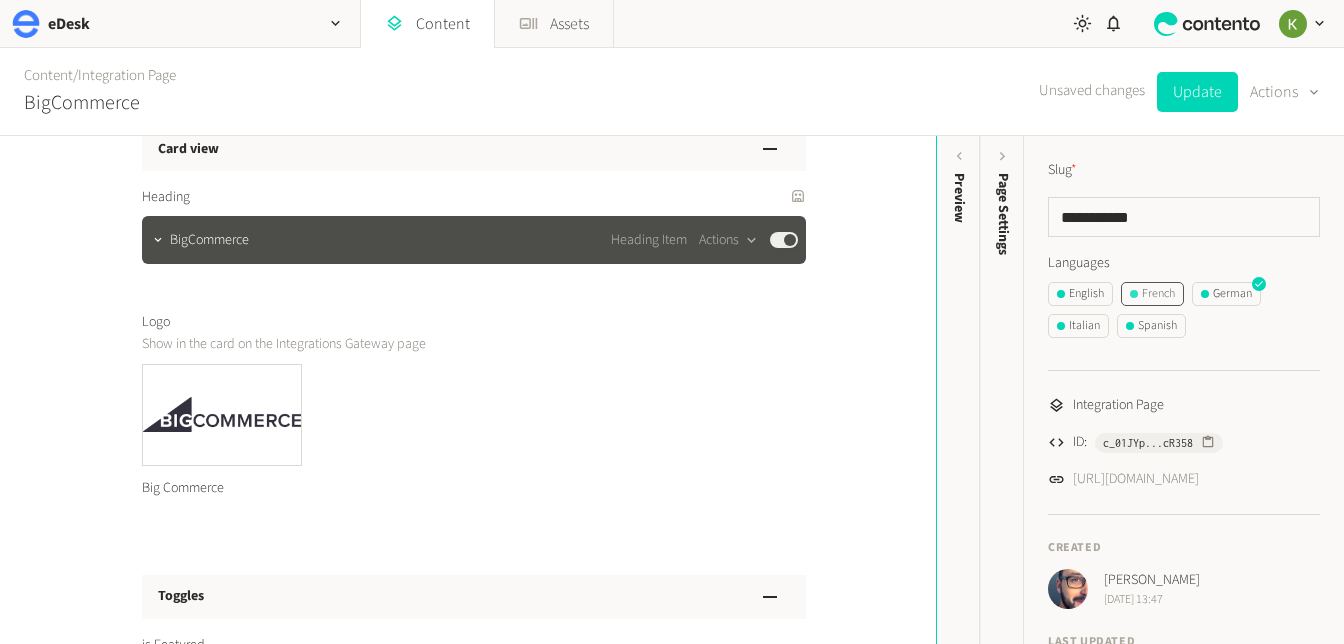 click on "French" 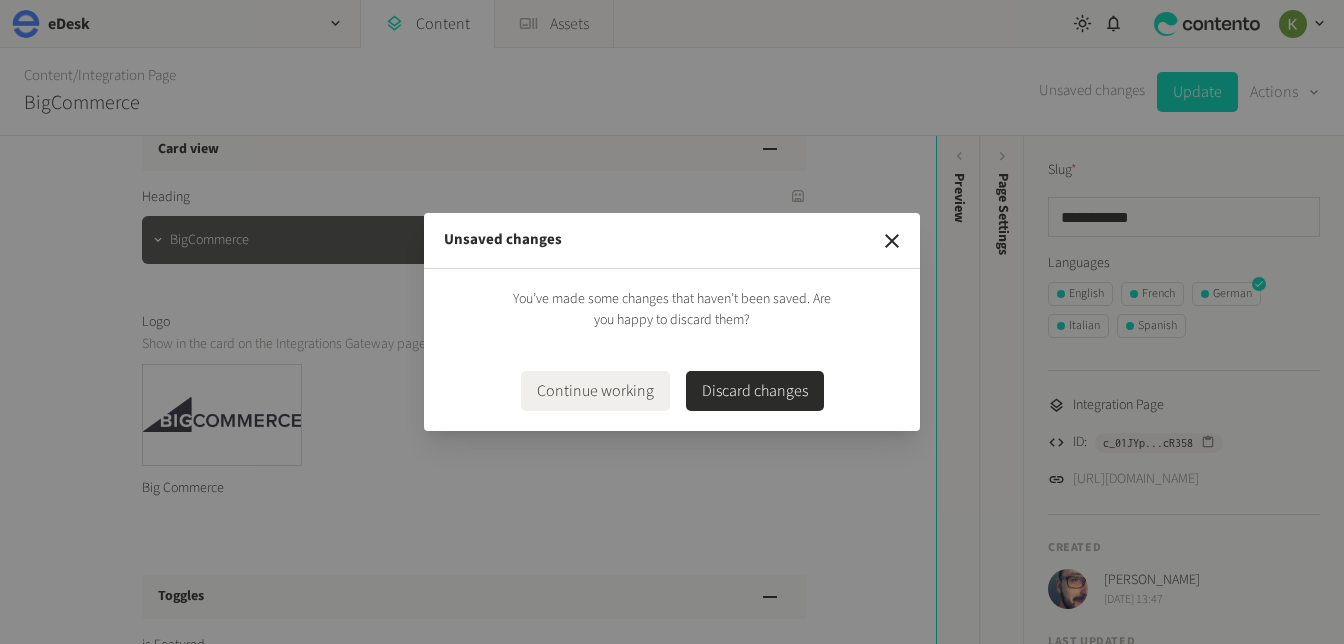 click on "Continue working" at bounding box center (595, 391) 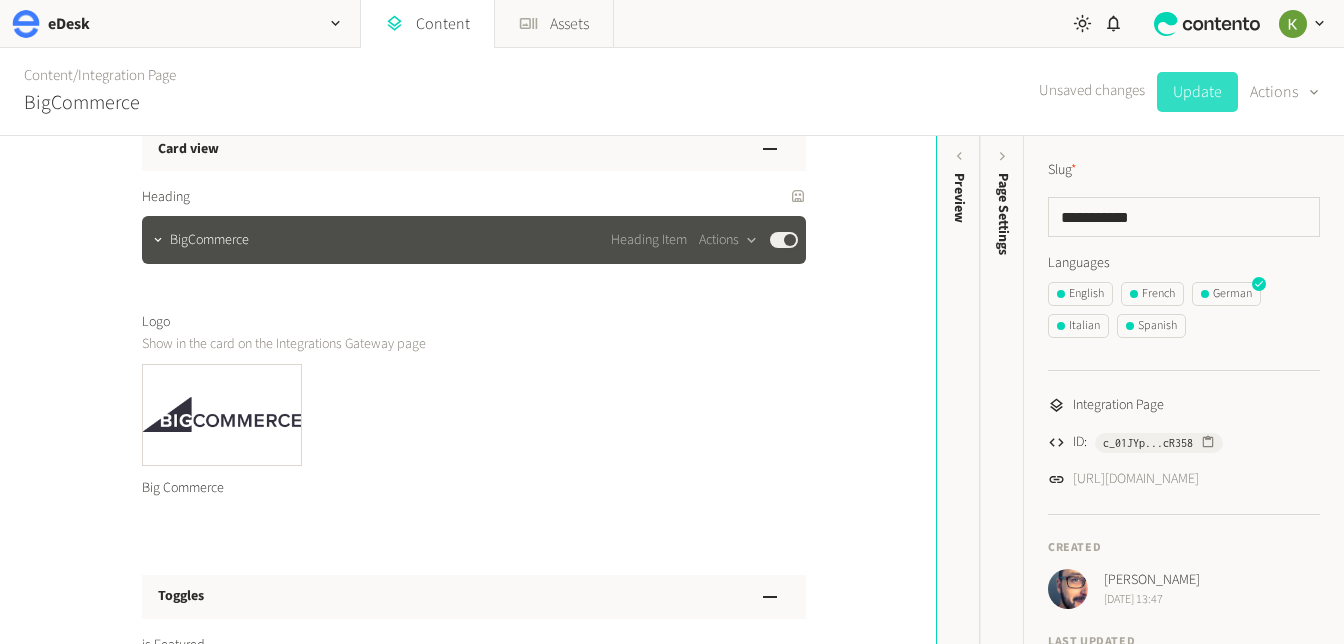 click on "Update" 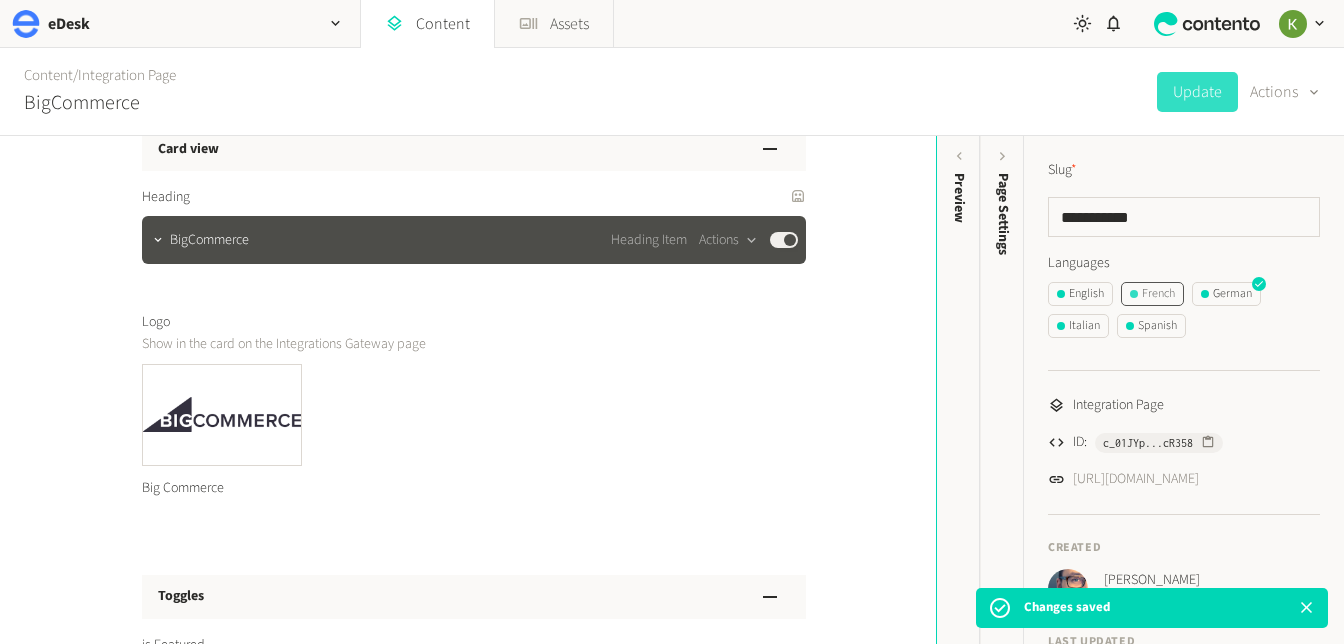 click on "French" 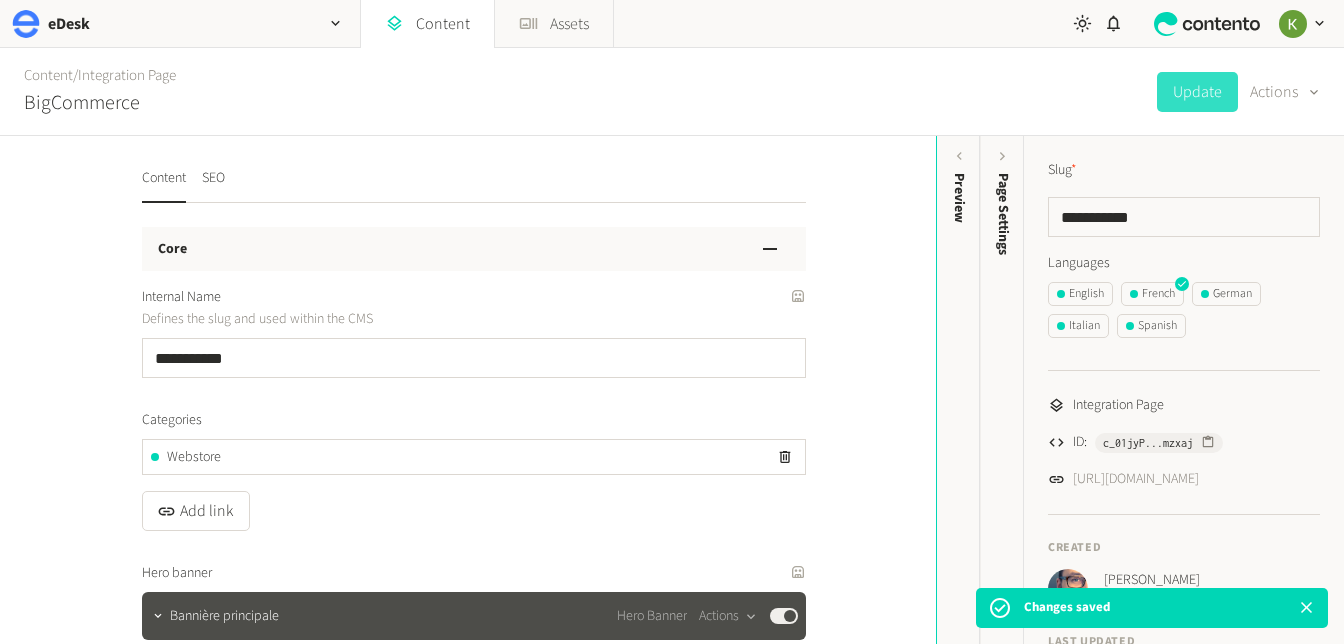 scroll, scrollTop: 274, scrollLeft: 0, axis: vertical 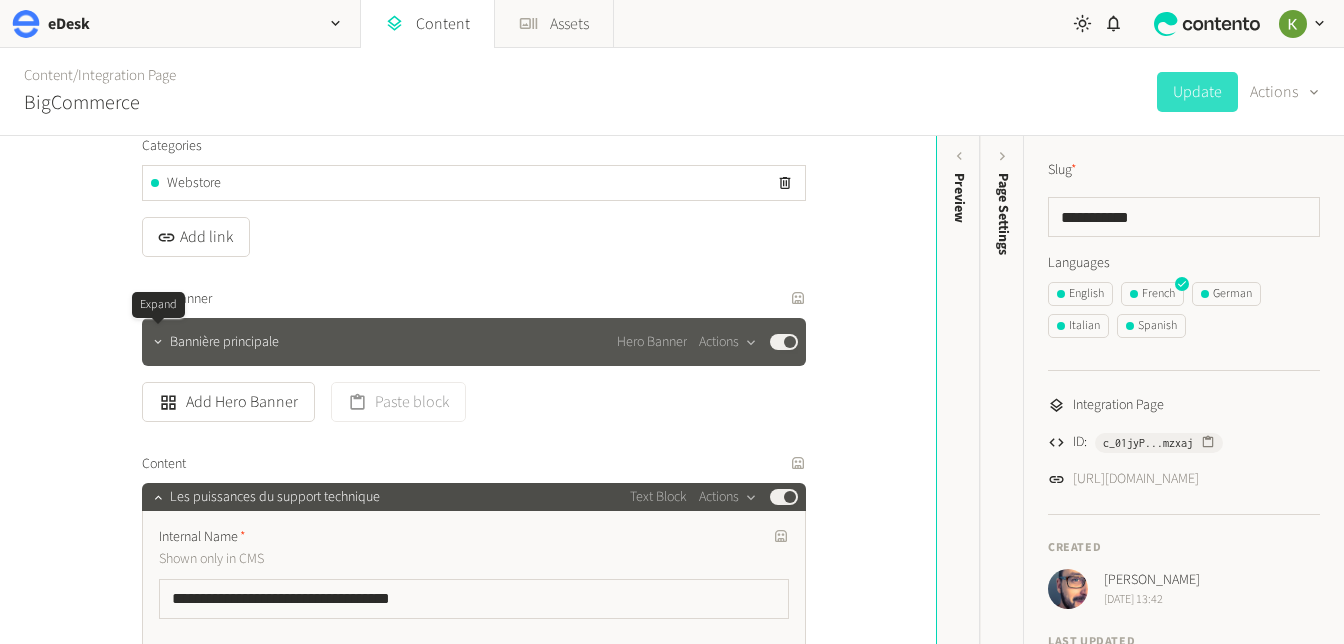 click 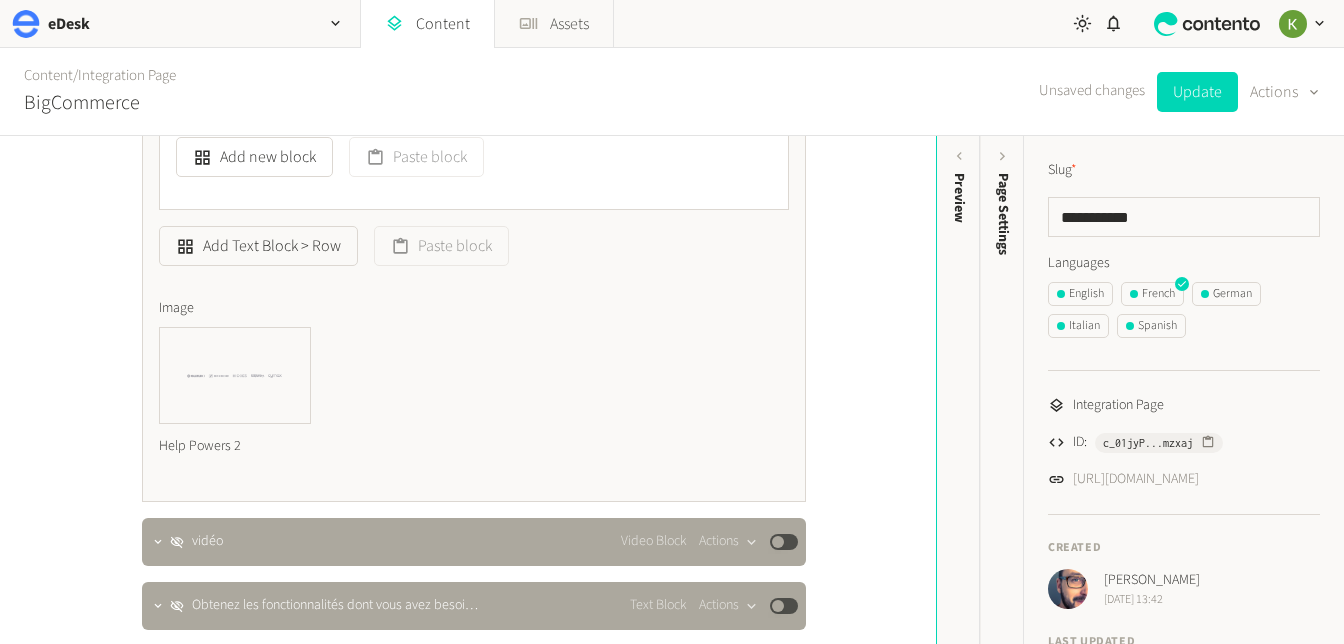 scroll, scrollTop: 3593, scrollLeft: 0, axis: vertical 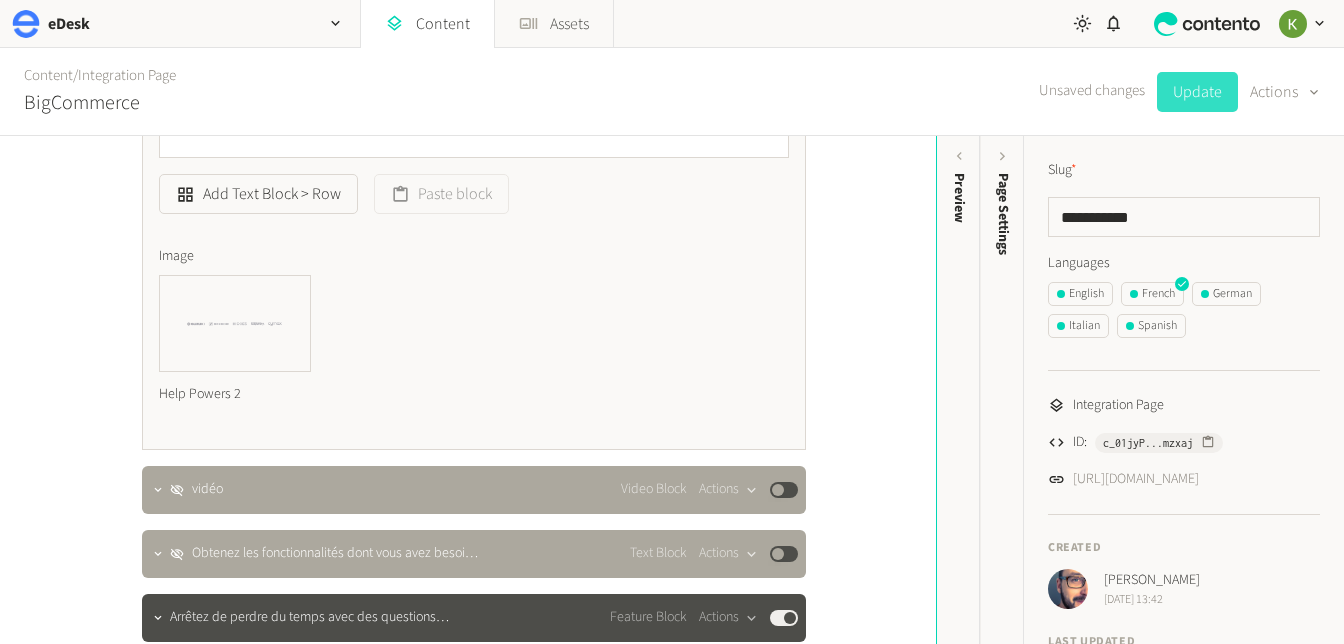 click on "Update" 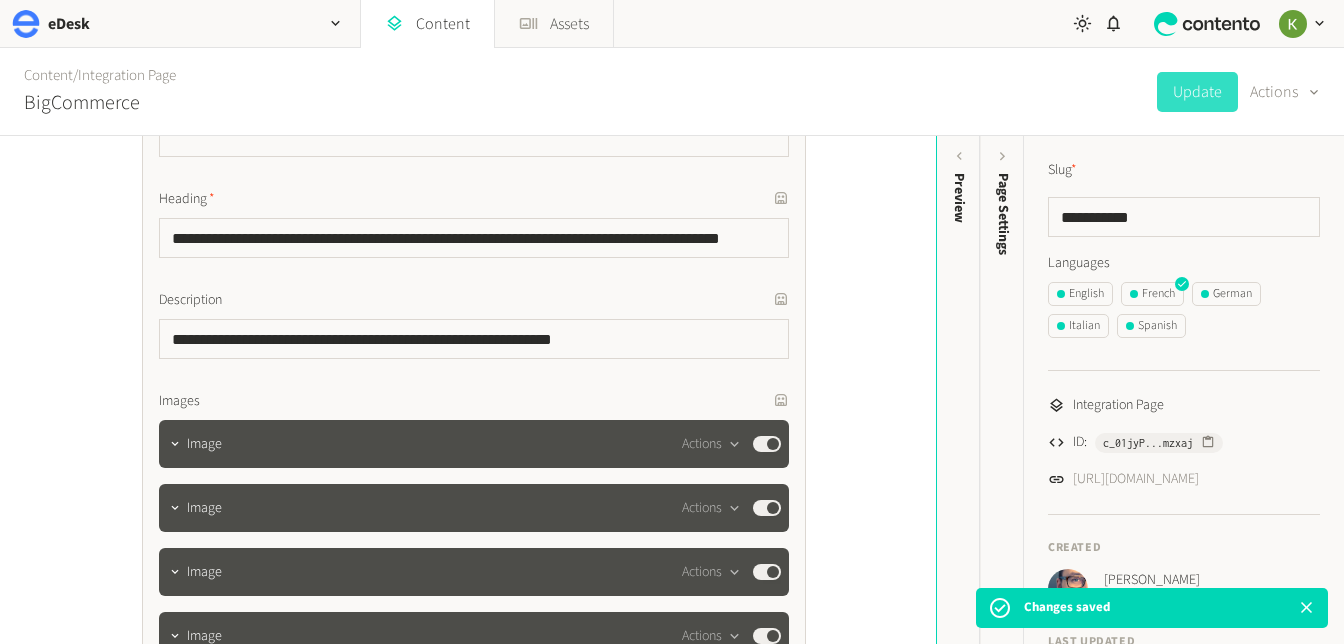 scroll, scrollTop: 7101, scrollLeft: 0, axis: vertical 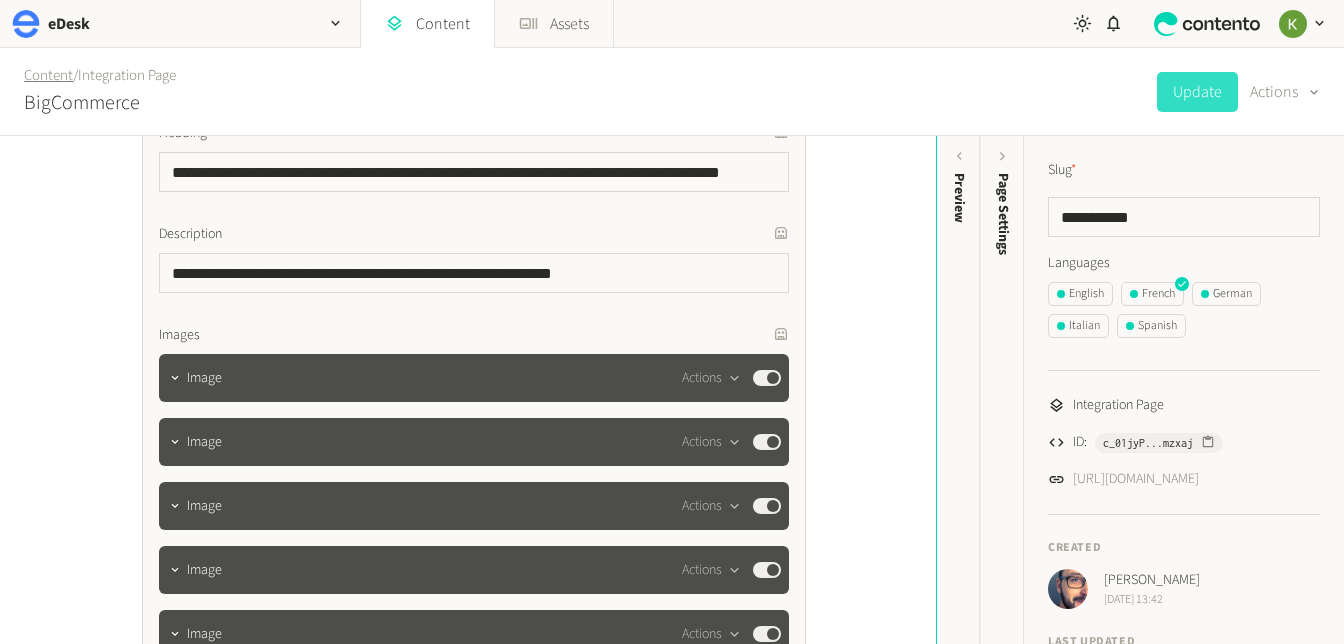click on "Content" 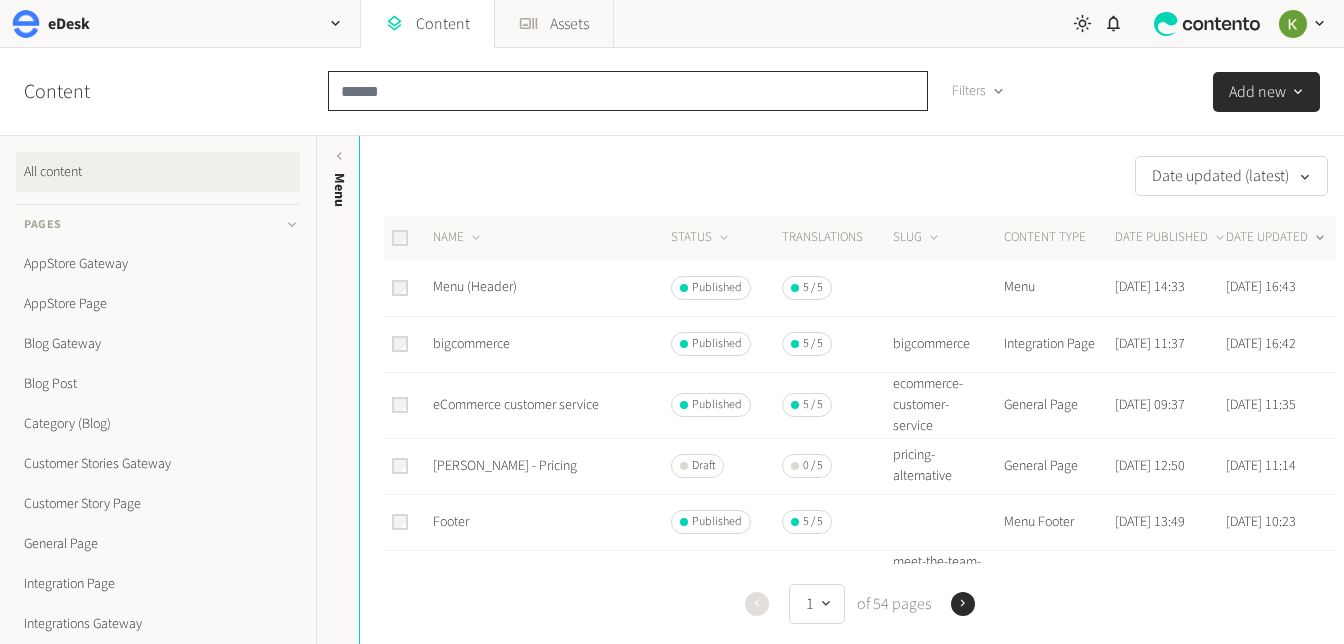 click 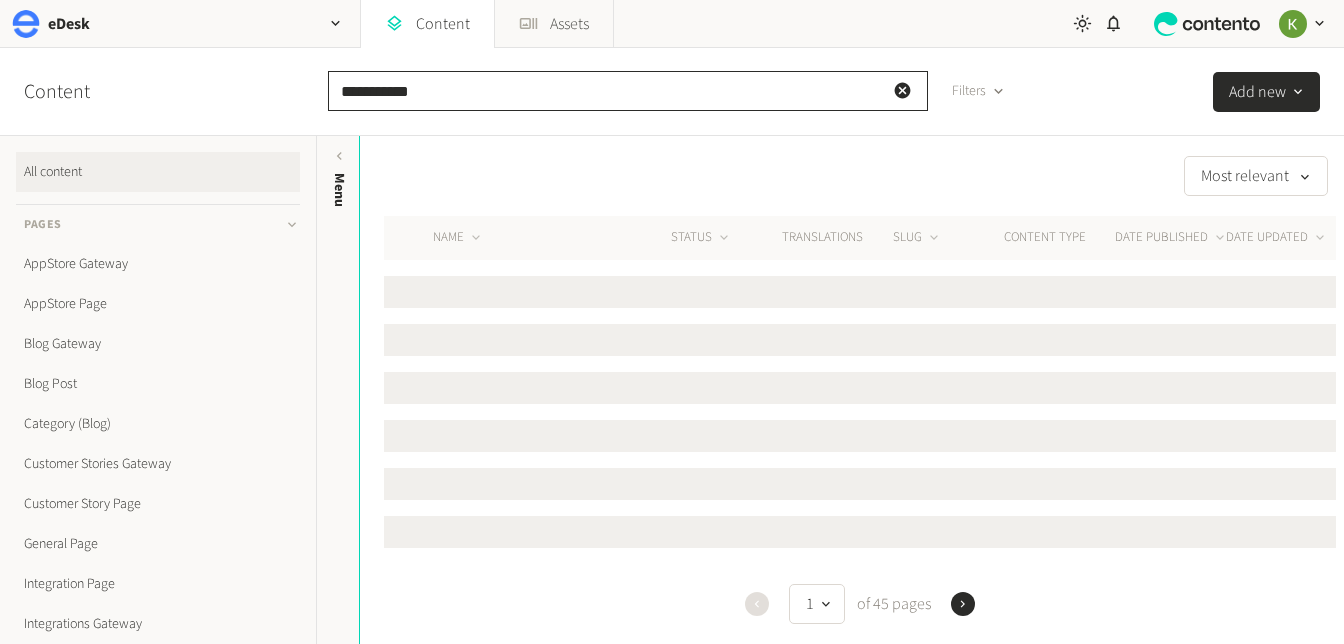 type on "**********" 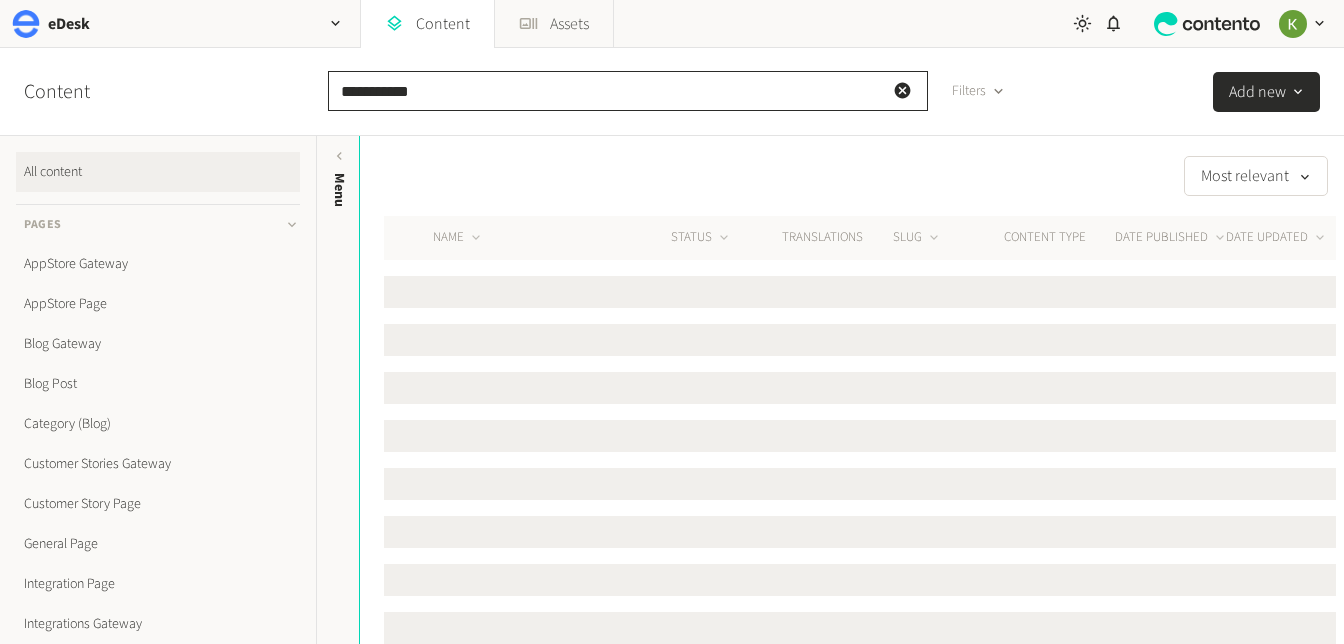 drag, startPoint x: 468, startPoint y: 94, endPoint x: 264, endPoint y: 78, distance: 204.6265 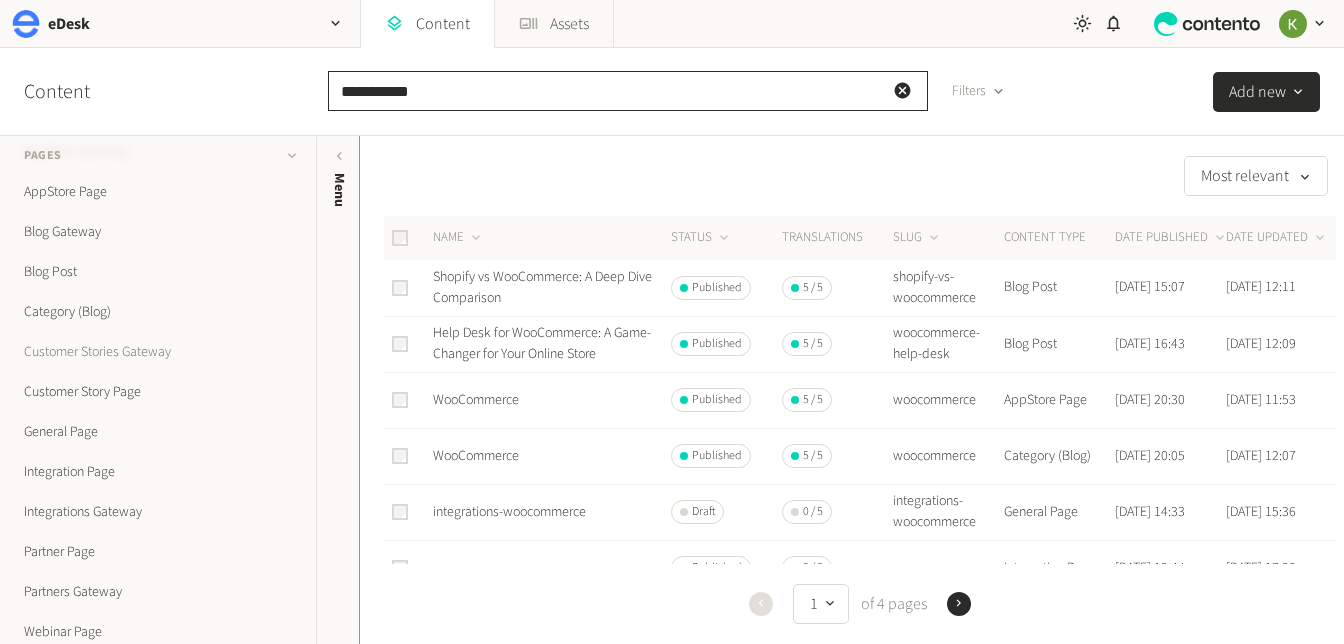 scroll, scrollTop: 133, scrollLeft: 0, axis: vertical 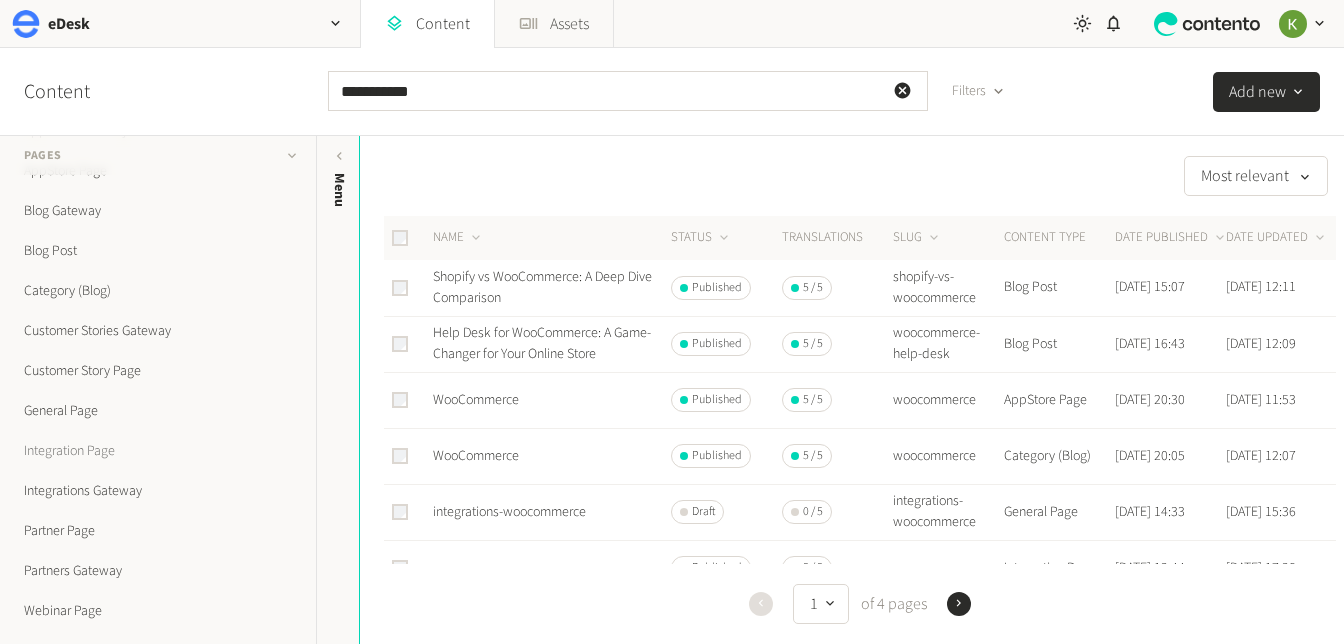click on "Integration Page" 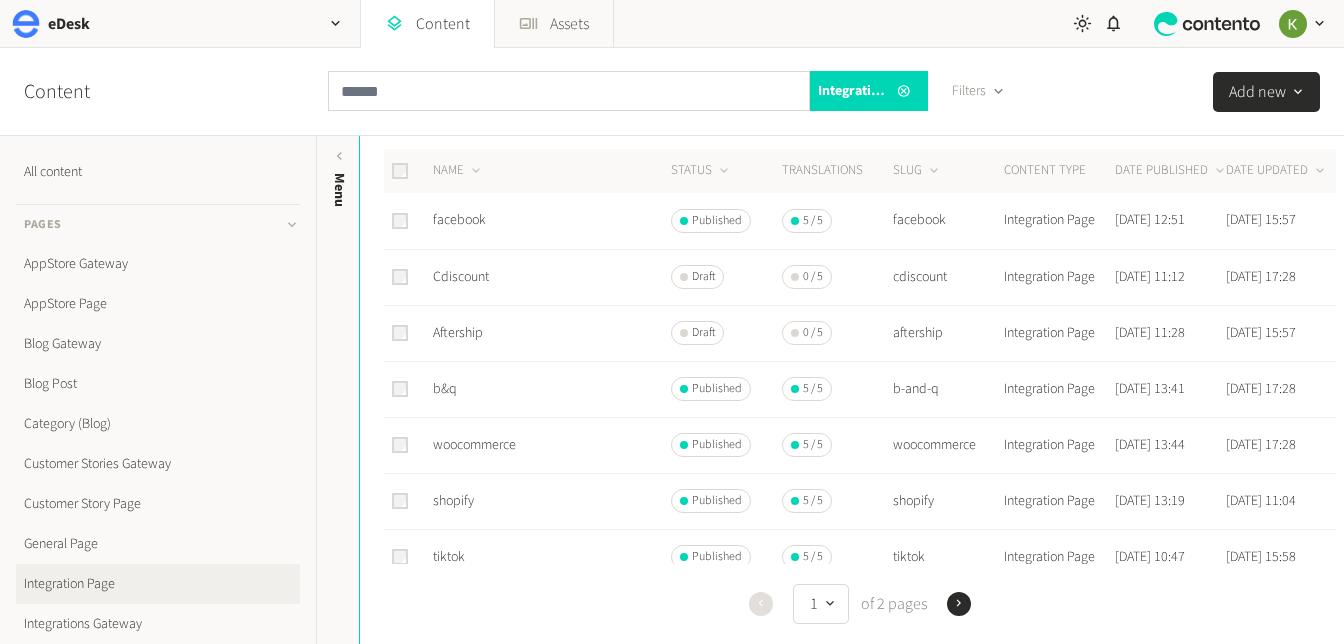 scroll, scrollTop: 156, scrollLeft: 0, axis: vertical 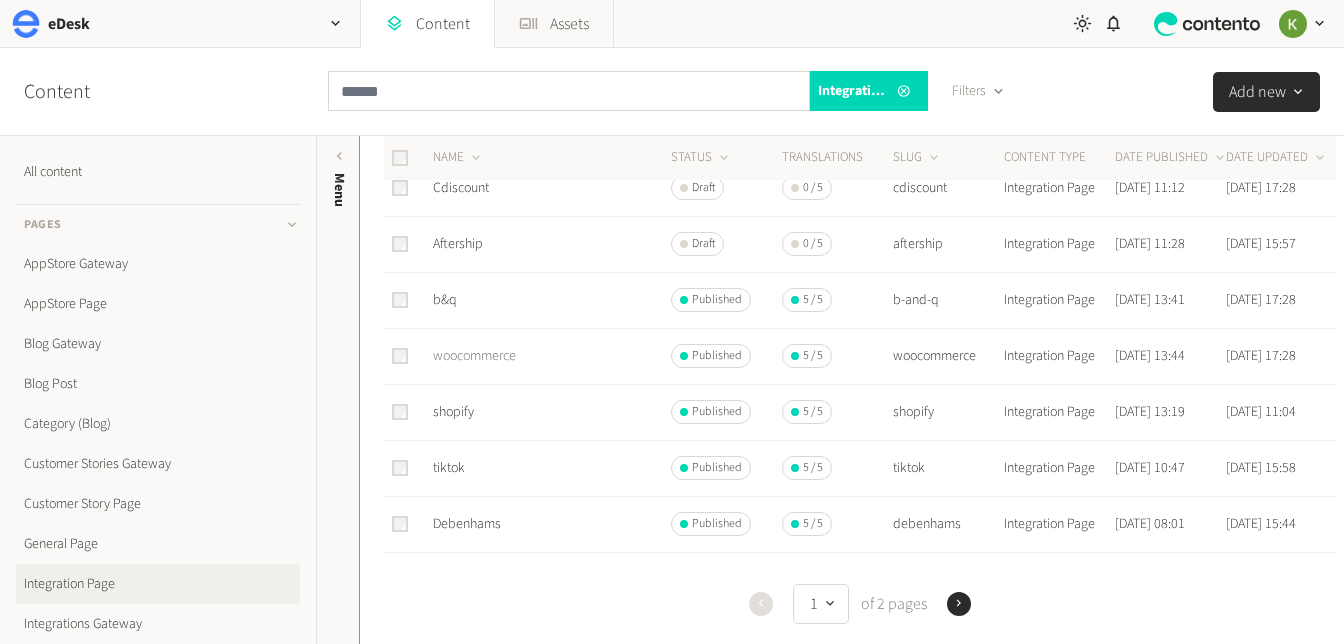 click on "woocommerce" 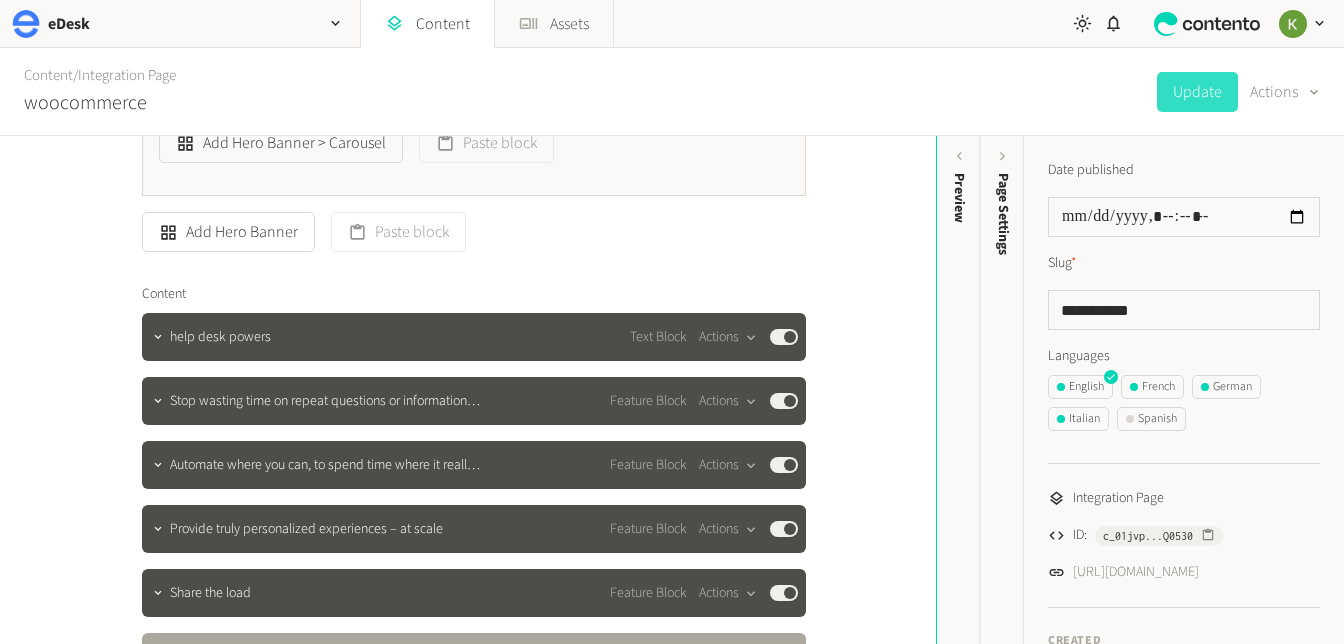 scroll, scrollTop: 2253, scrollLeft: 0, axis: vertical 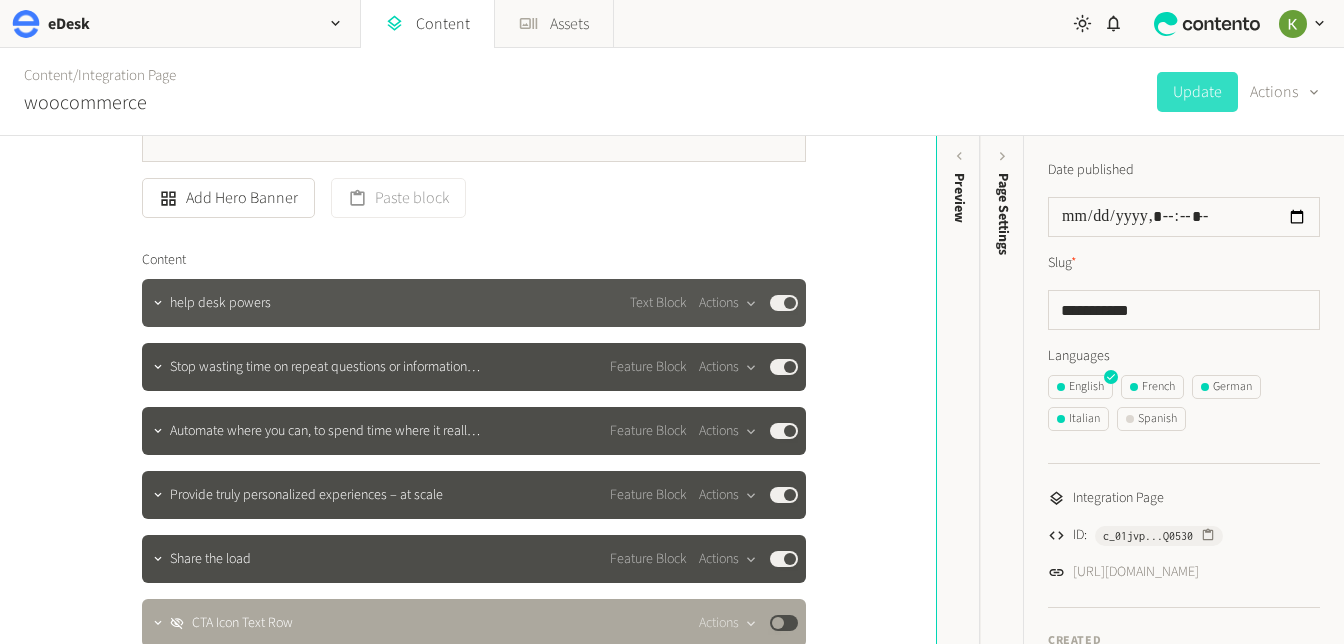 click on "help desk powers" 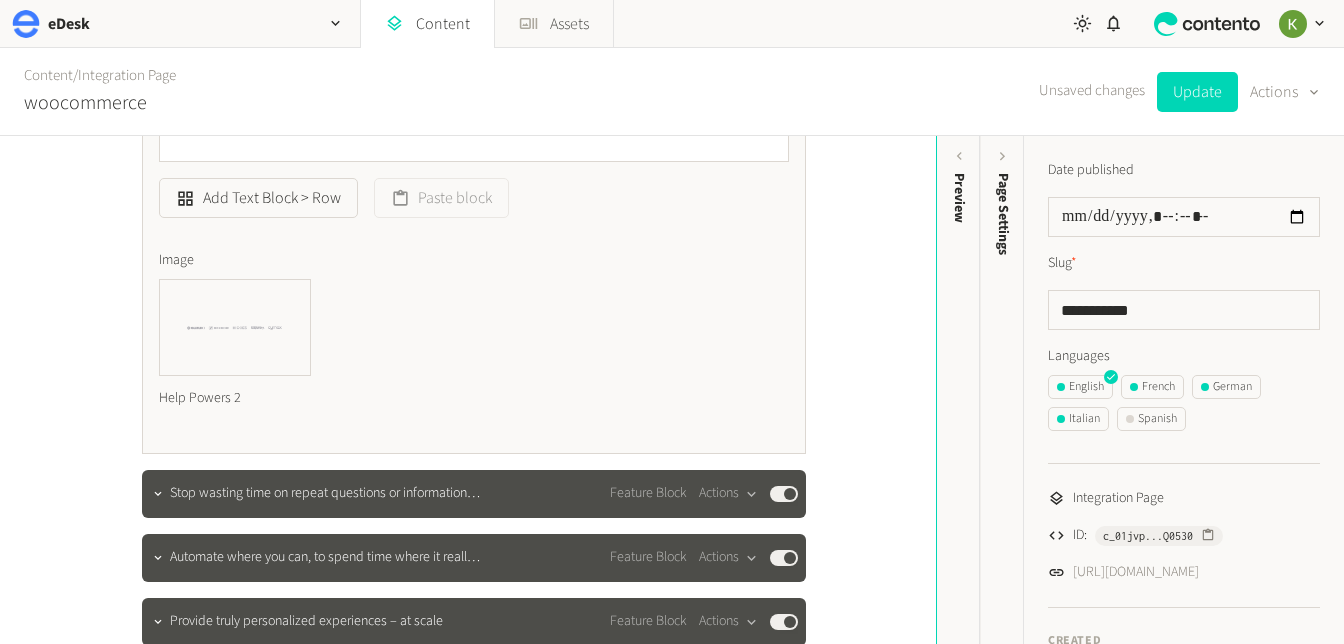 scroll, scrollTop: 3569, scrollLeft: 0, axis: vertical 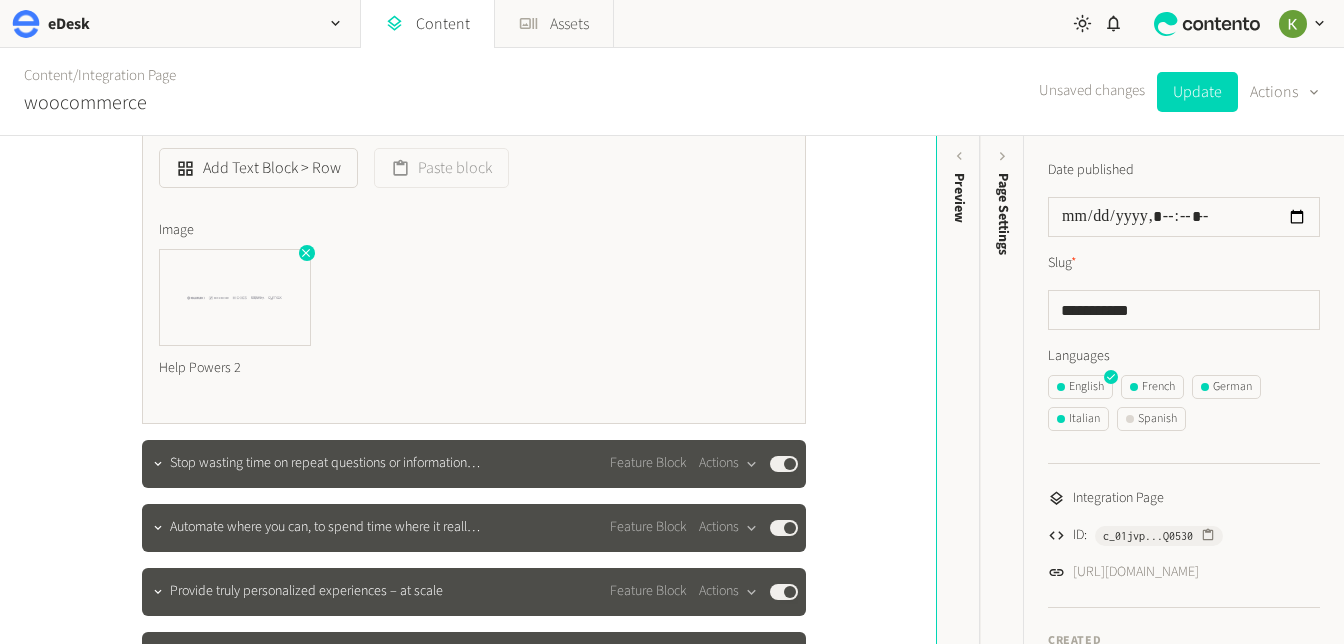 click 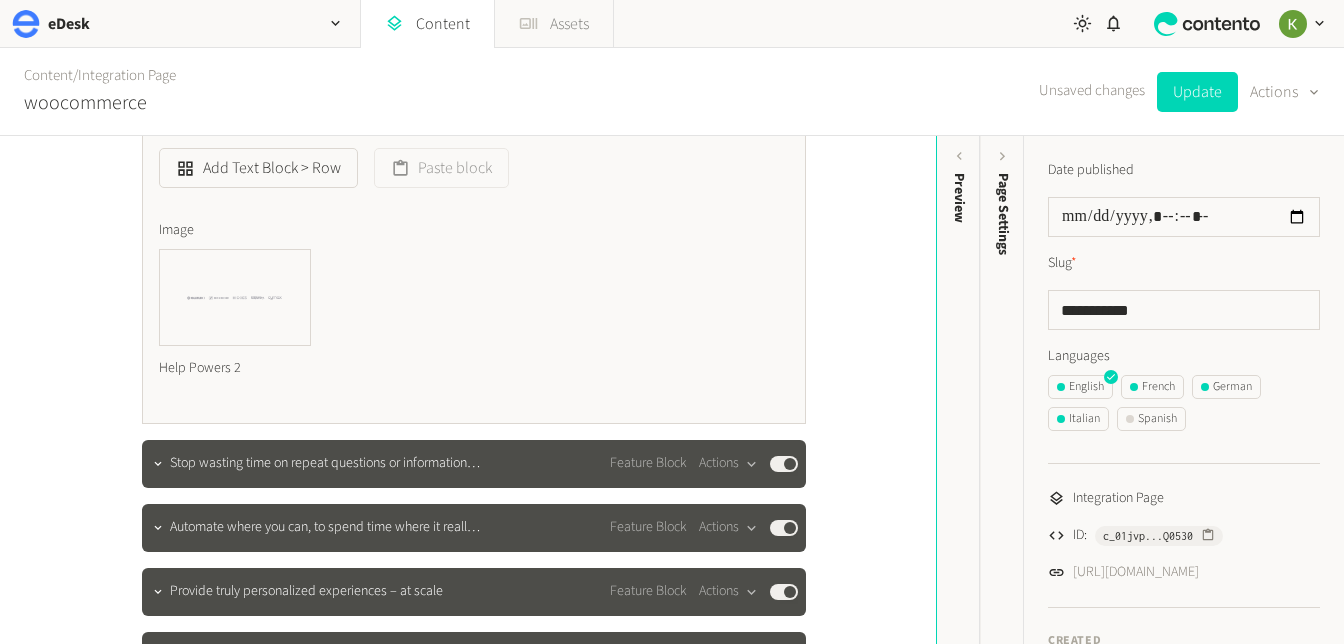 click on "Assets" 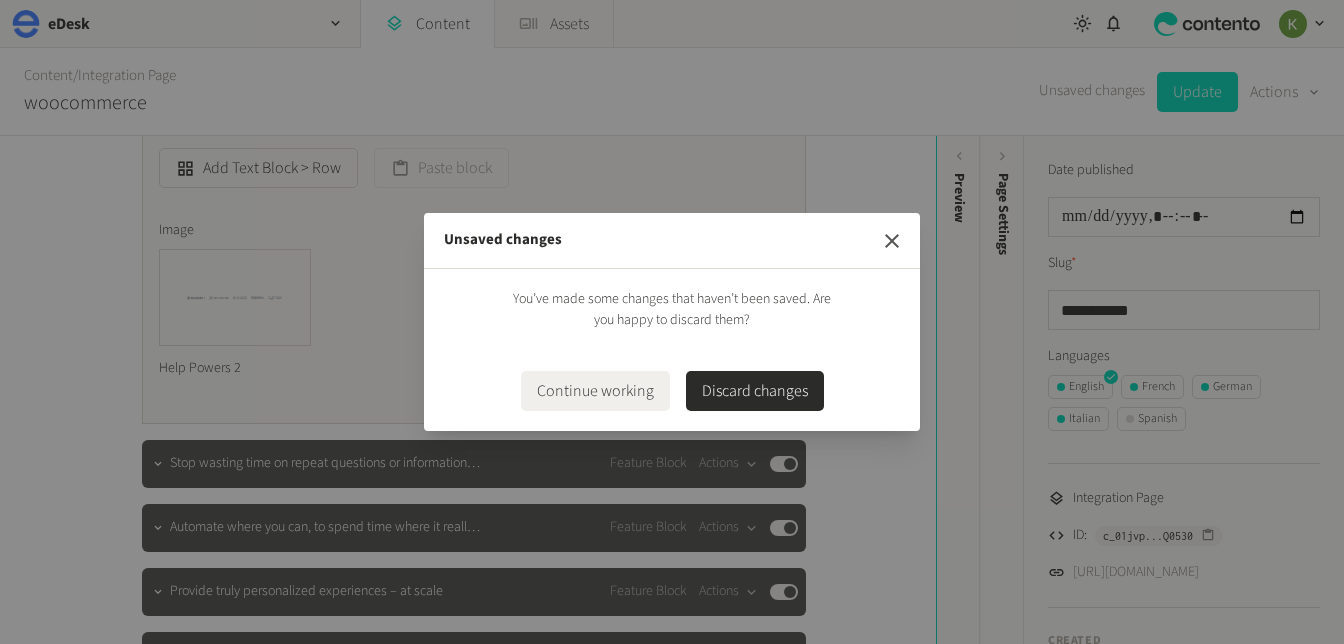 click 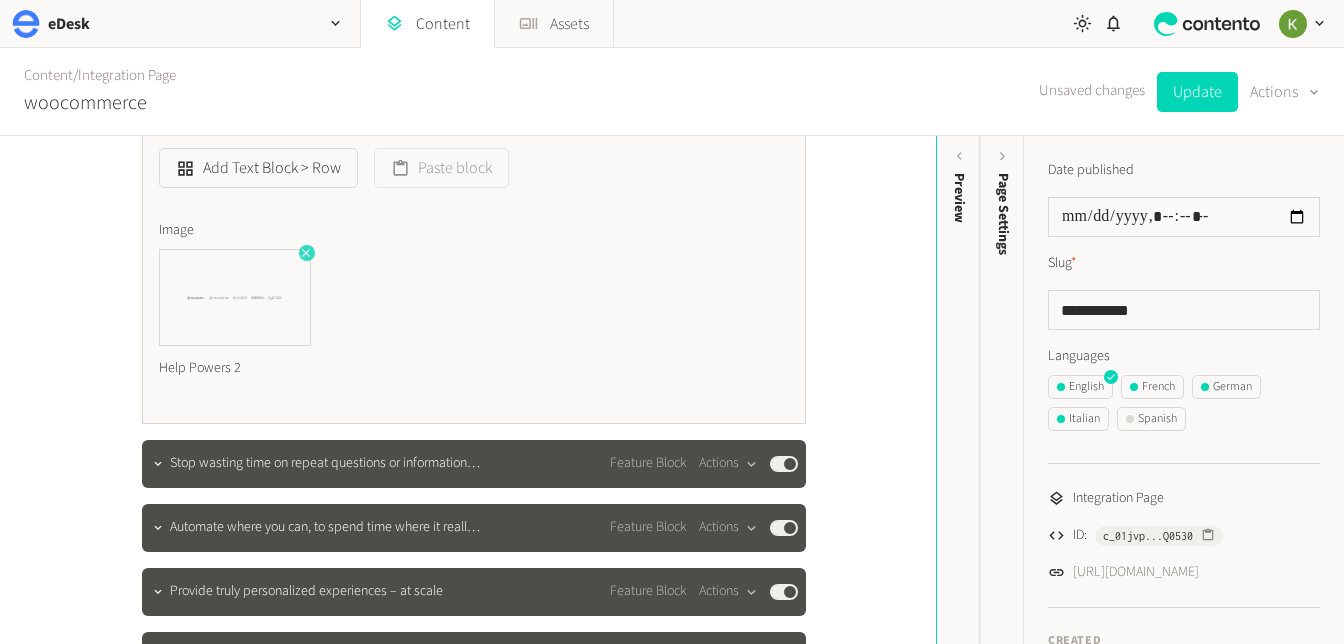click 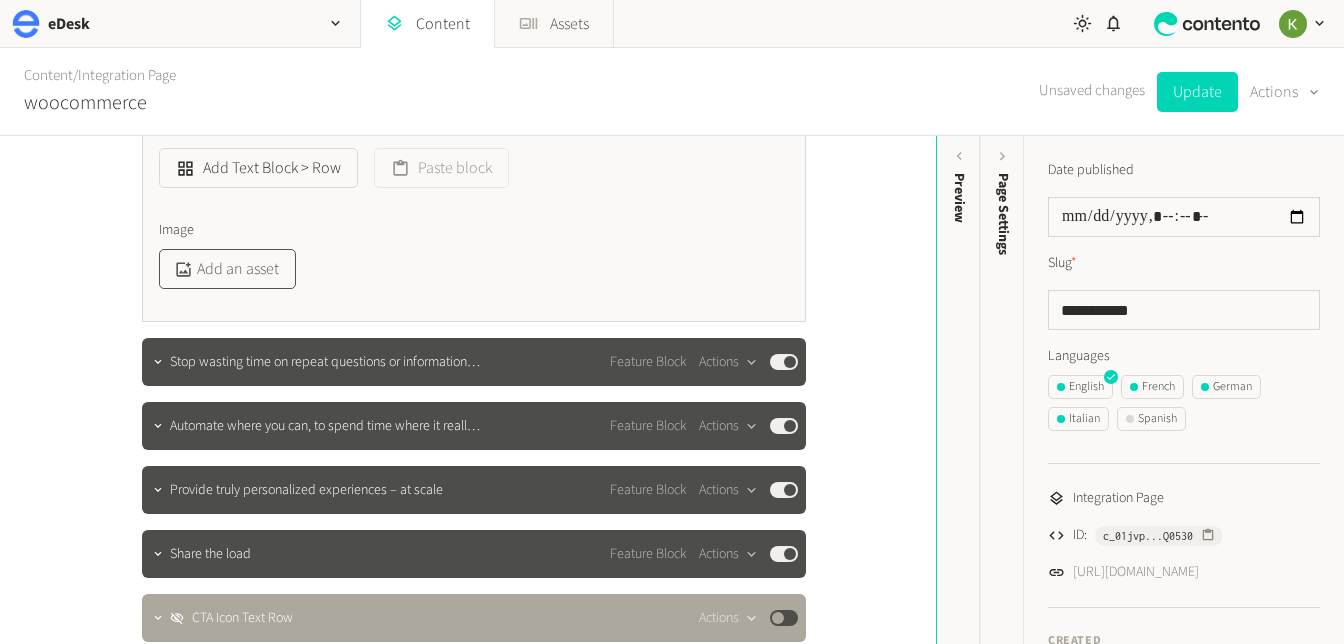 click on "Add an asset" 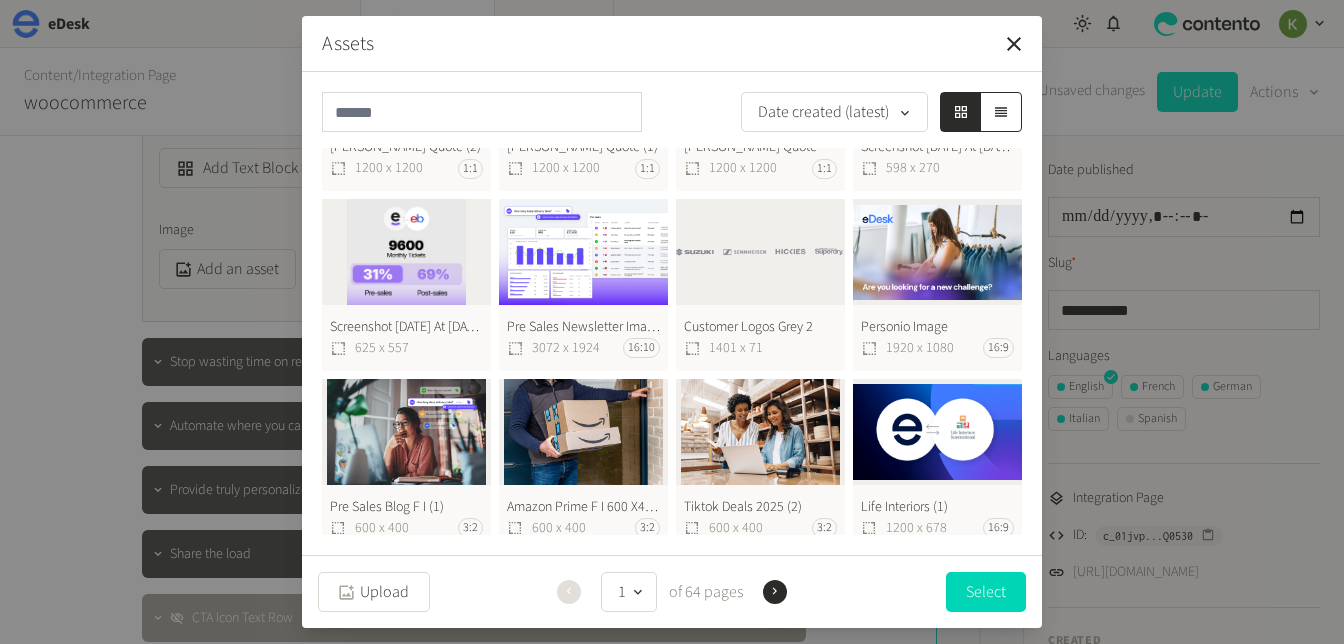 scroll, scrollTop: 1247, scrollLeft: 0, axis: vertical 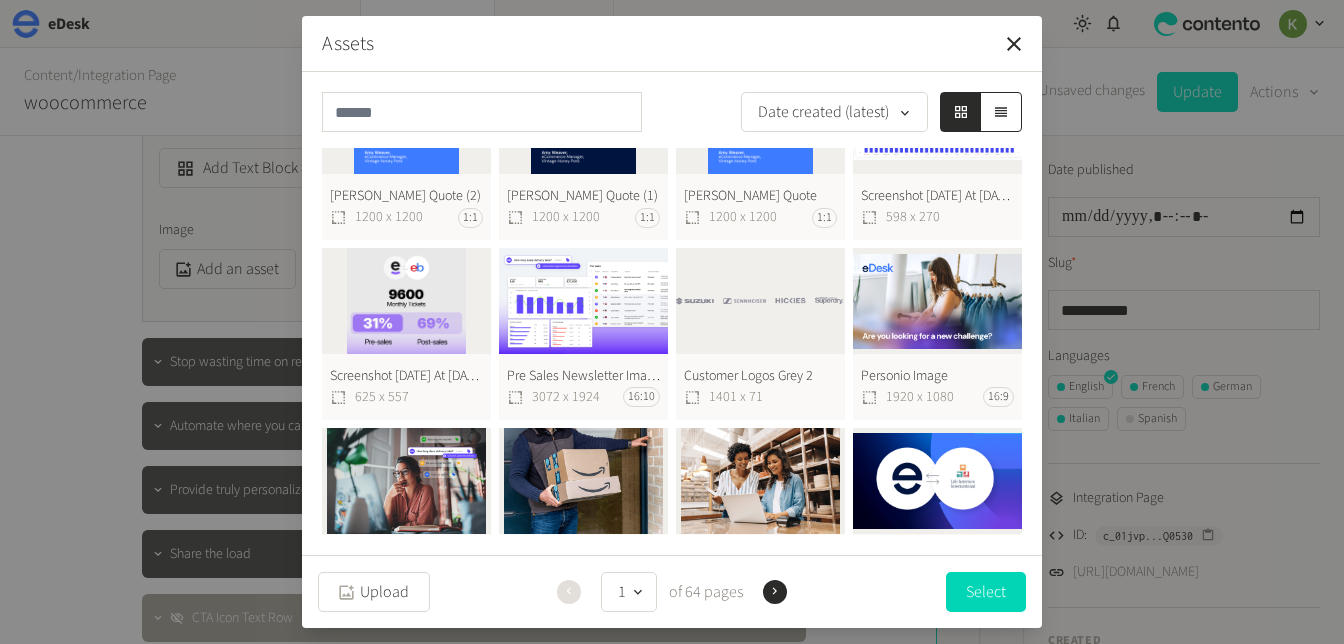 click on "Customer Logos Grey 2  1401 x 71" 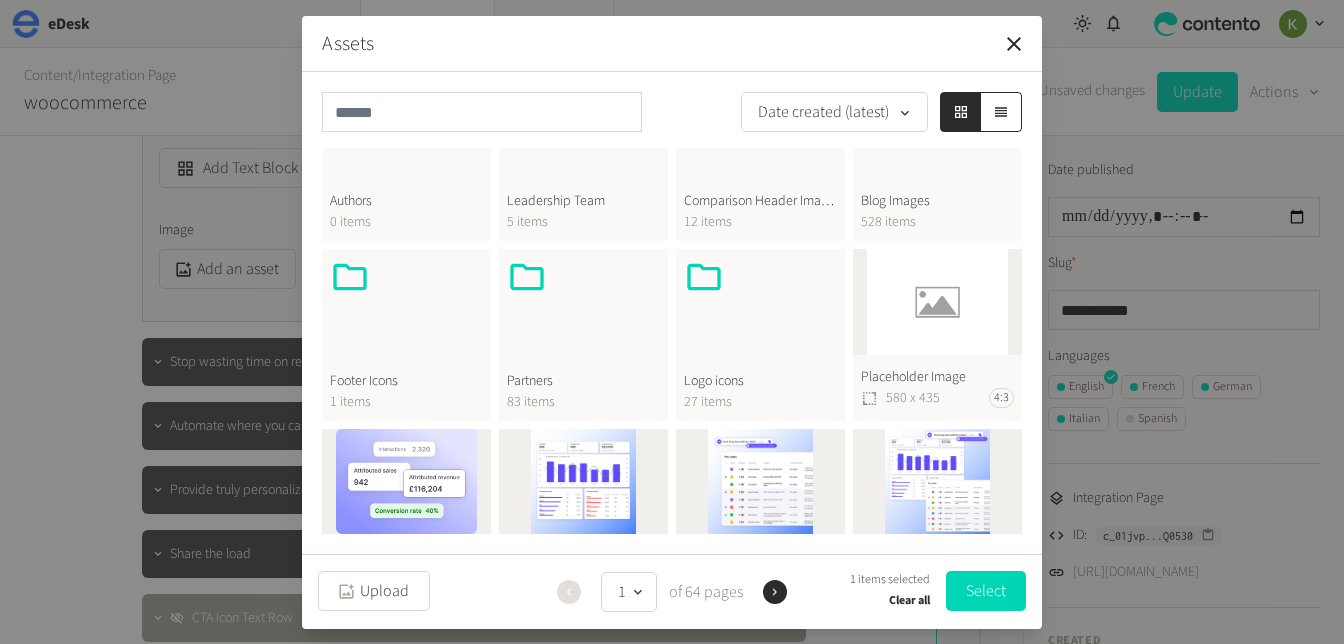 scroll, scrollTop: 603, scrollLeft: 0, axis: vertical 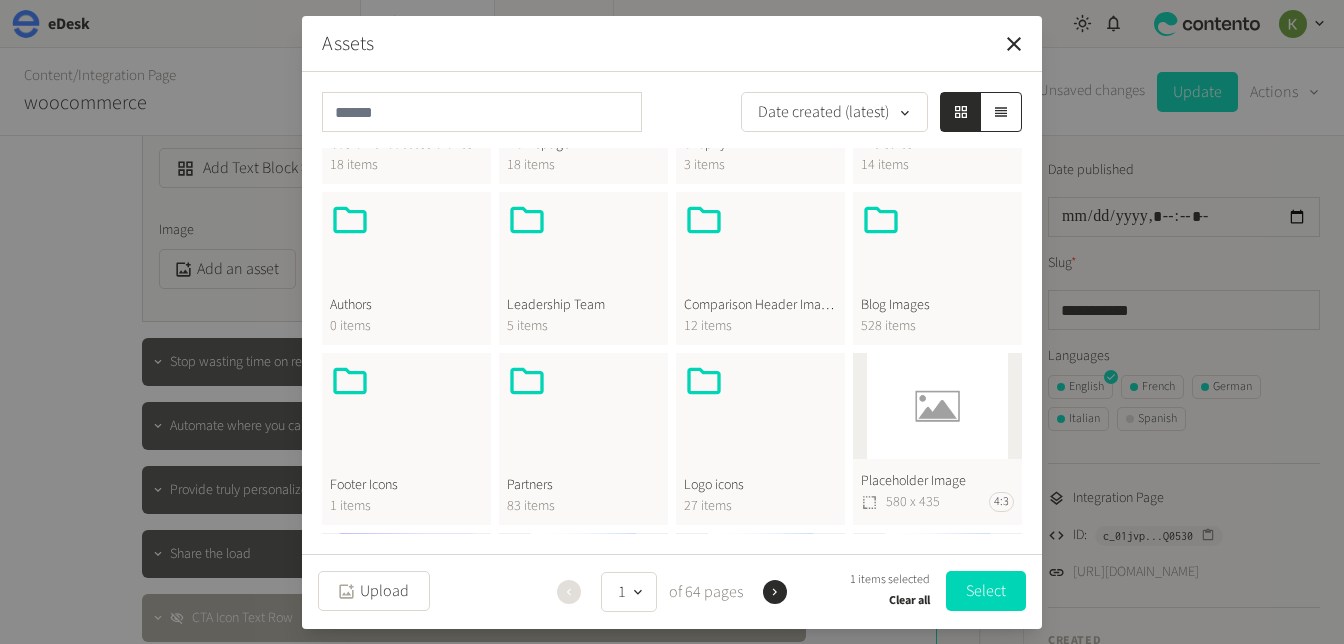 click at bounding box center (760, 409) 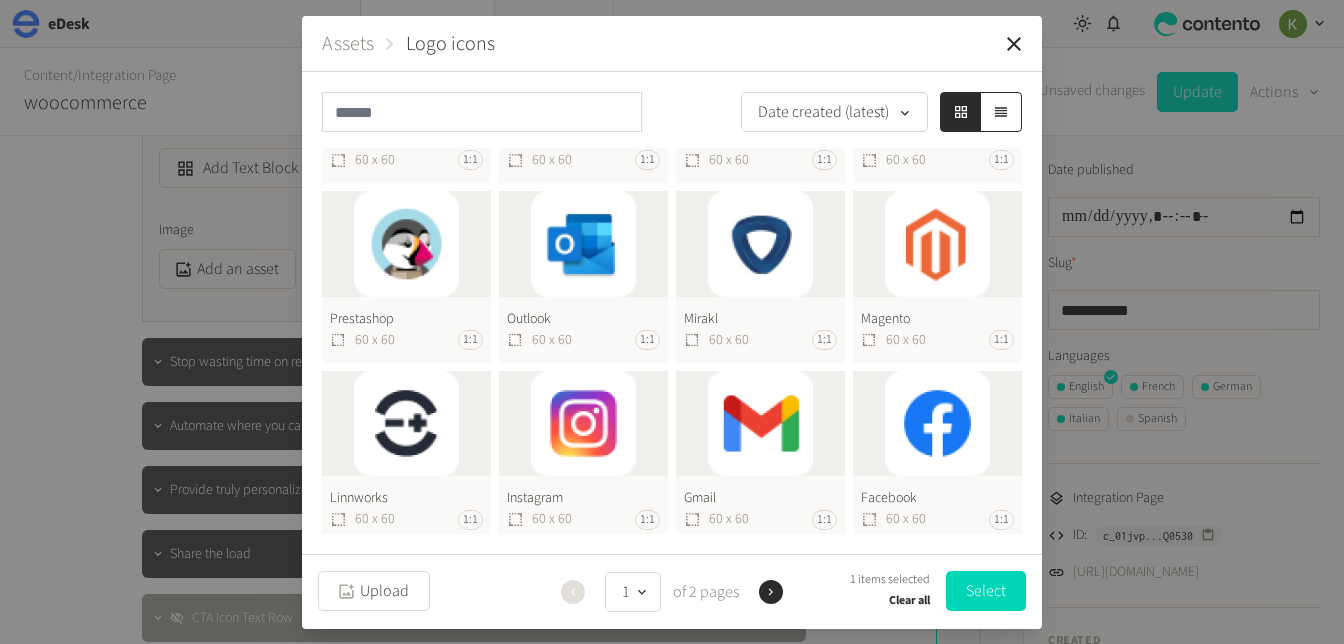scroll, scrollTop: 0, scrollLeft: 0, axis: both 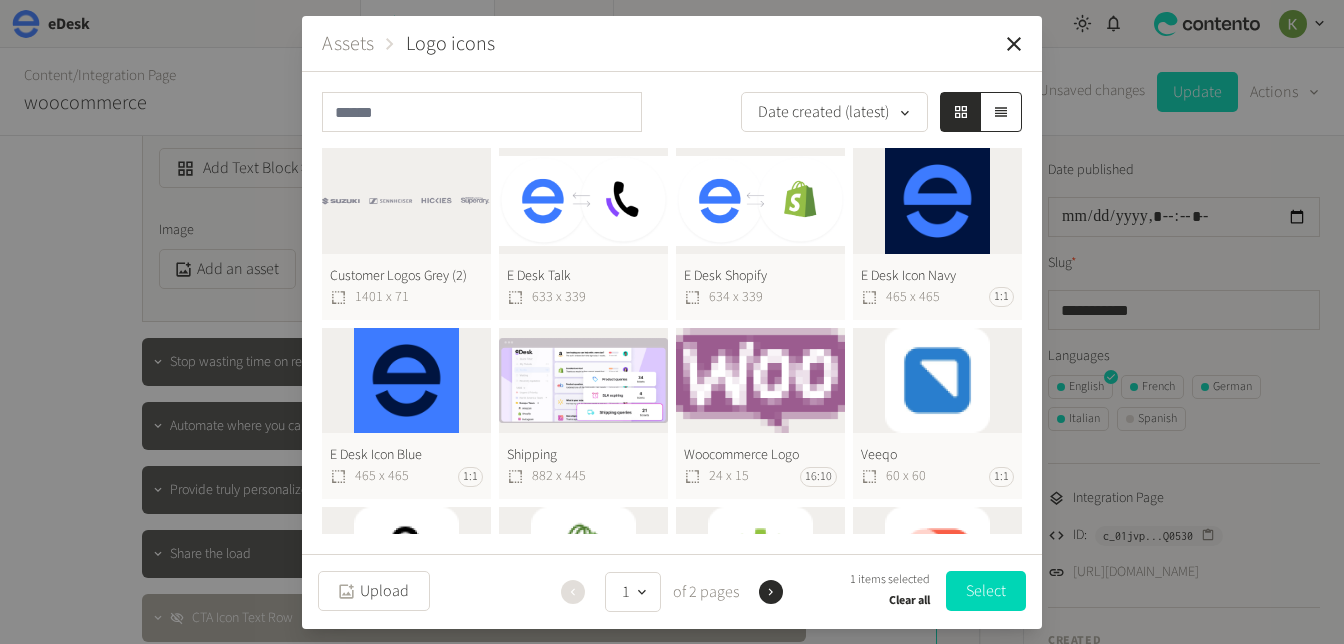 click on "Assets" at bounding box center (348, 44) 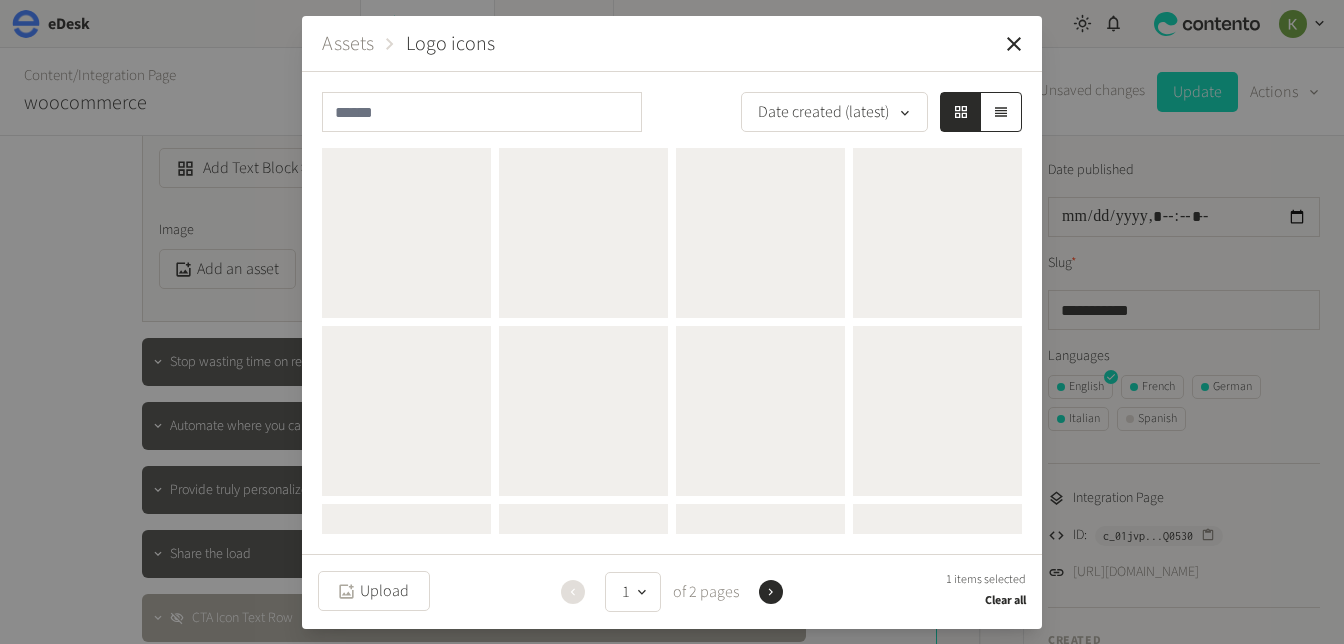 click on "Assets" at bounding box center (348, 44) 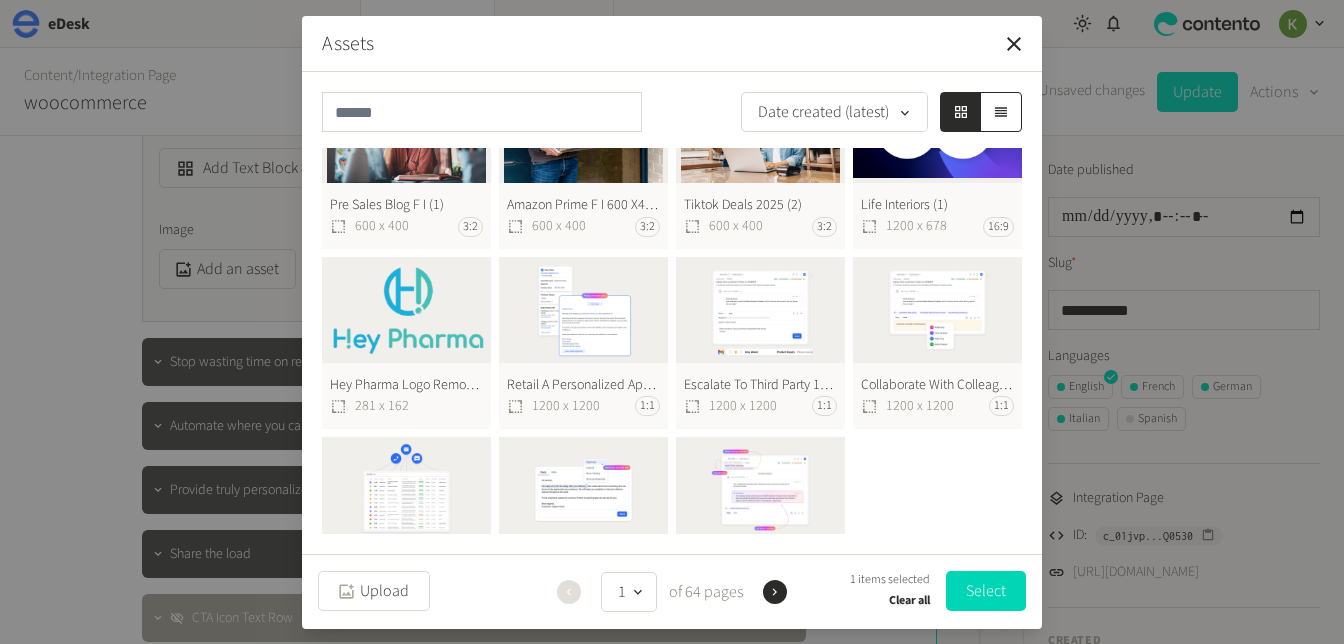 scroll, scrollTop: 1664, scrollLeft: 0, axis: vertical 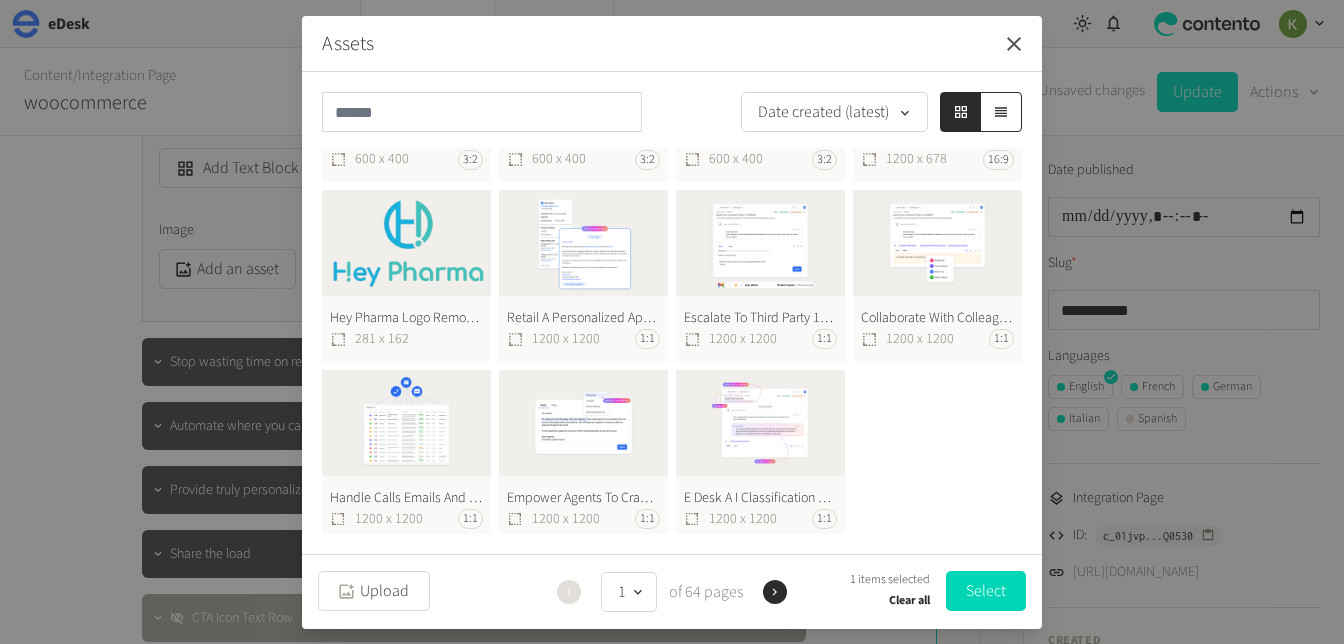click 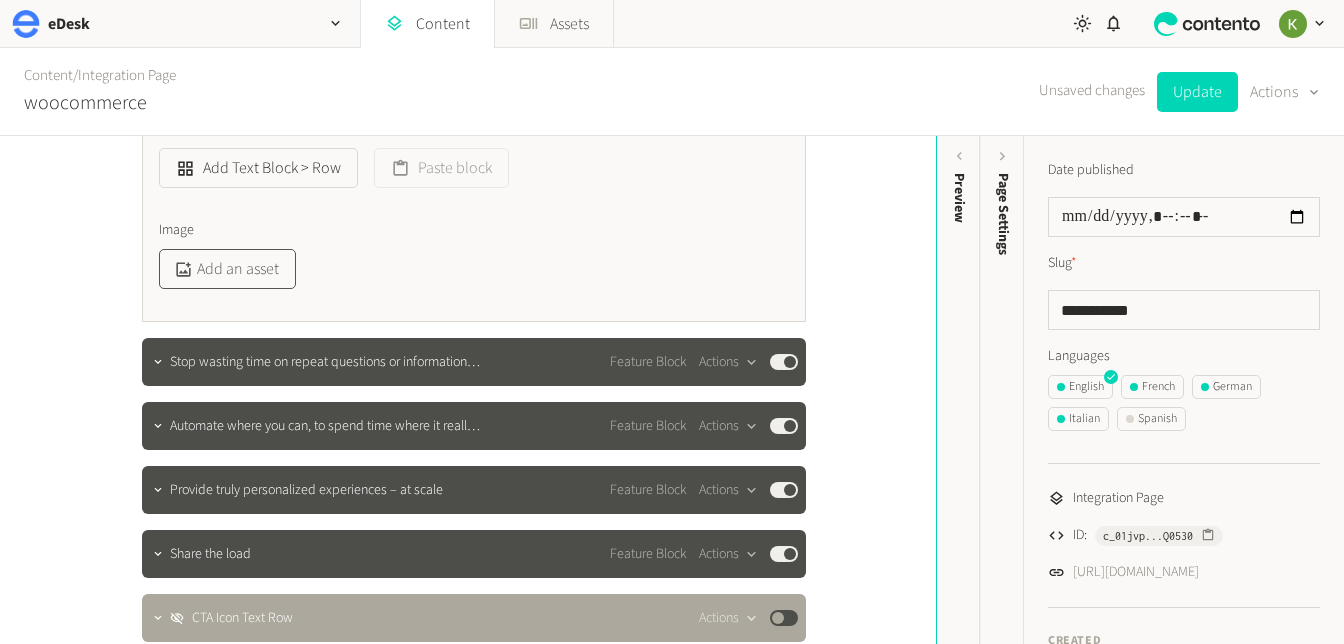 click on "Add an asset" 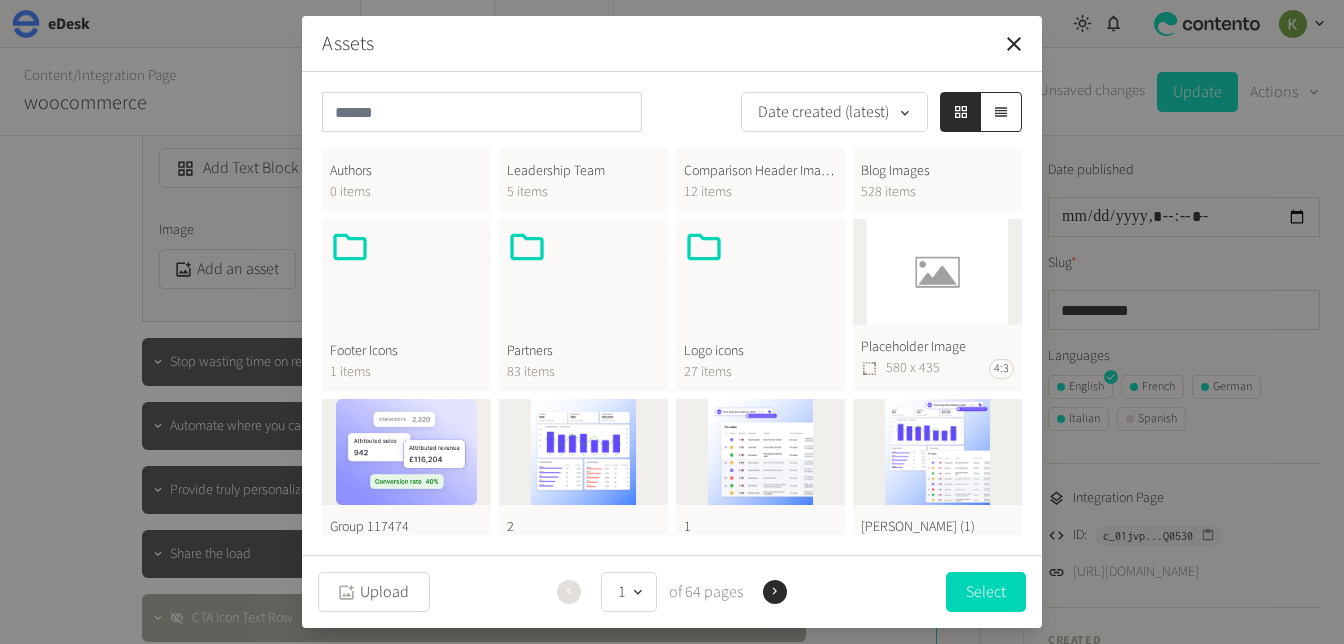 click on "Logo icons" at bounding box center (760, 351) 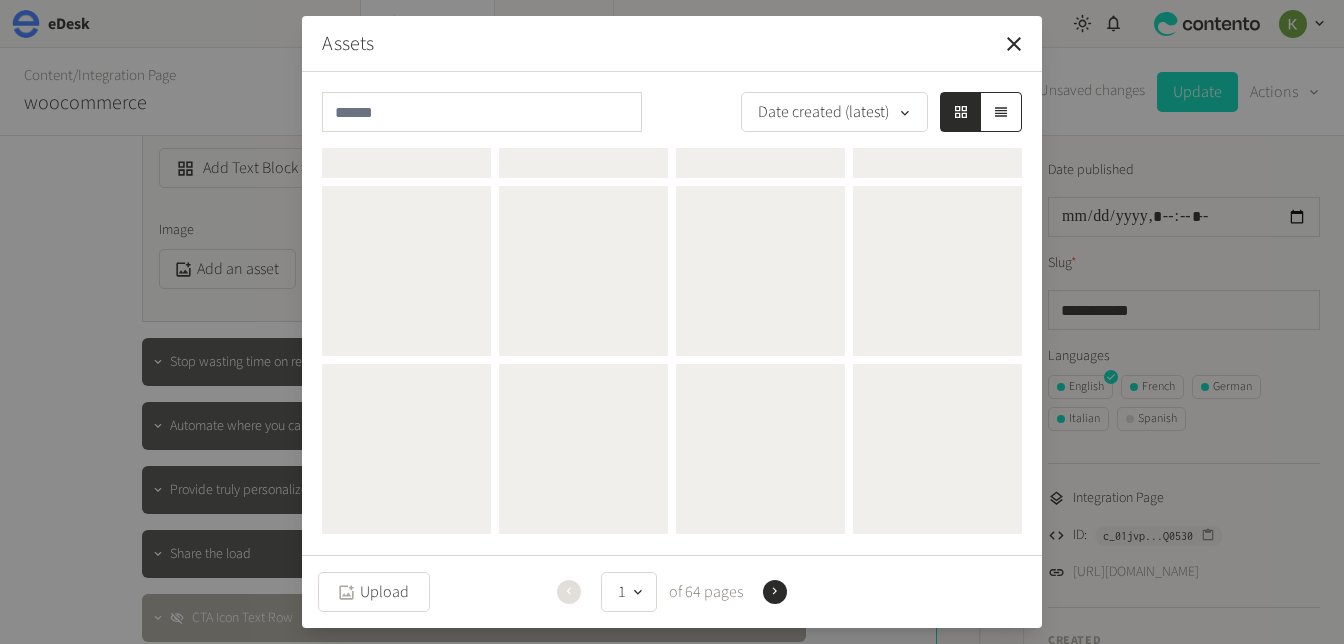 scroll, scrollTop: 0, scrollLeft: 0, axis: both 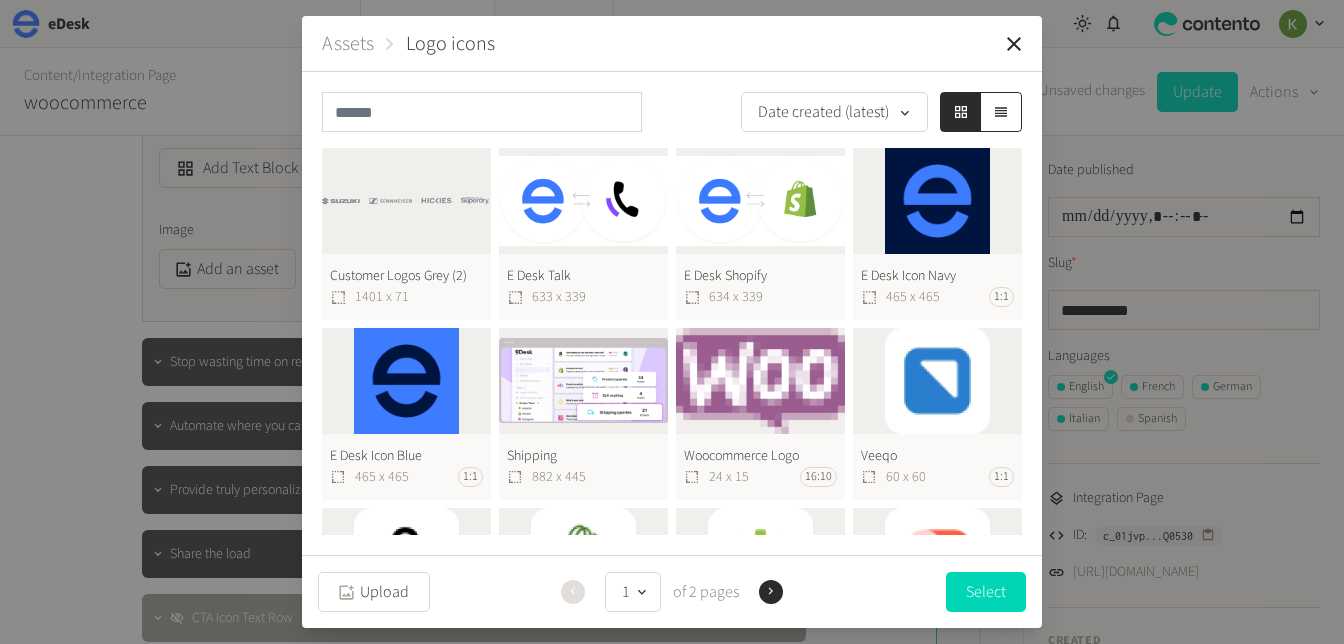 click on "Customer Logos Grey (2)  1401 x 71" 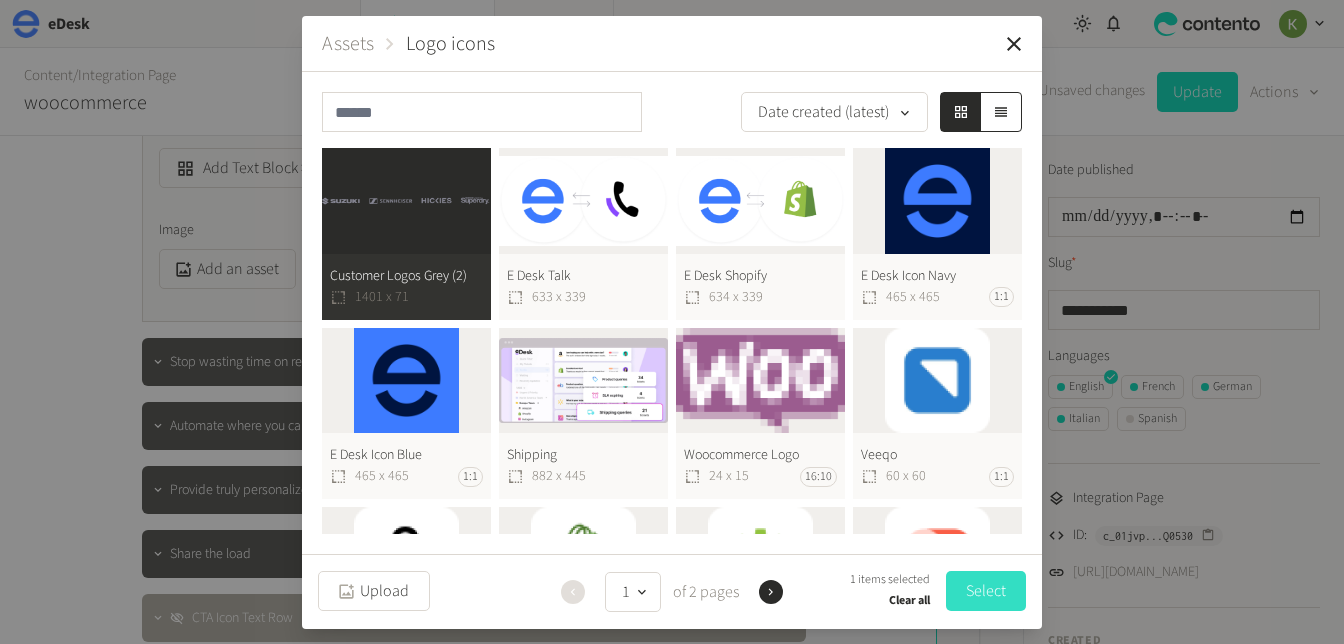 click on "Select" at bounding box center [986, 591] 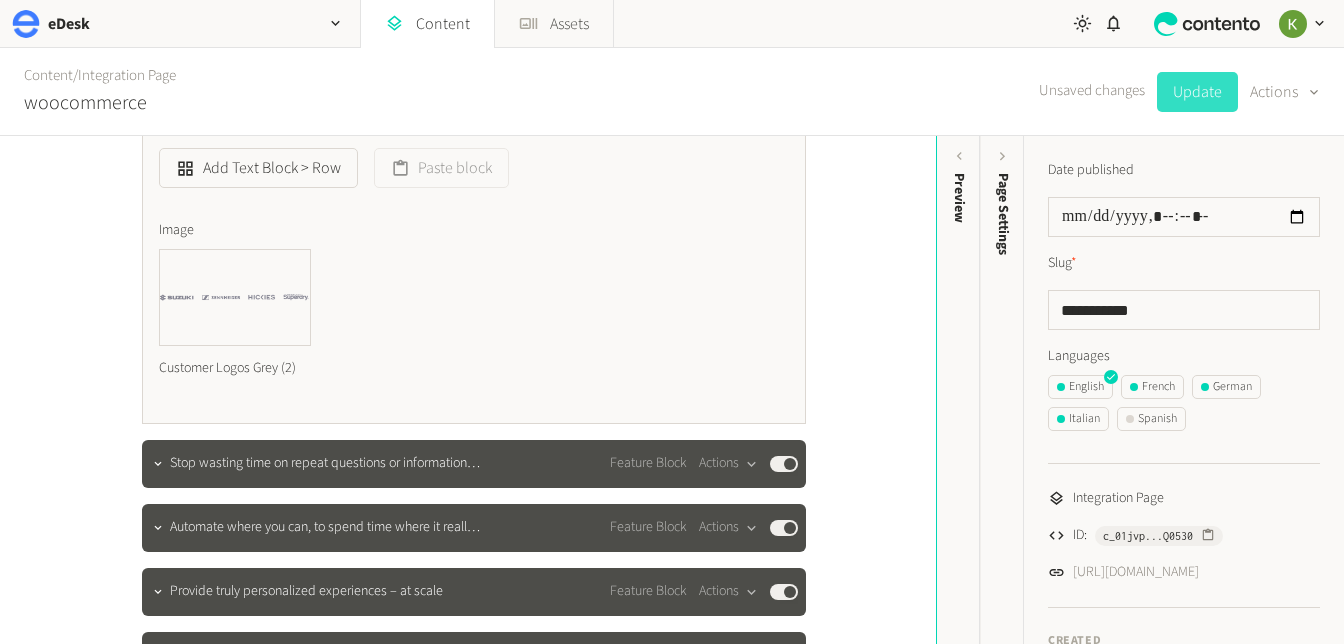 click on "Update" 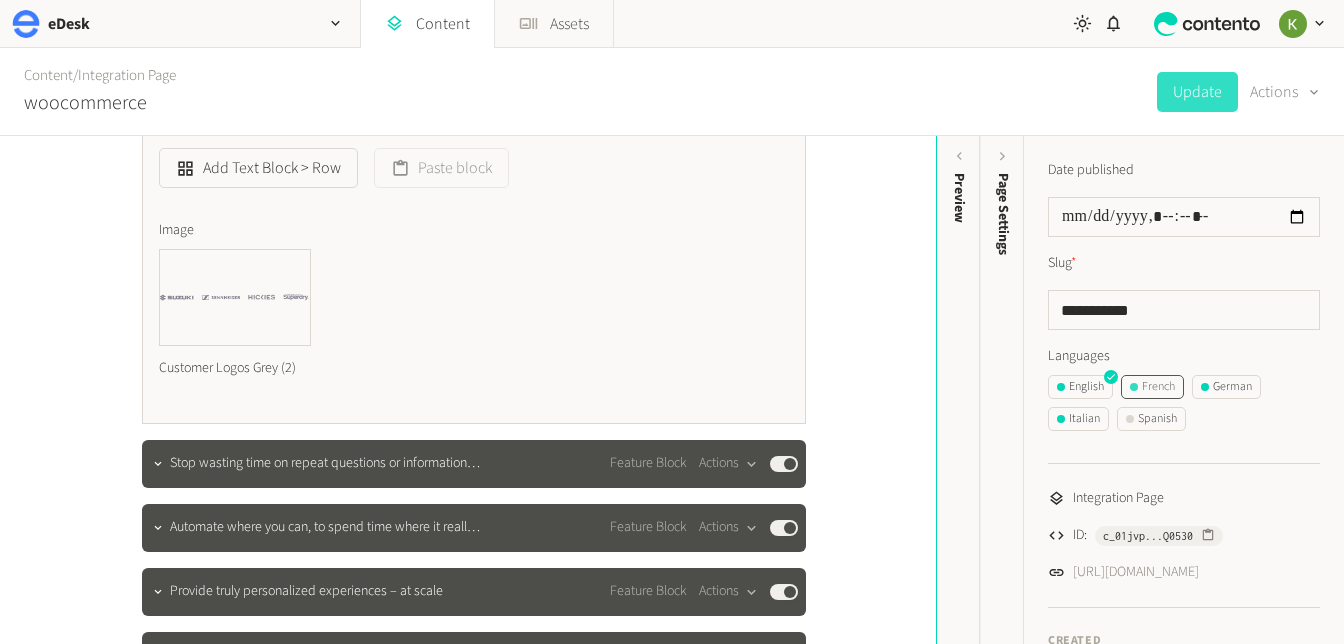 click on "French" 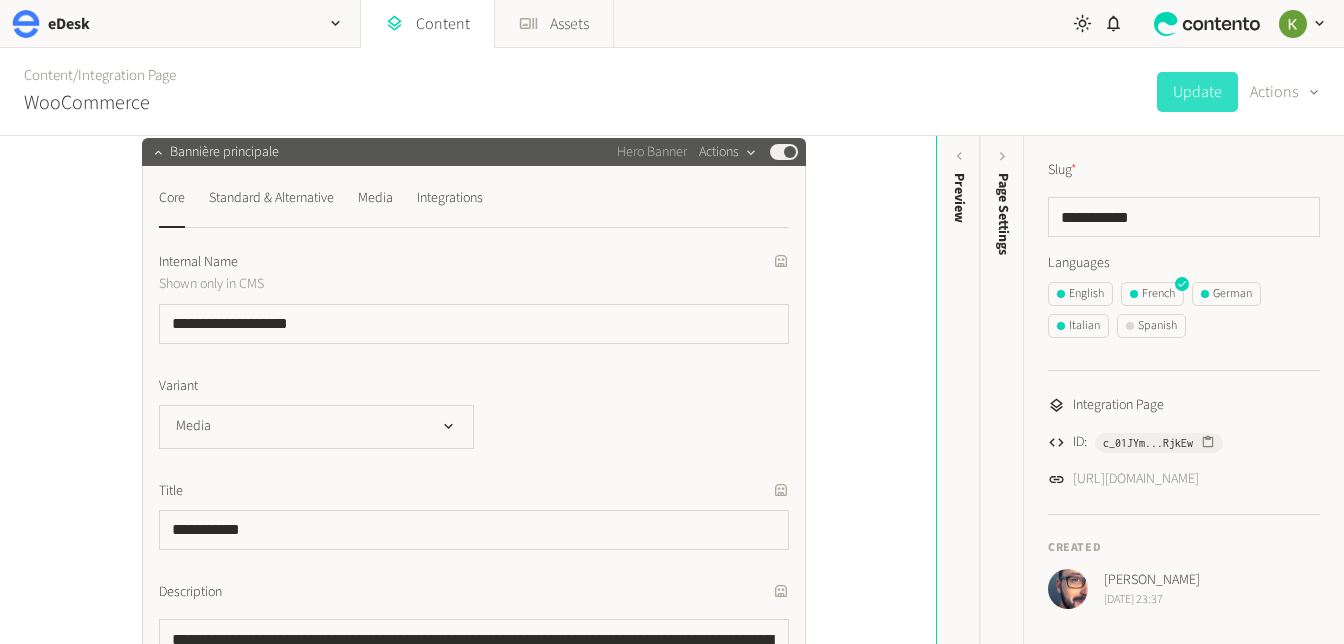 scroll, scrollTop: 784, scrollLeft: 0, axis: vertical 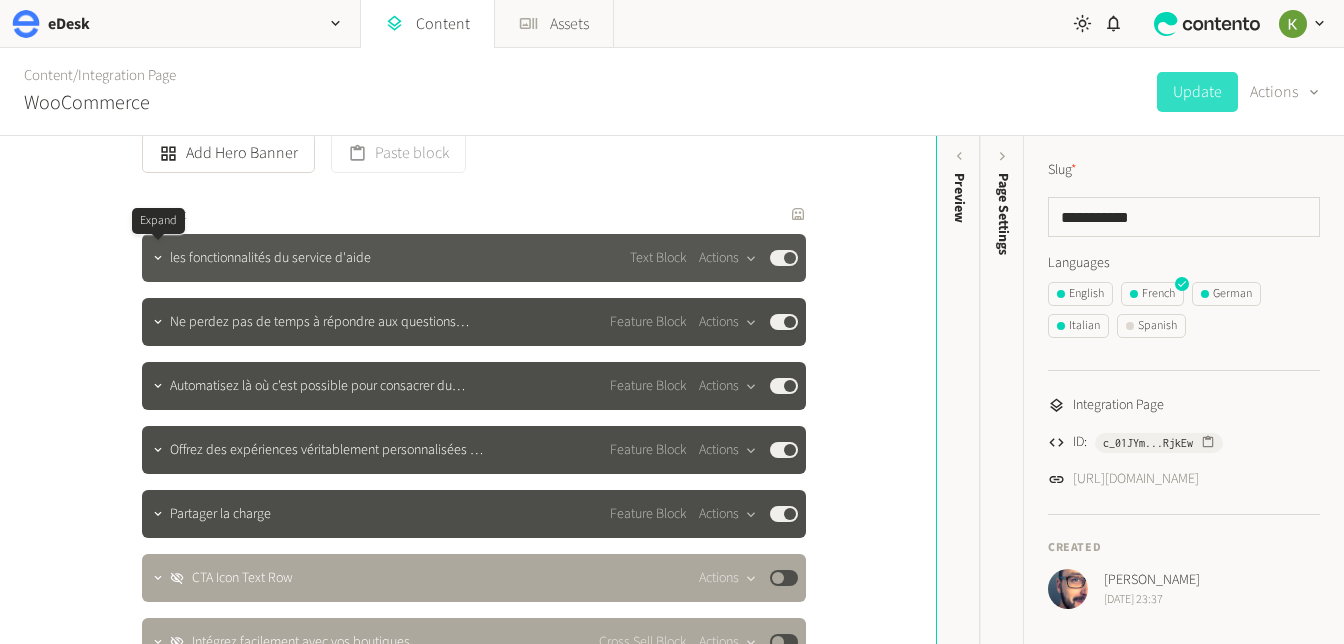 click 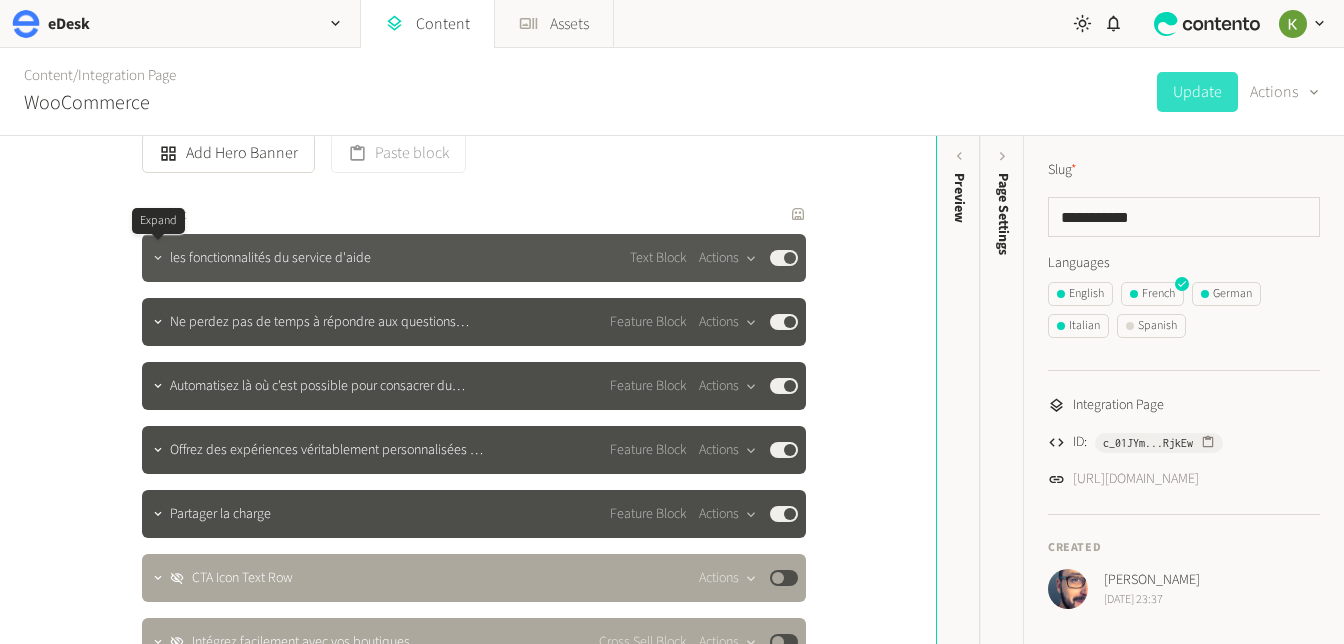 click 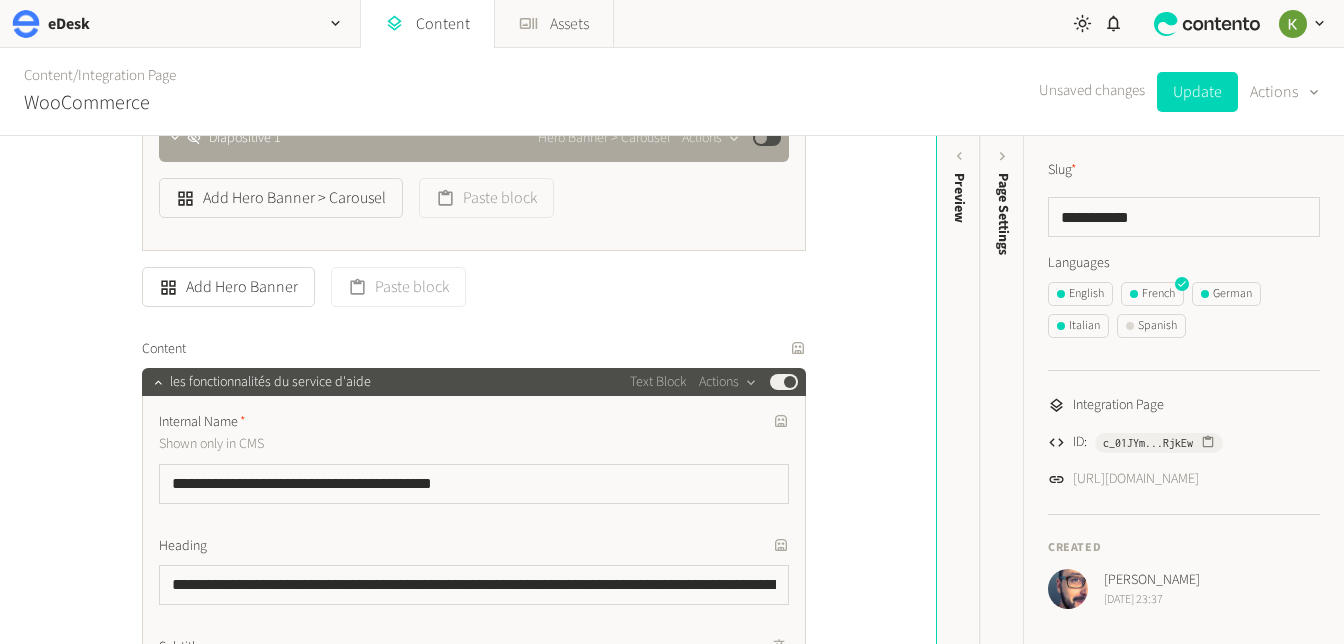 scroll, scrollTop: 2001, scrollLeft: 0, axis: vertical 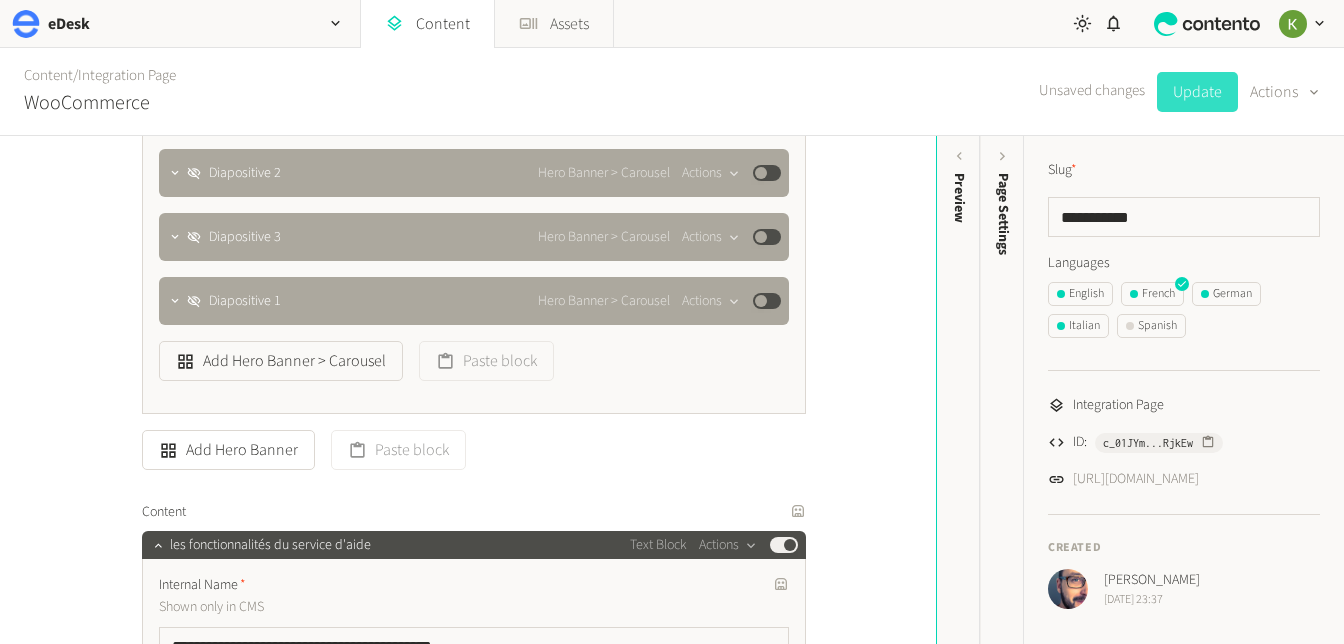 drag, startPoint x: 1194, startPoint y: 102, endPoint x: 1139, endPoint y: 103, distance: 55.00909 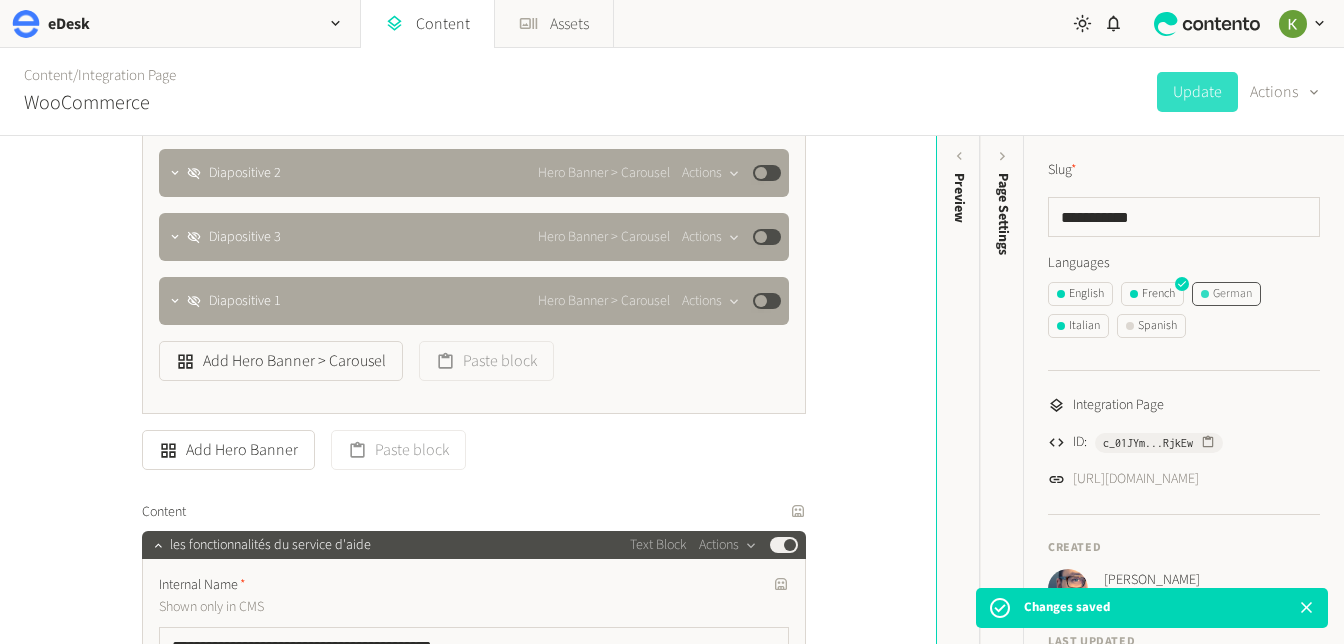 click on "German" 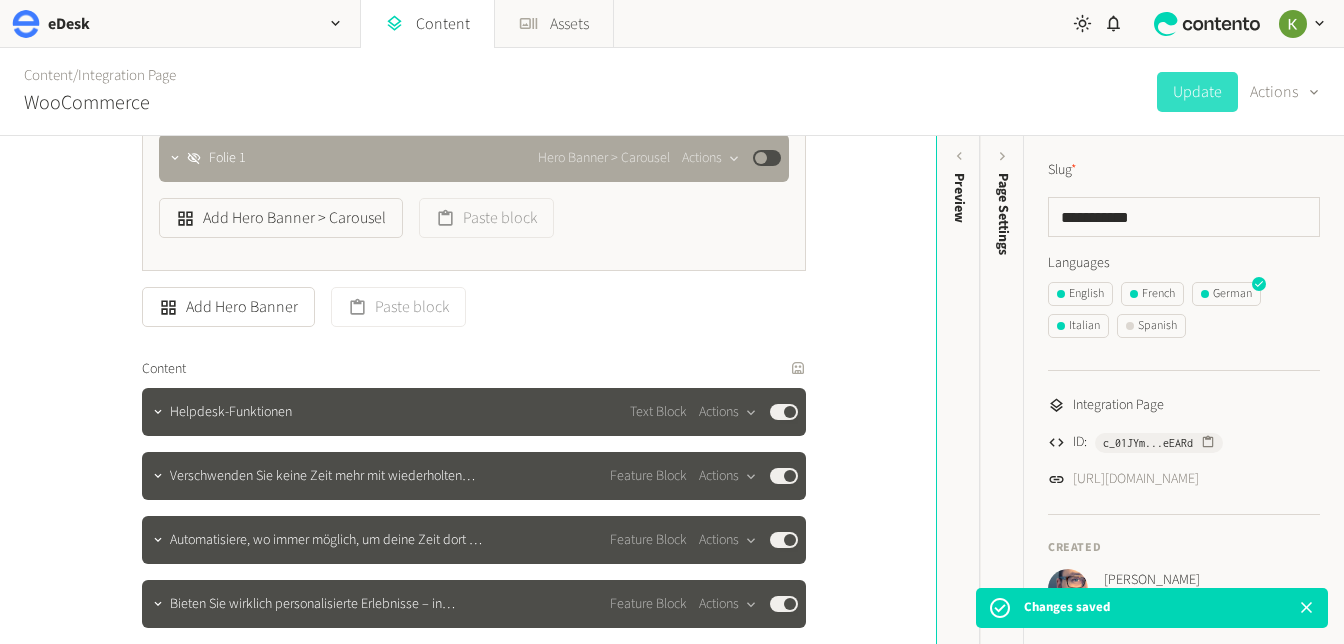 scroll, scrollTop: 2215, scrollLeft: 0, axis: vertical 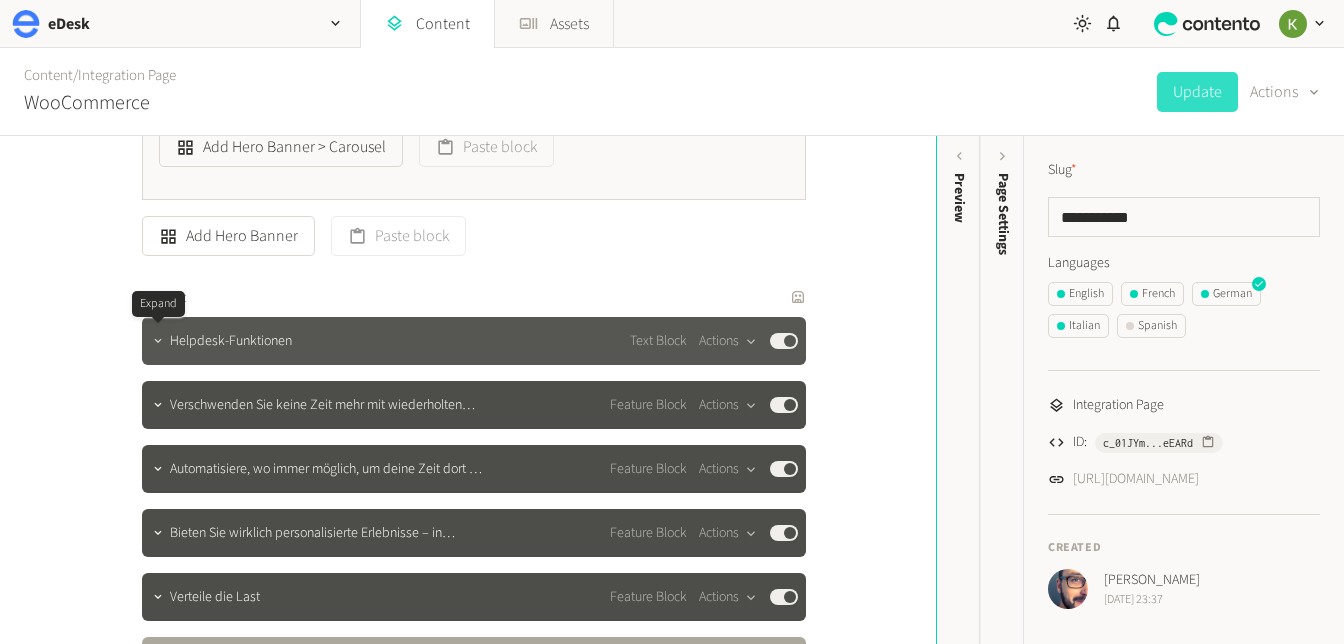 click 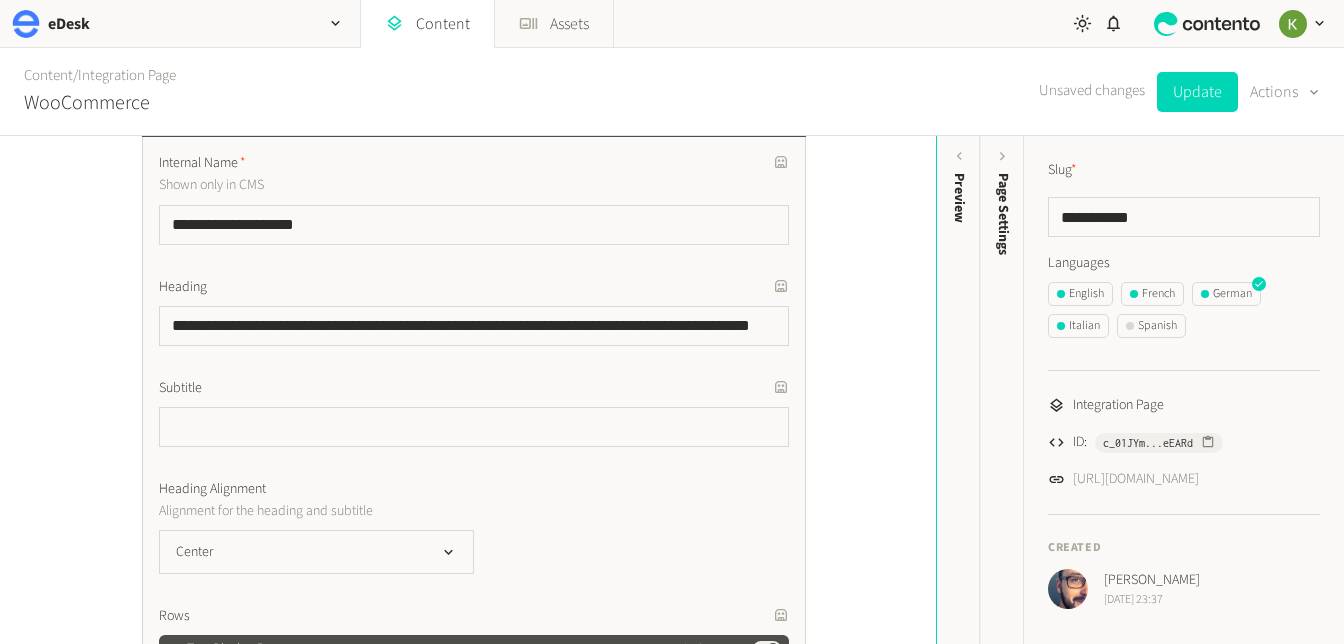 scroll, scrollTop: 2209, scrollLeft: 0, axis: vertical 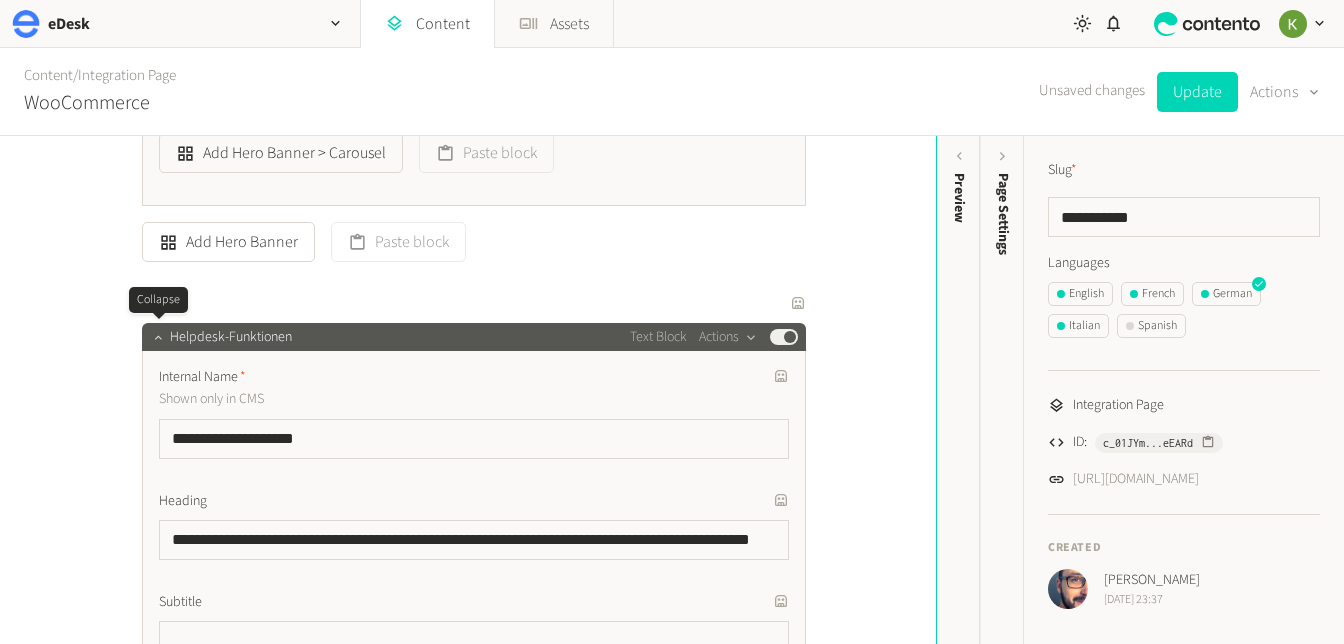 click 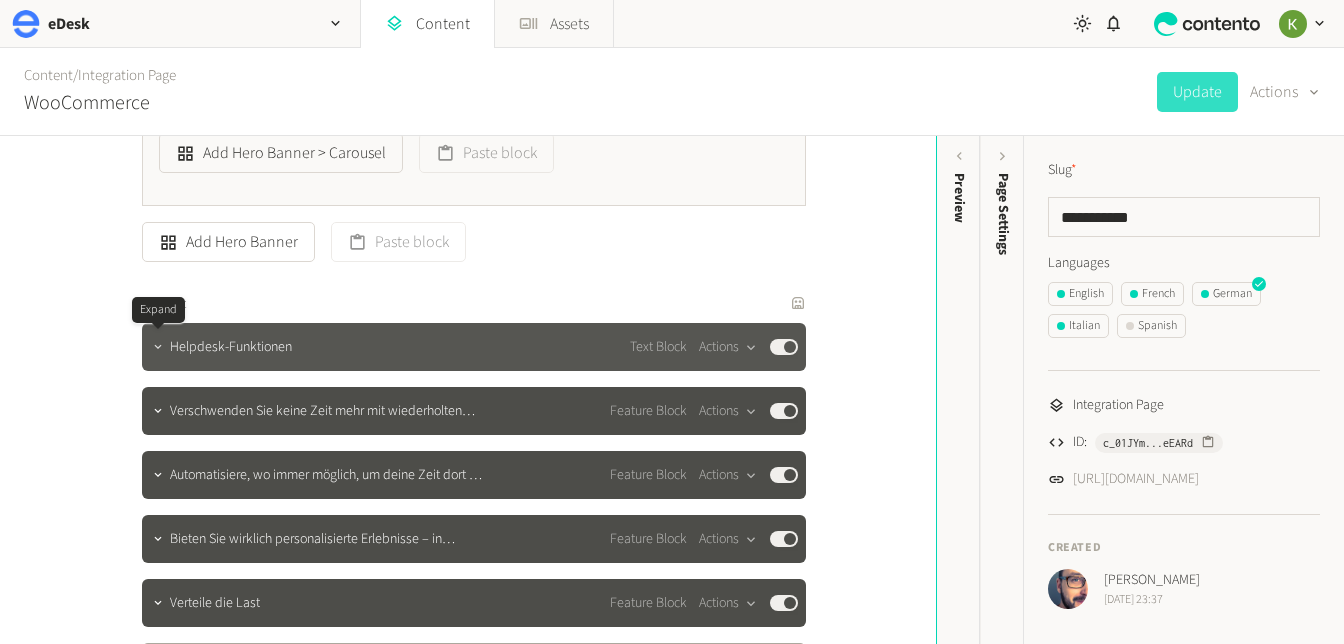 click 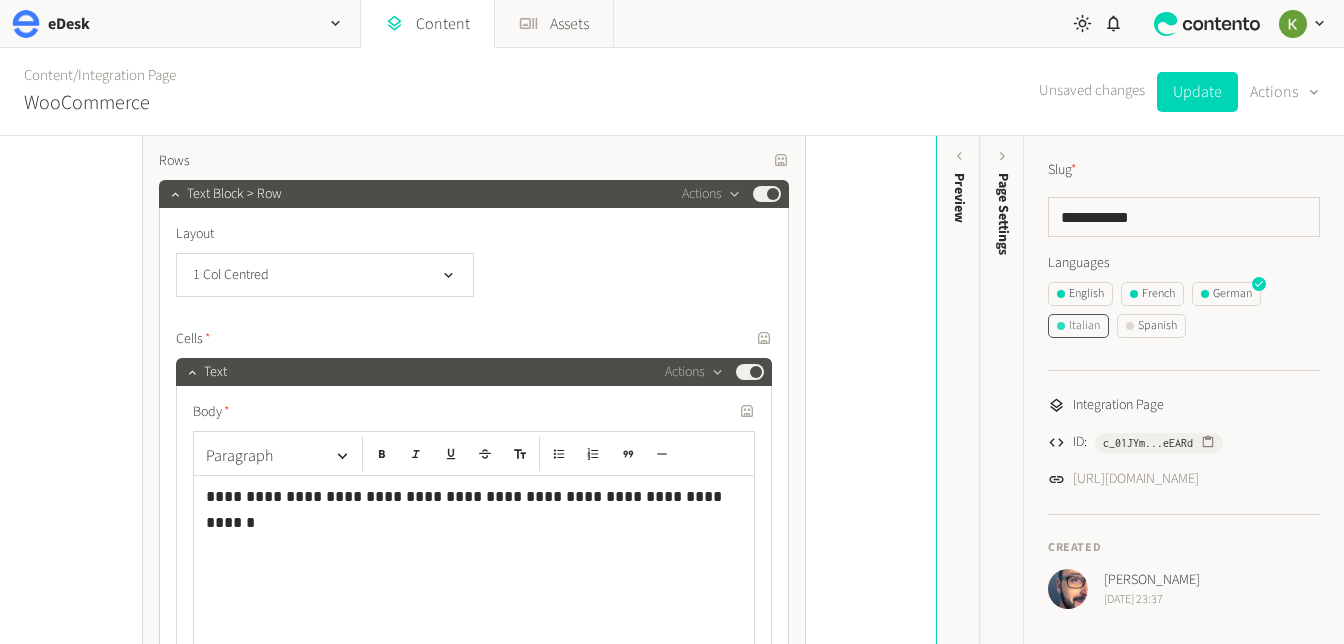 scroll, scrollTop: 2850, scrollLeft: 0, axis: vertical 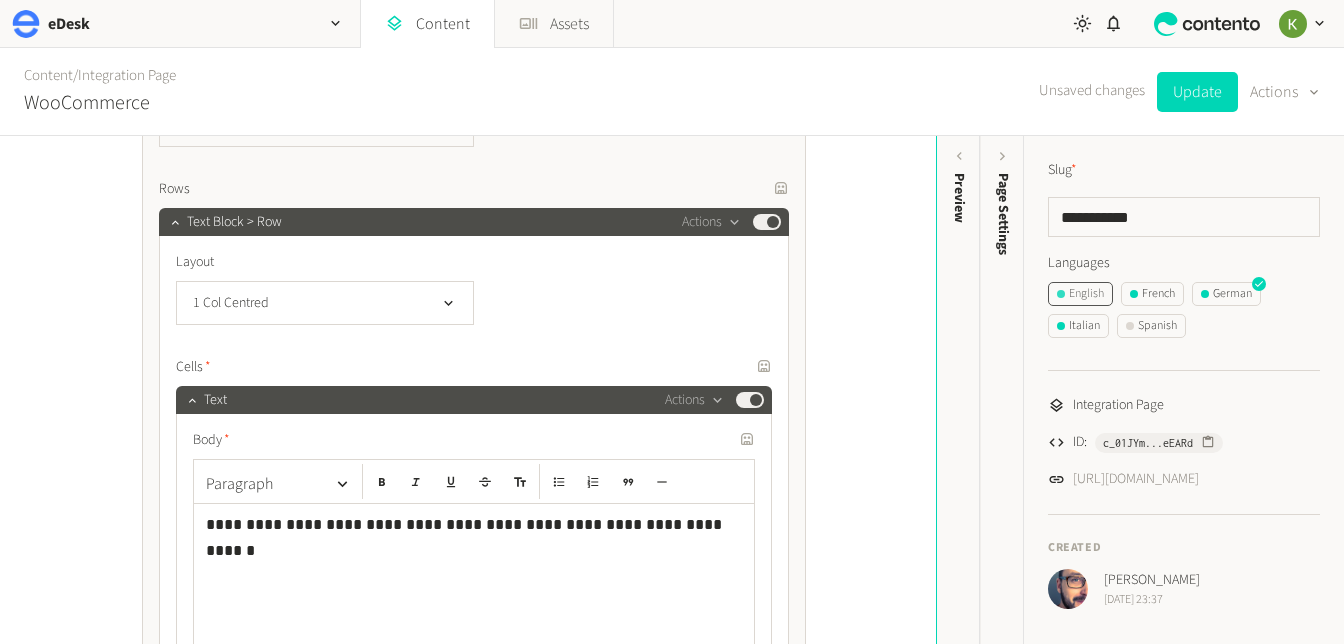 click on "English" 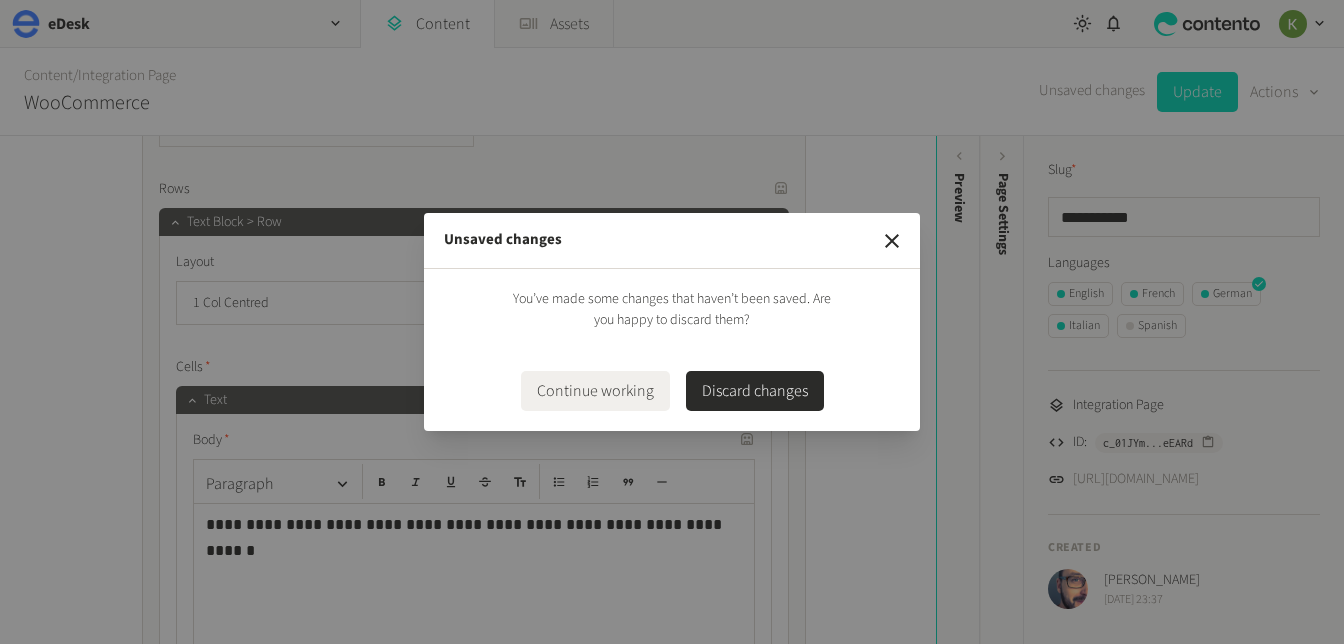 drag, startPoint x: 894, startPoint y: 239, endPoint x: 904, endPoint y: 237, distance: 10.198039 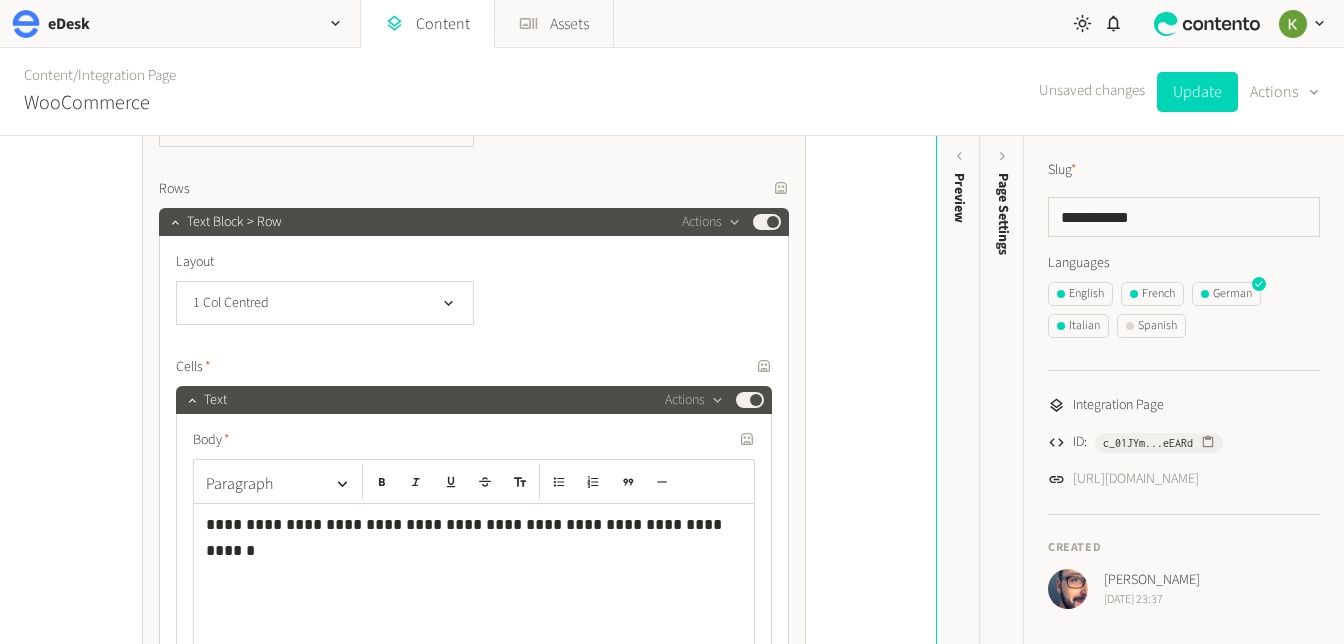 click on "English   French   German   Italian   Spanish" 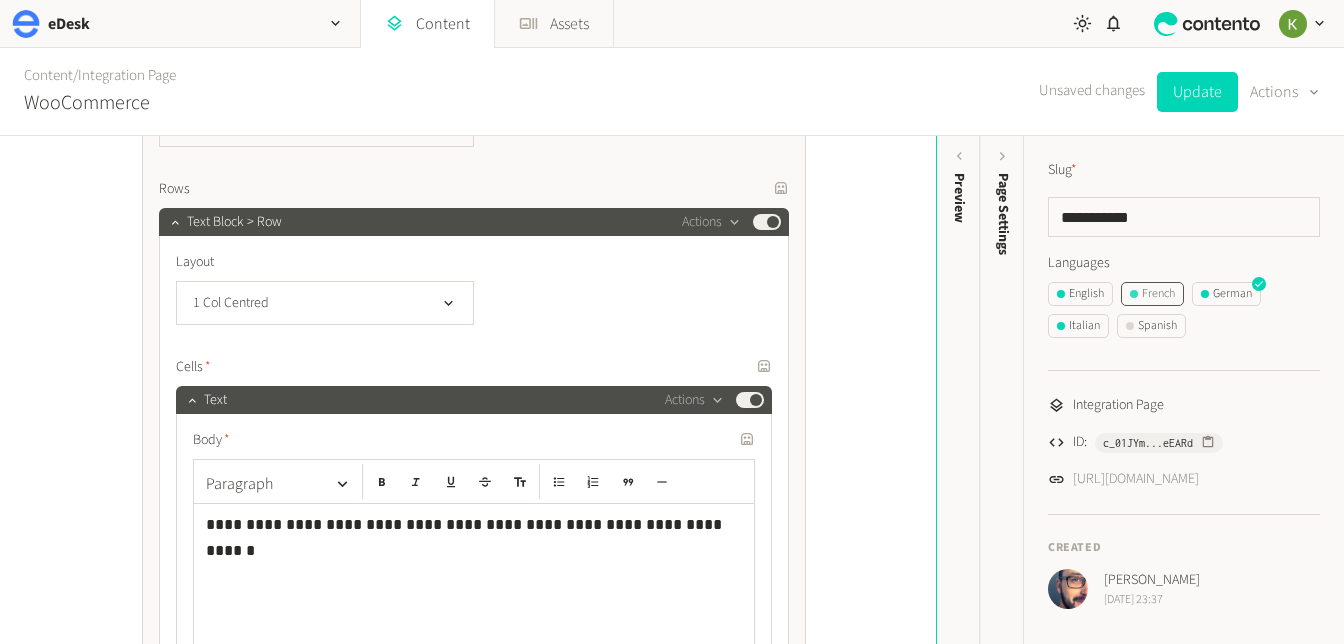 click on "French" 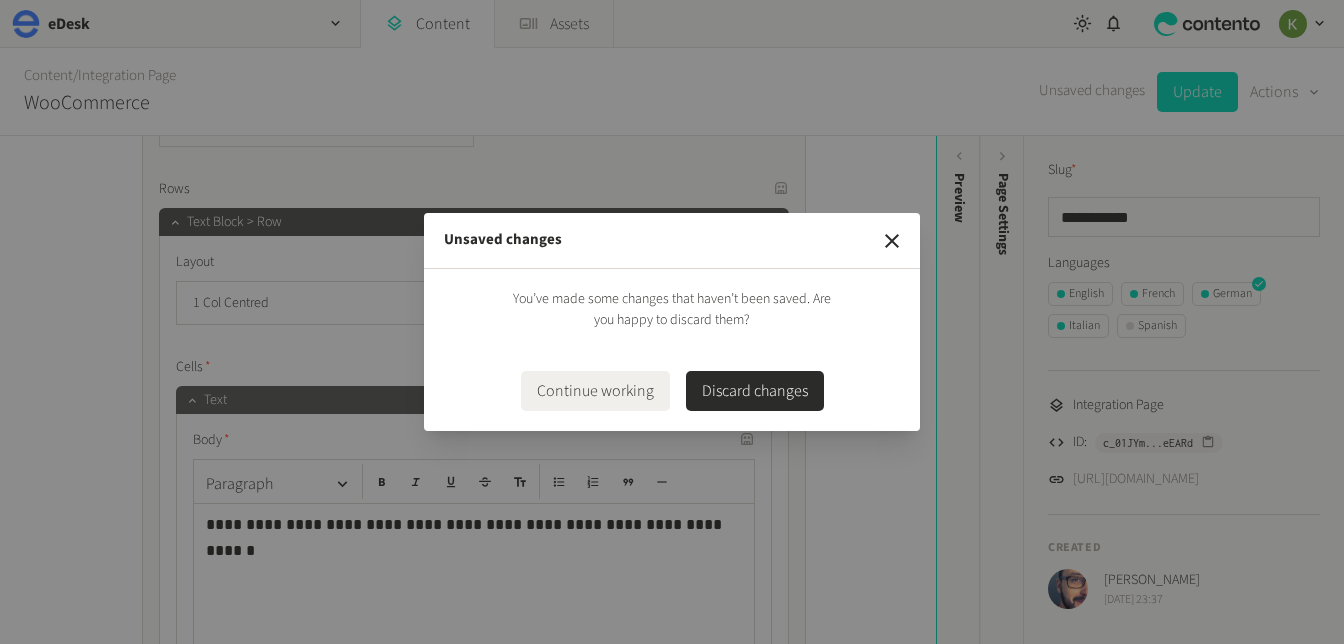 click on "Continue working" at bounding box center (595, 391) 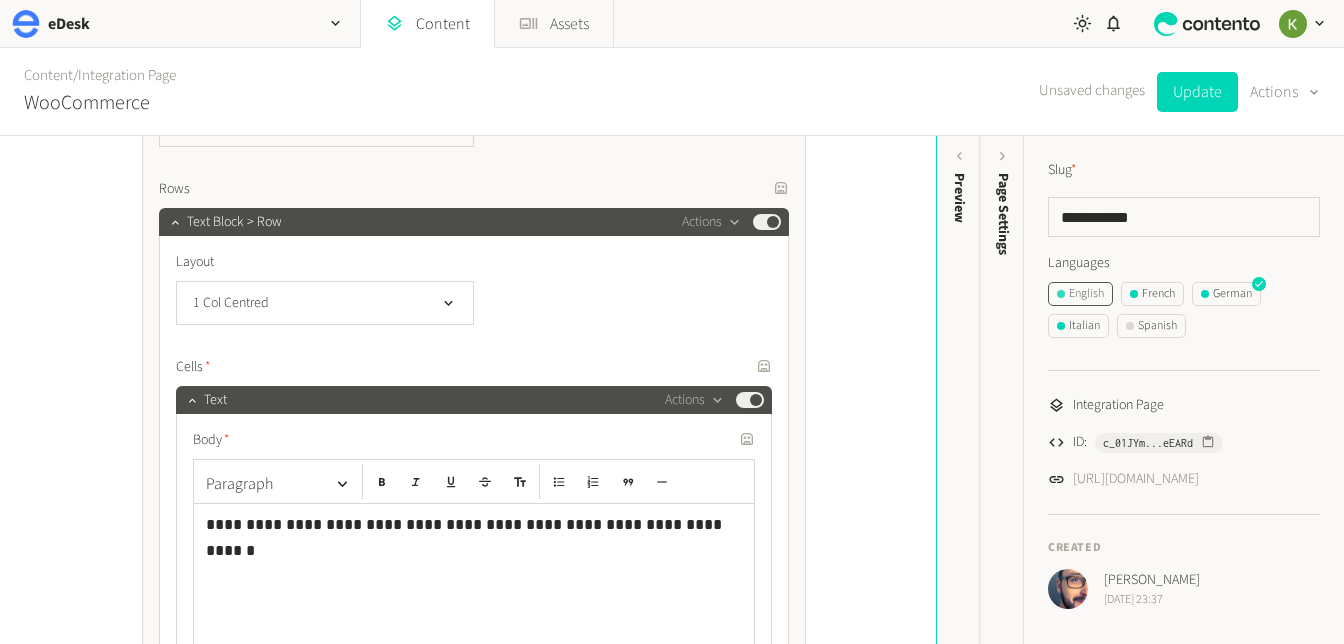 click on "English" 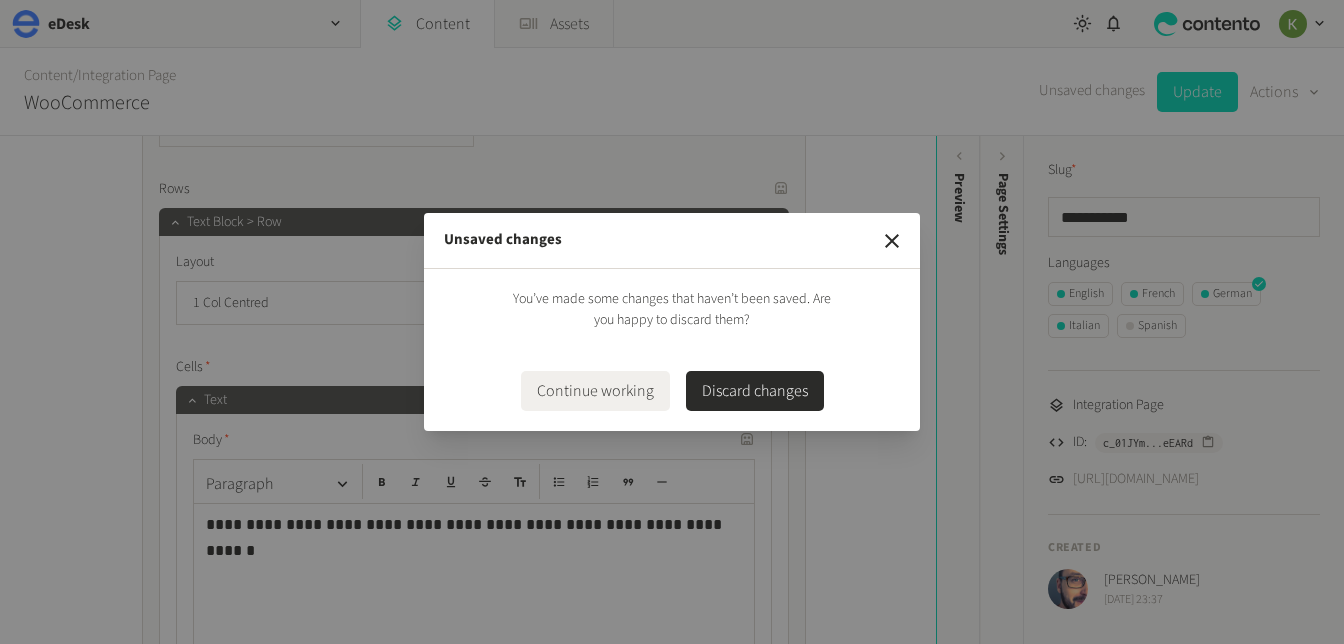 click on "Discard changes" at bounding box center [755, 391] 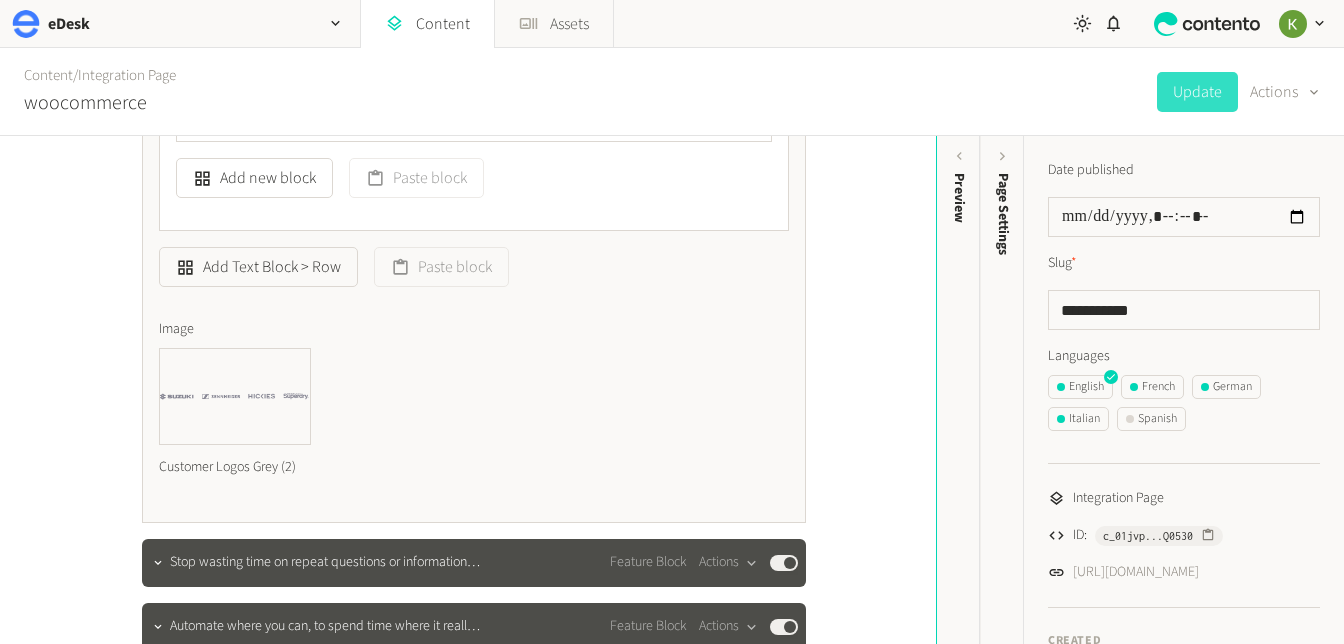 scroll, scrollTop: 3568, scrollLeft: 0, axis: vertical 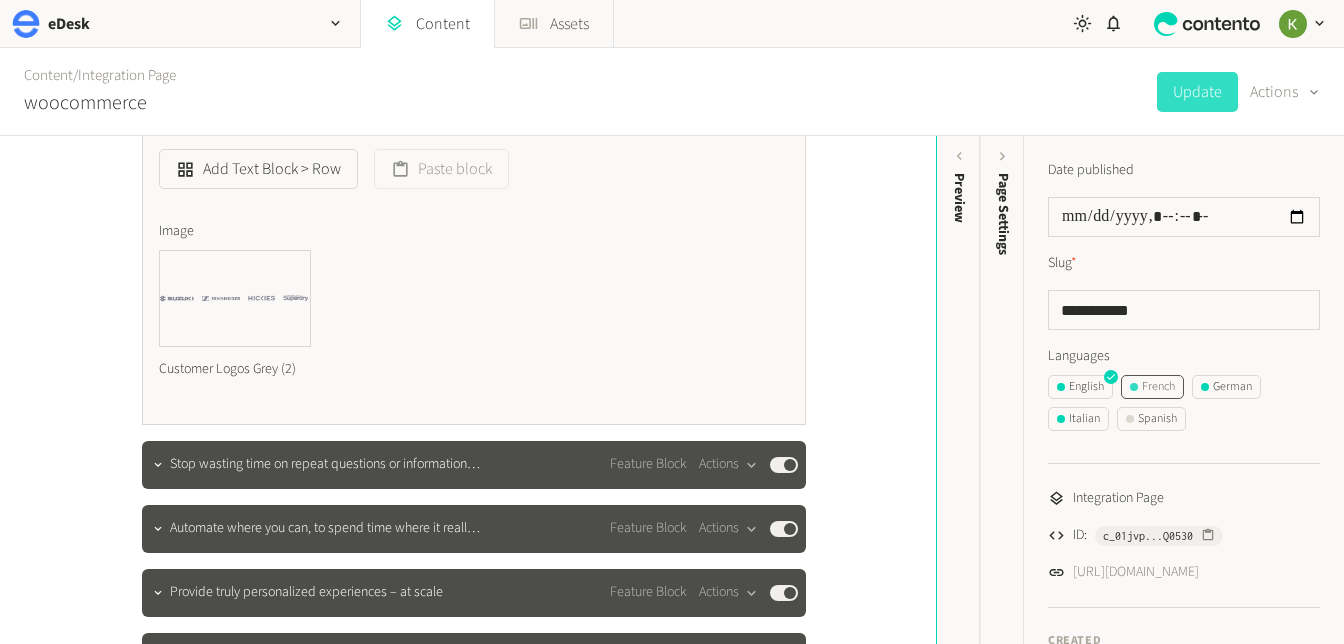 click on "French" 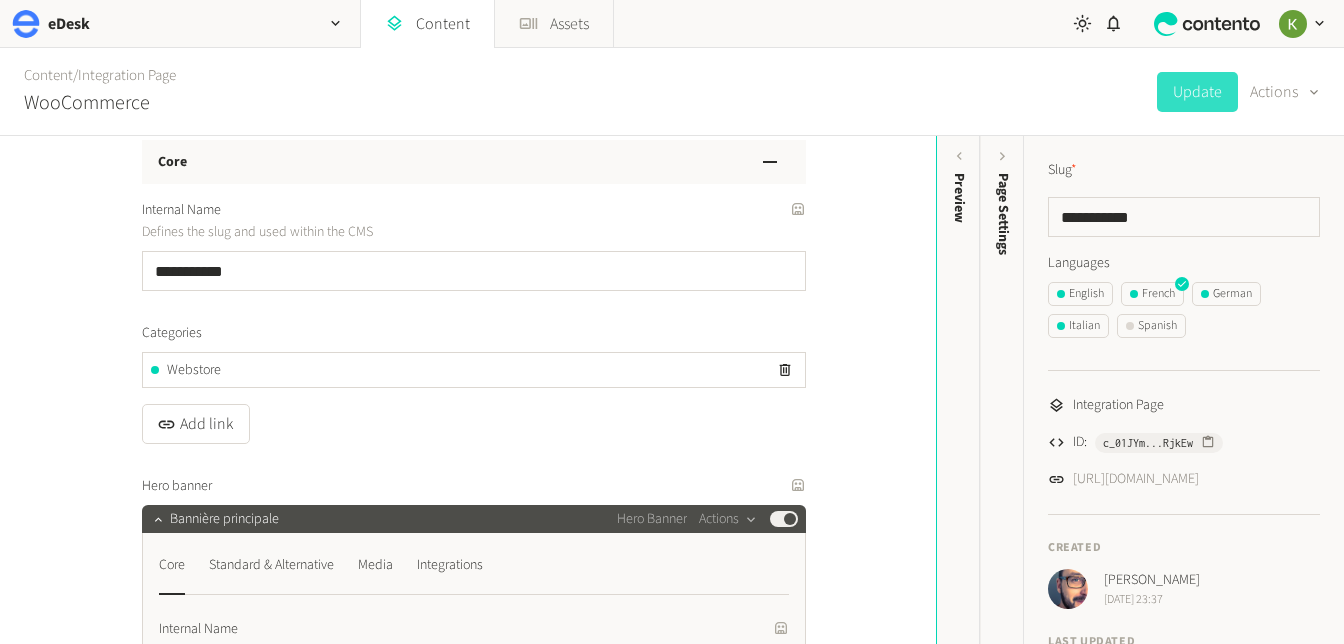 scroll, scrollTop: 164, scrollLeft: 0, axis: vertical 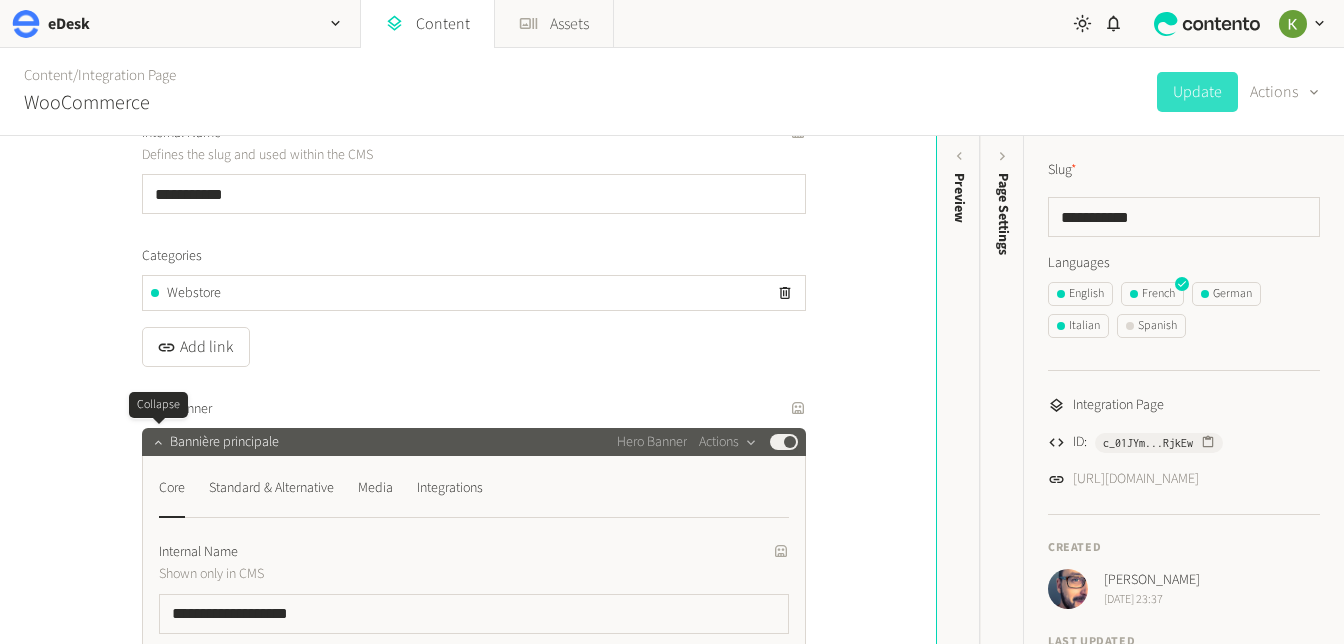 click 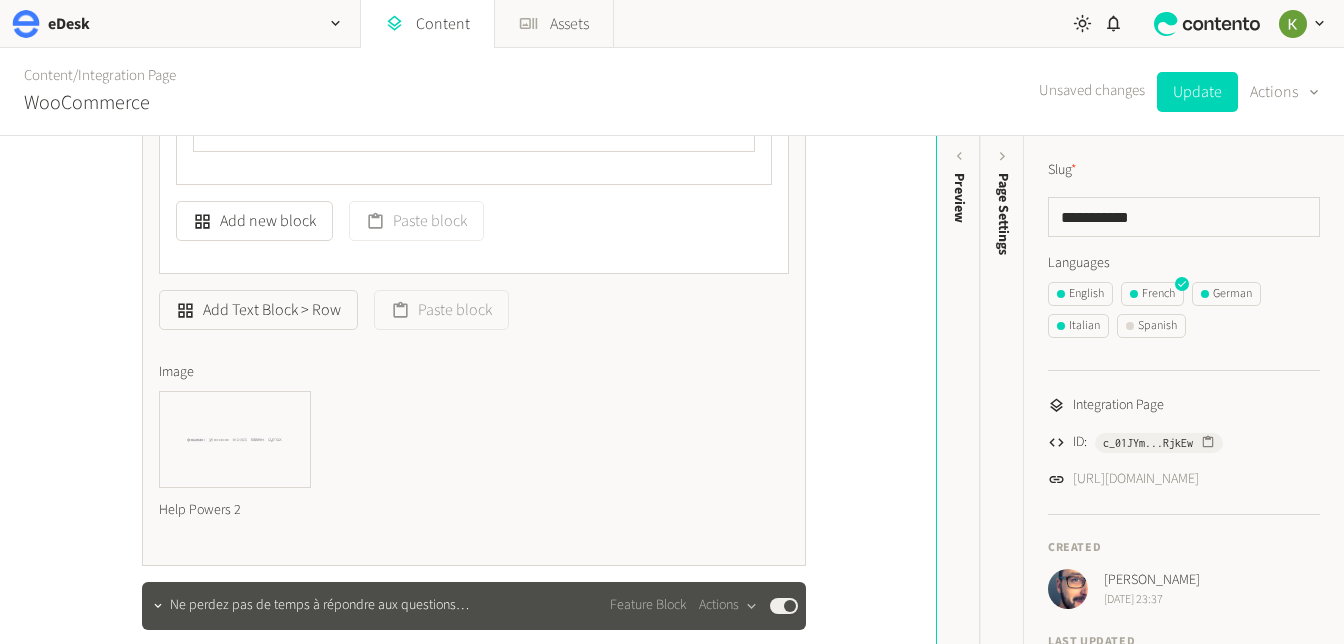 scroll, scrollTop: 1669, scrollLeft: 0, axis: vertical 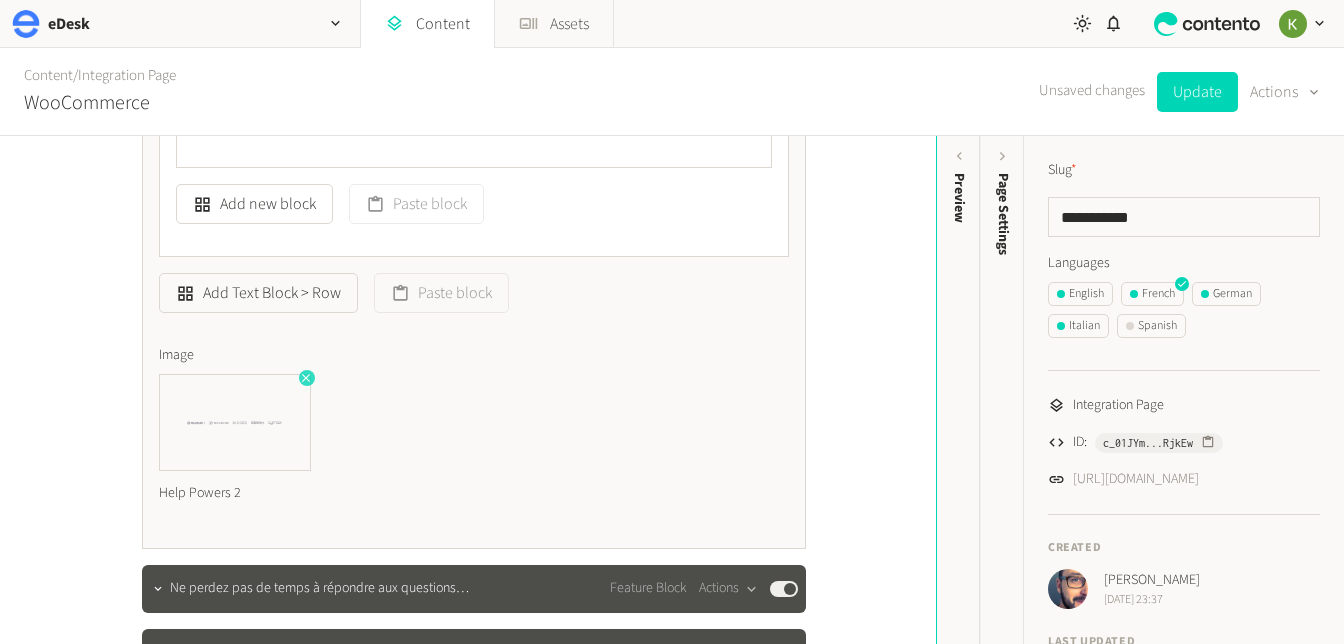 click 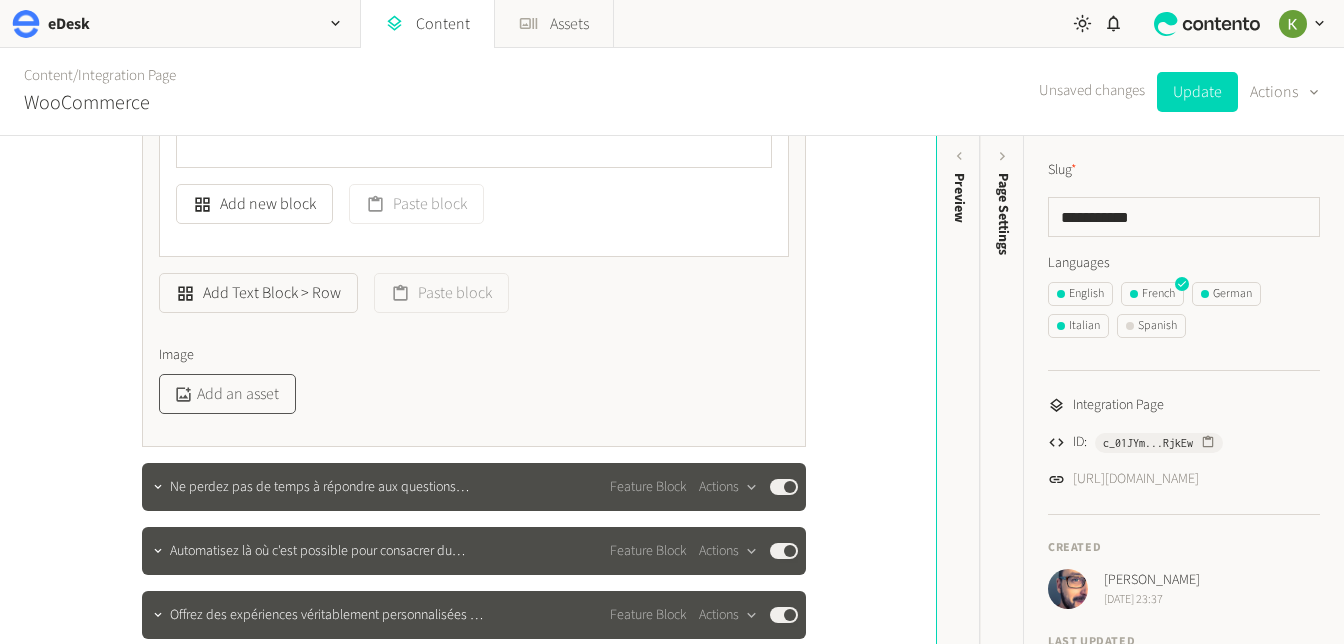 click on "Add an asset" 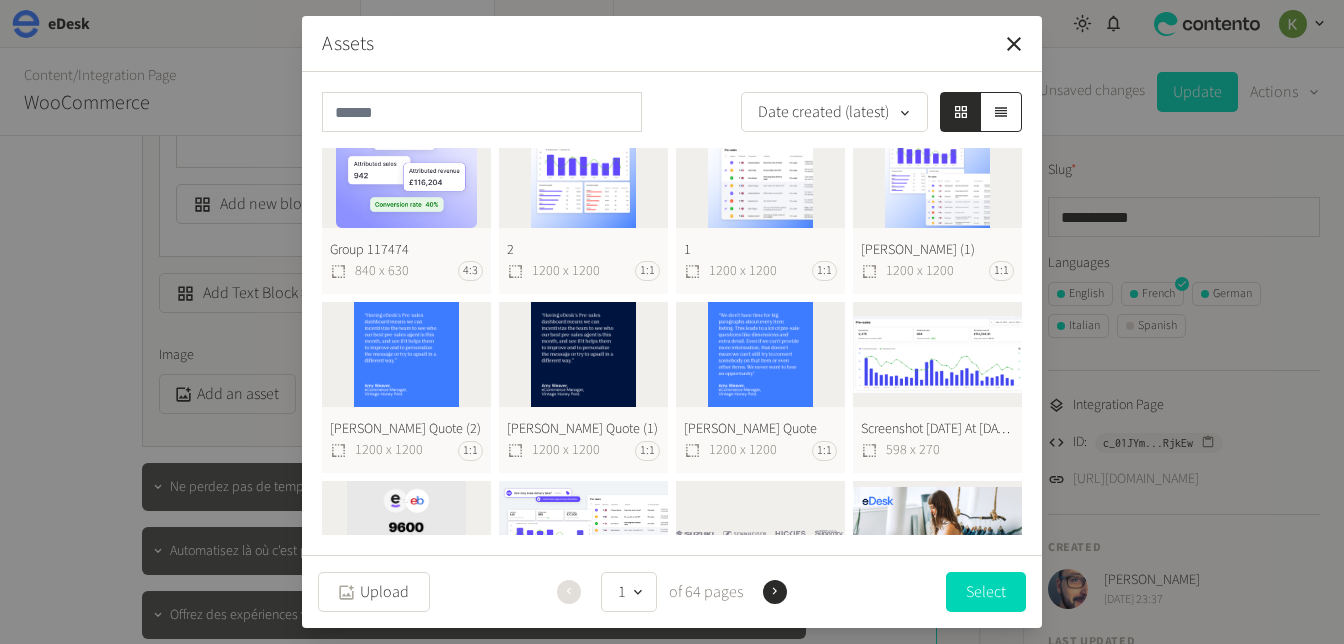 scroll, scrollTop: 1114, scrollLeft: 0, axis: vertical 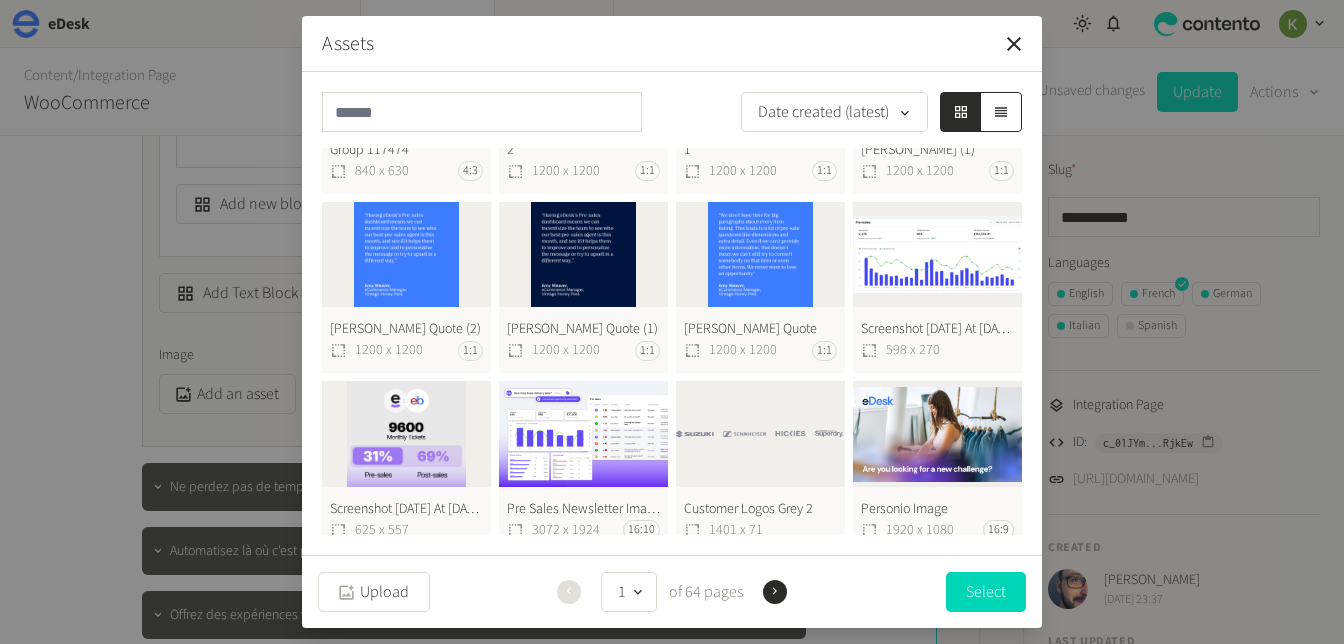 click on "Customer Logos Grey 2  1401 x 71" 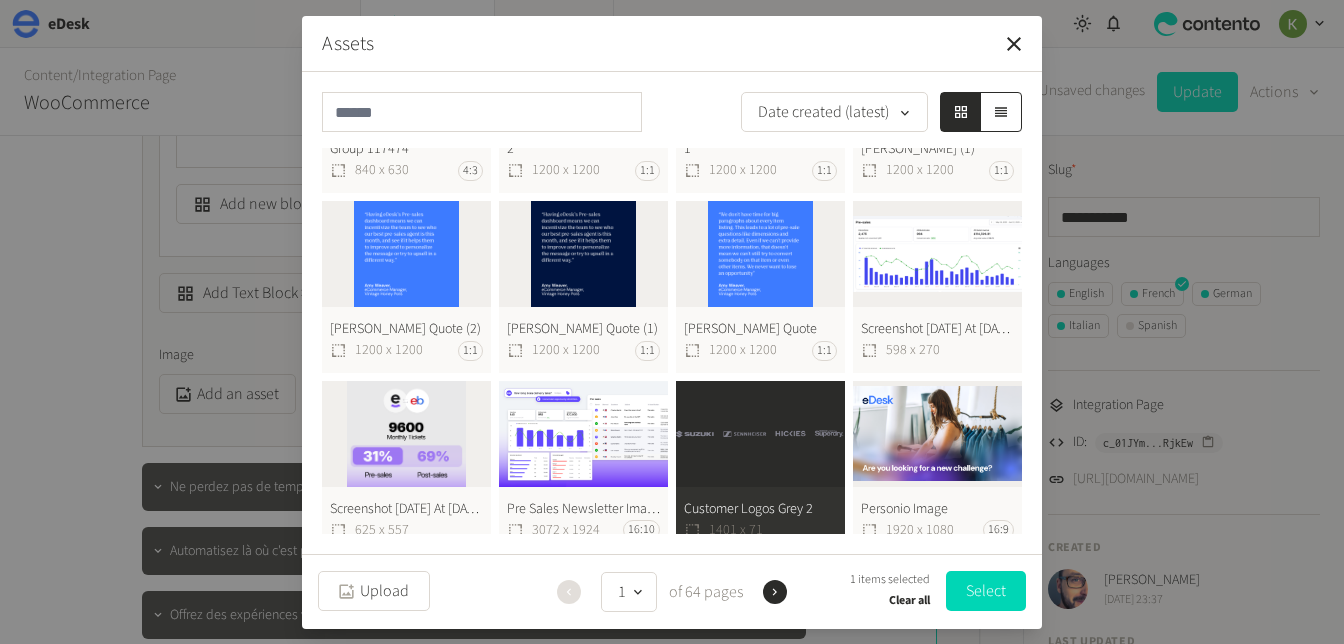 drag, startPoint x: 987, startPoint y: 600, endPoint x: 894, endPoint y: 549, distance: 106.06602 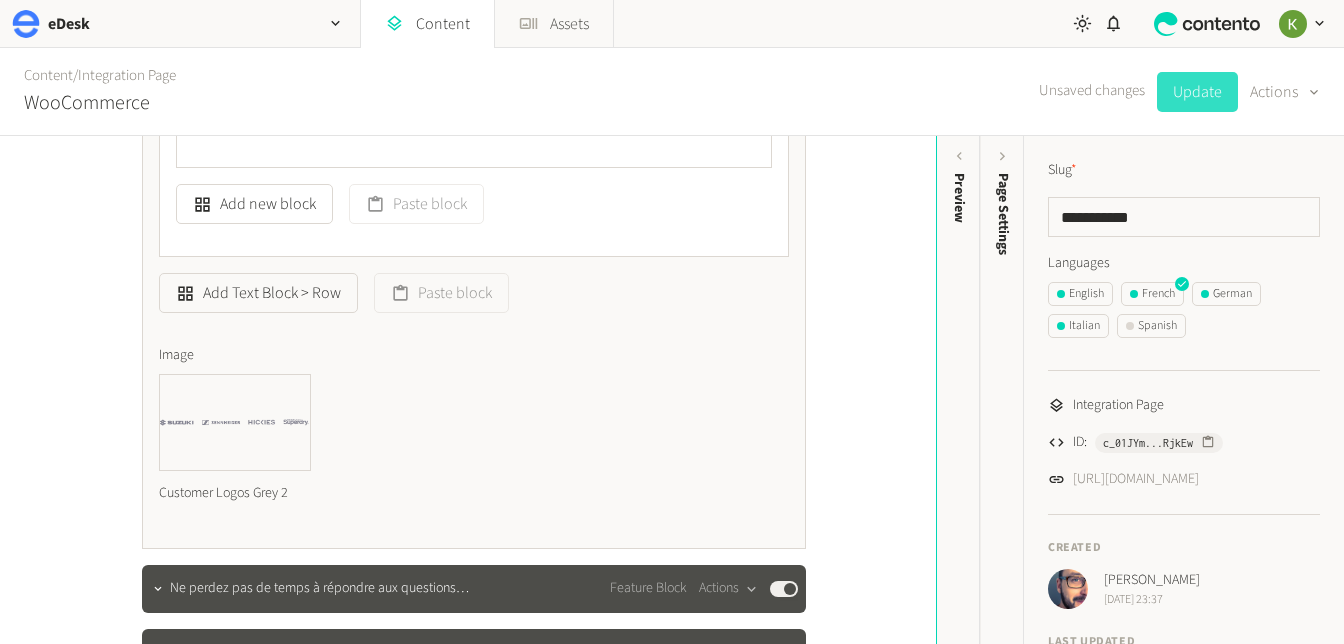 click on "Update" 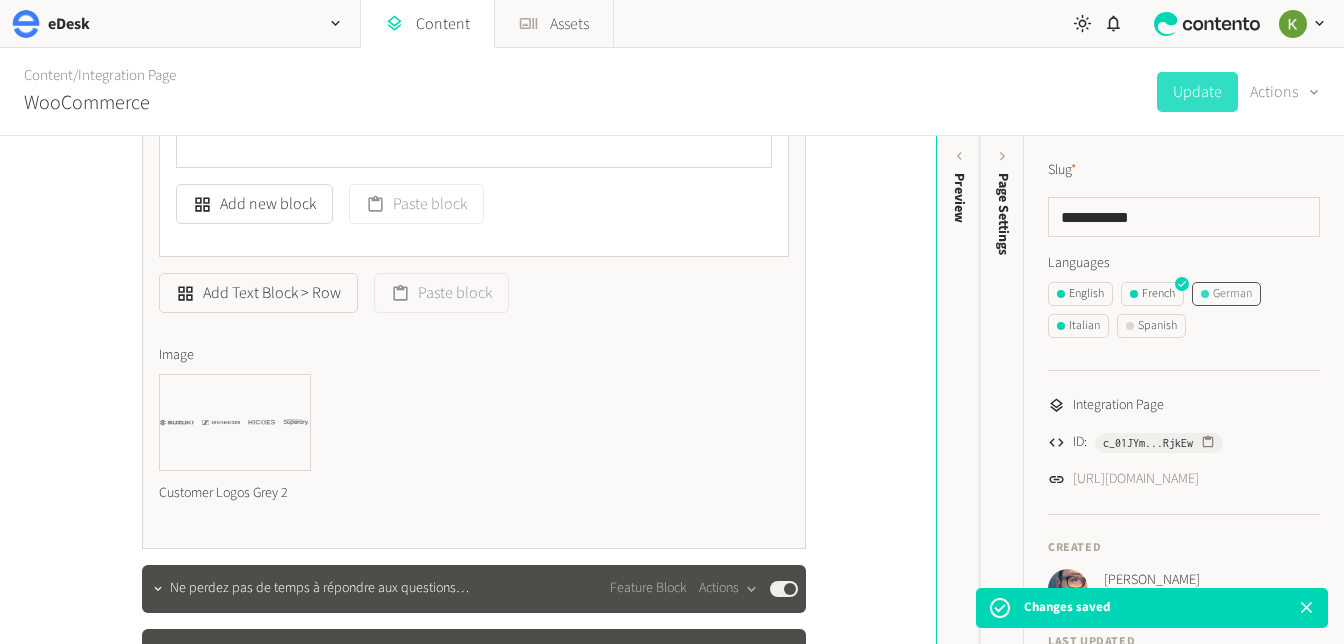 click on "German" 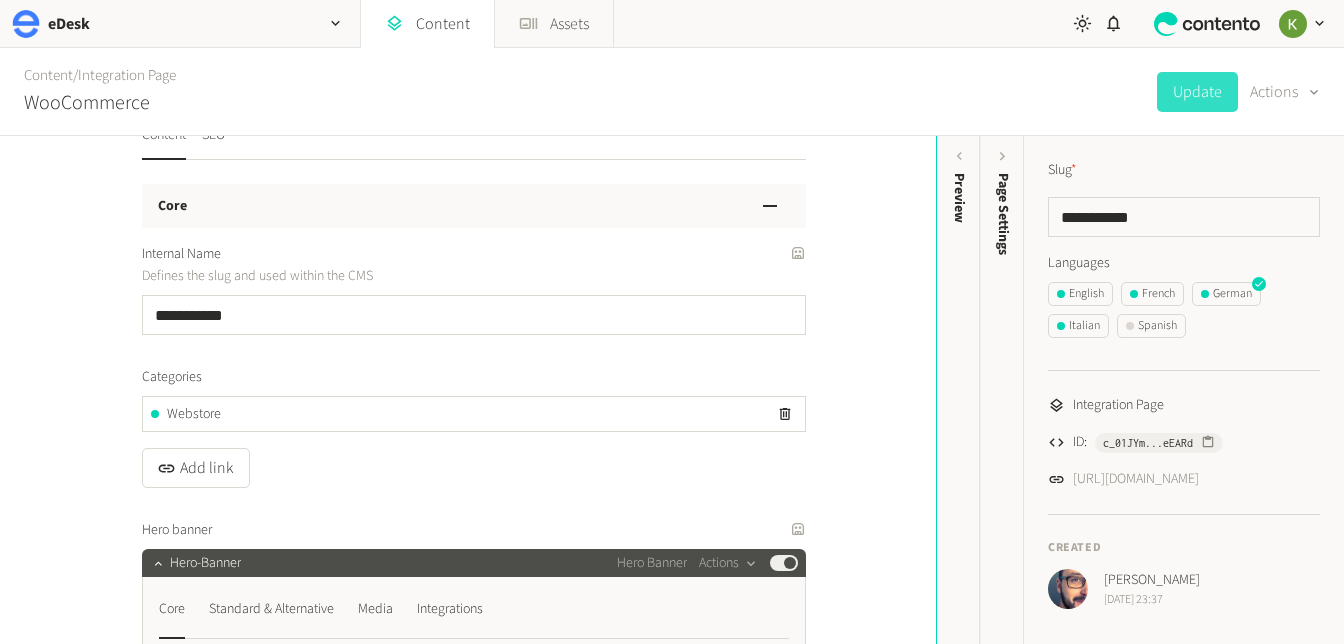 scroll, scrollTop: 0, scrollLeft: 0, axis: both 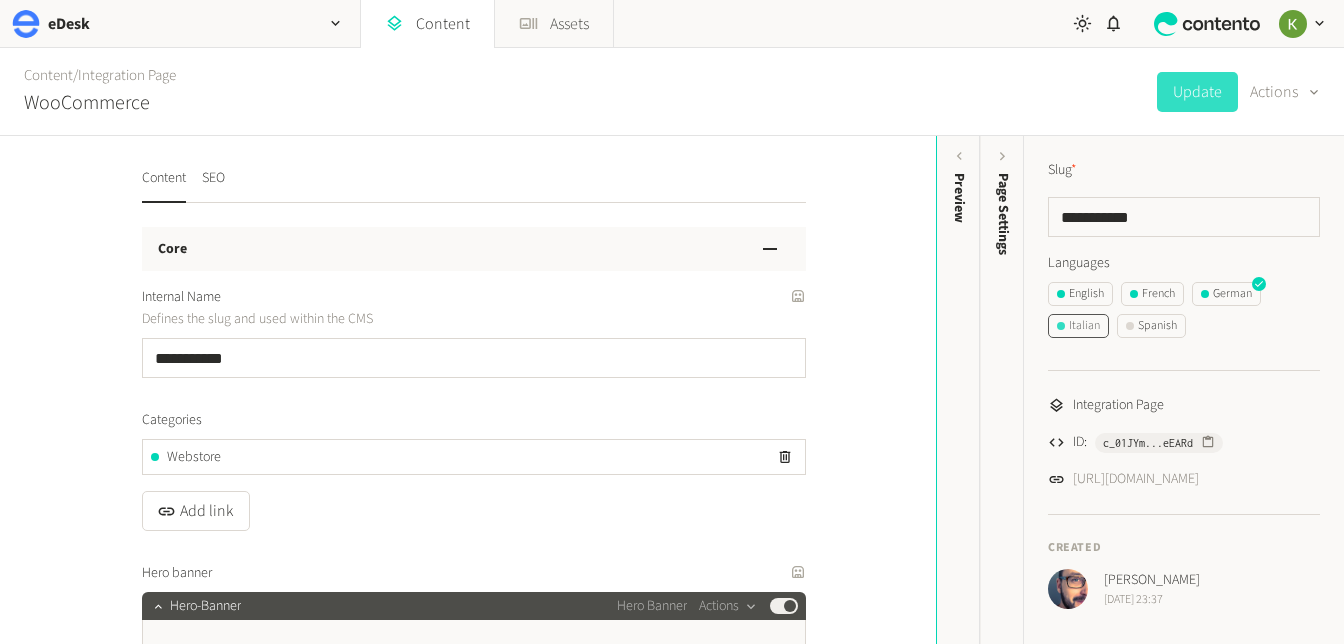 click on "Italian" 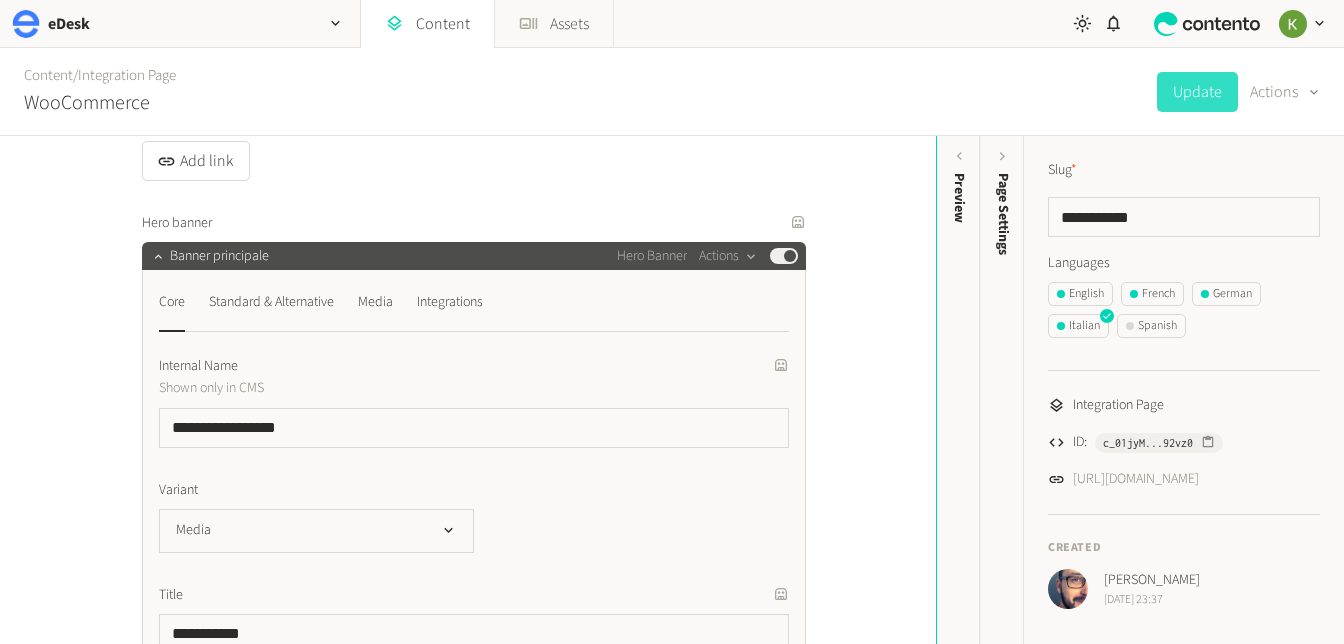 scroll, scrollTop: 313, scrollLeft: 0, axis: vertical 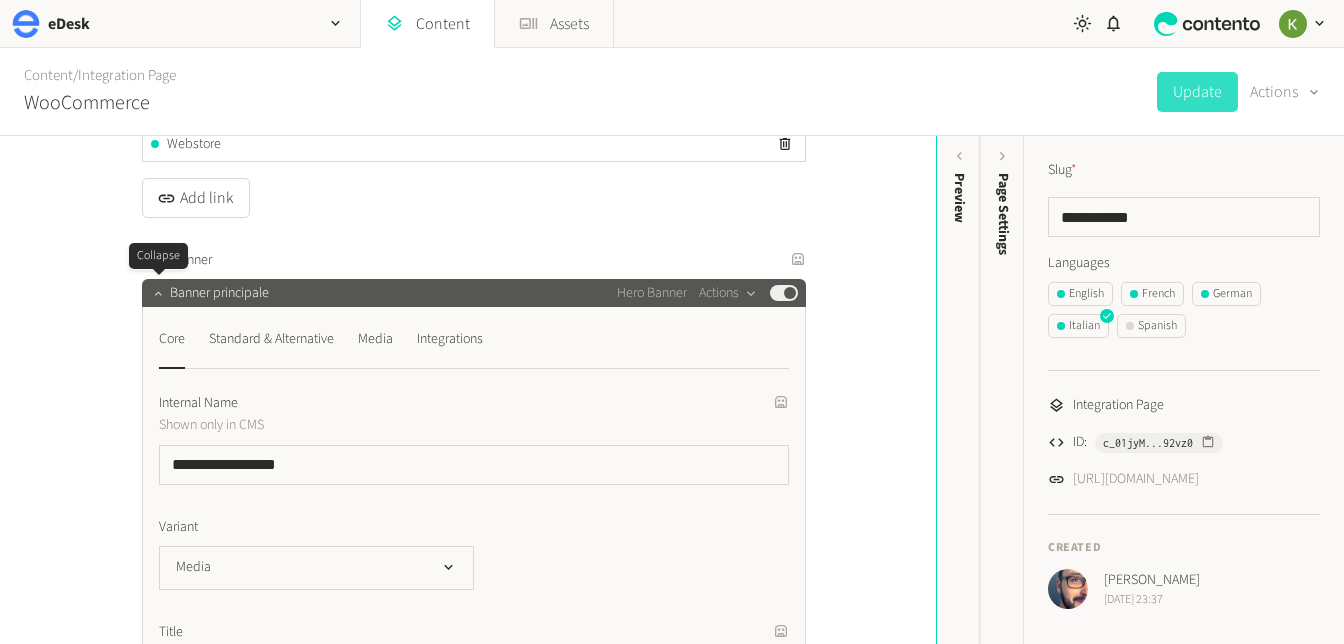 click 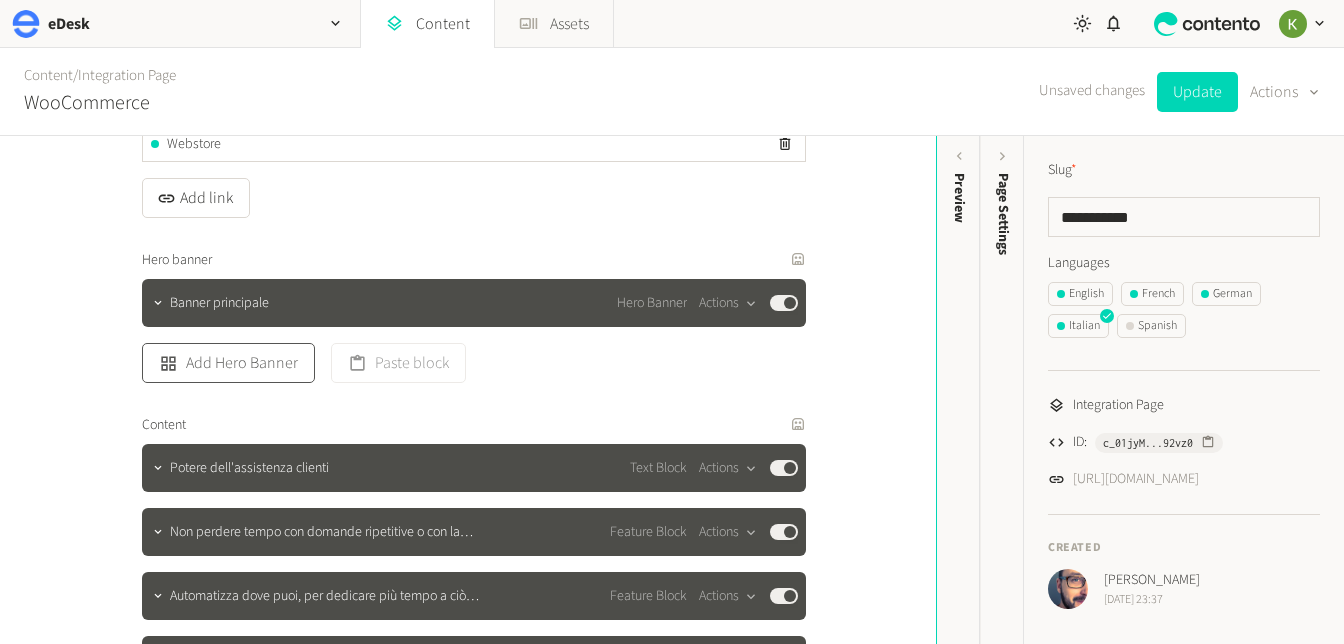 scroll, scrollTop: 510, scrollLeft: 0, axis: vertical 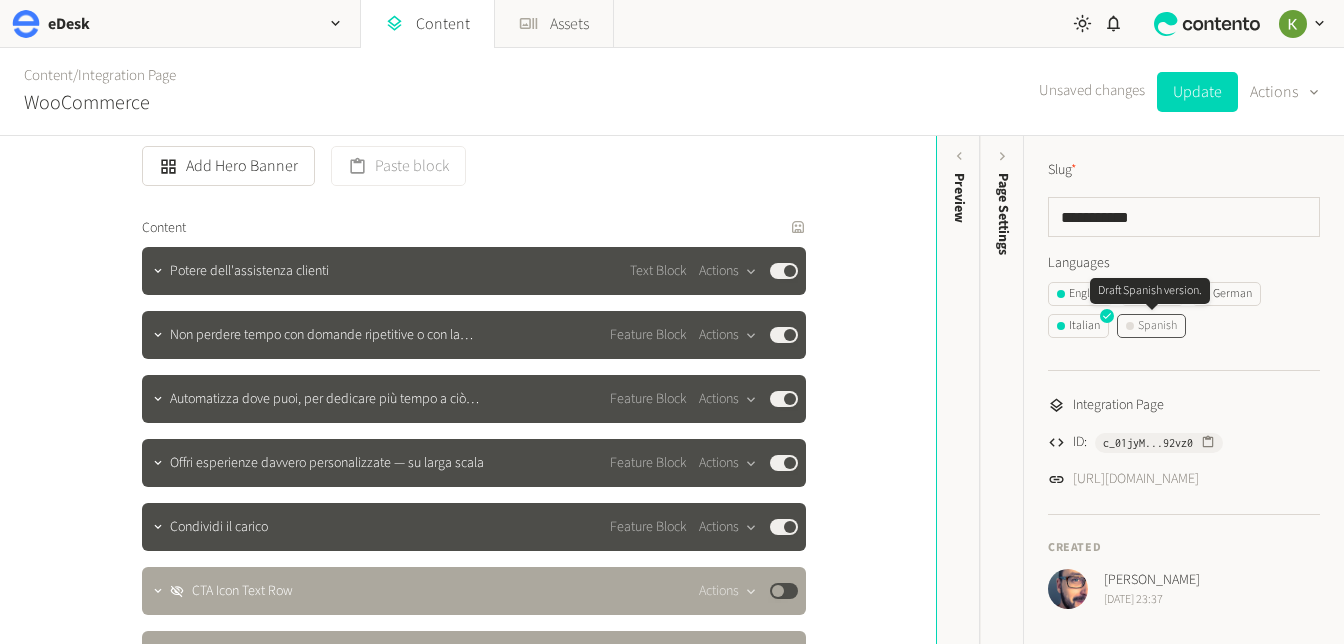 click on "Spanish" 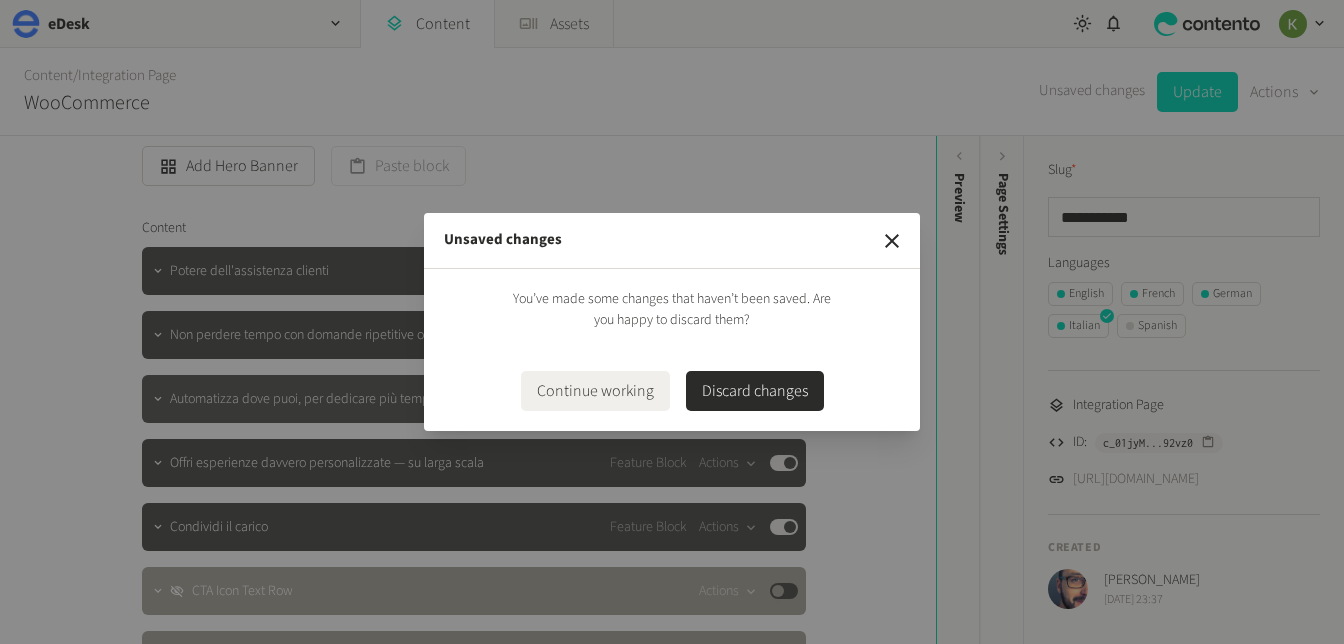 click on "Discard changes" at bounding box center [755, 391] 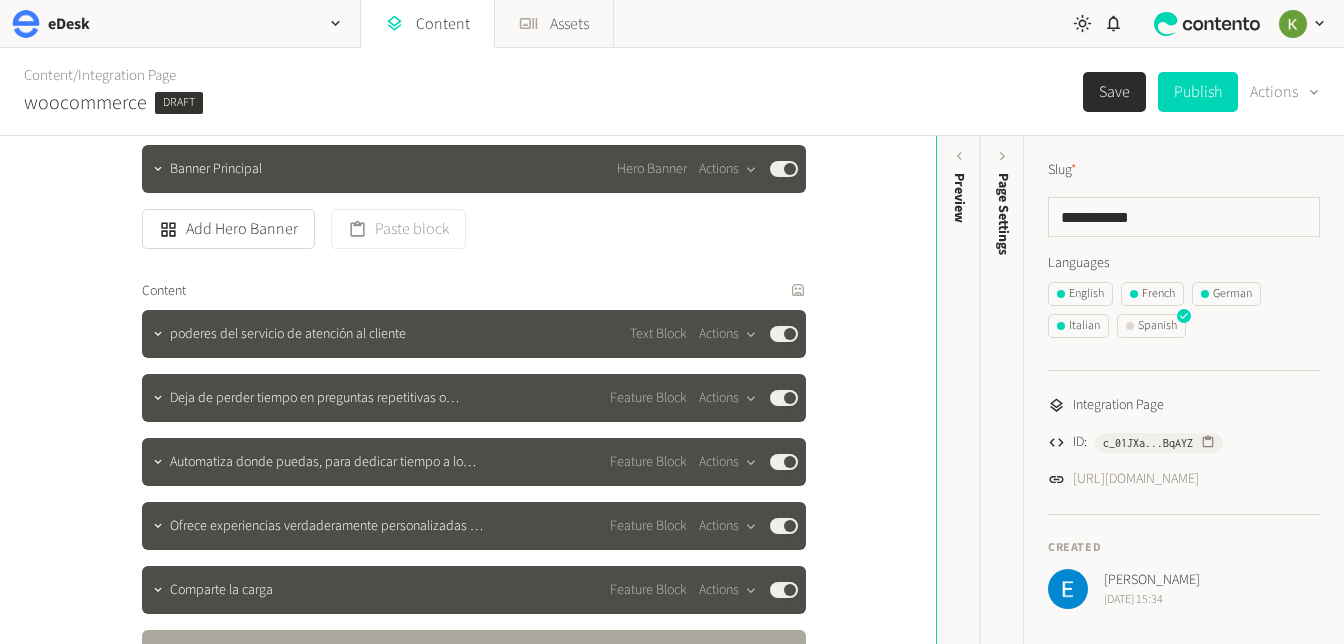 scroll, scrollTop: 592, scrollLeft: 0, axis: vertical 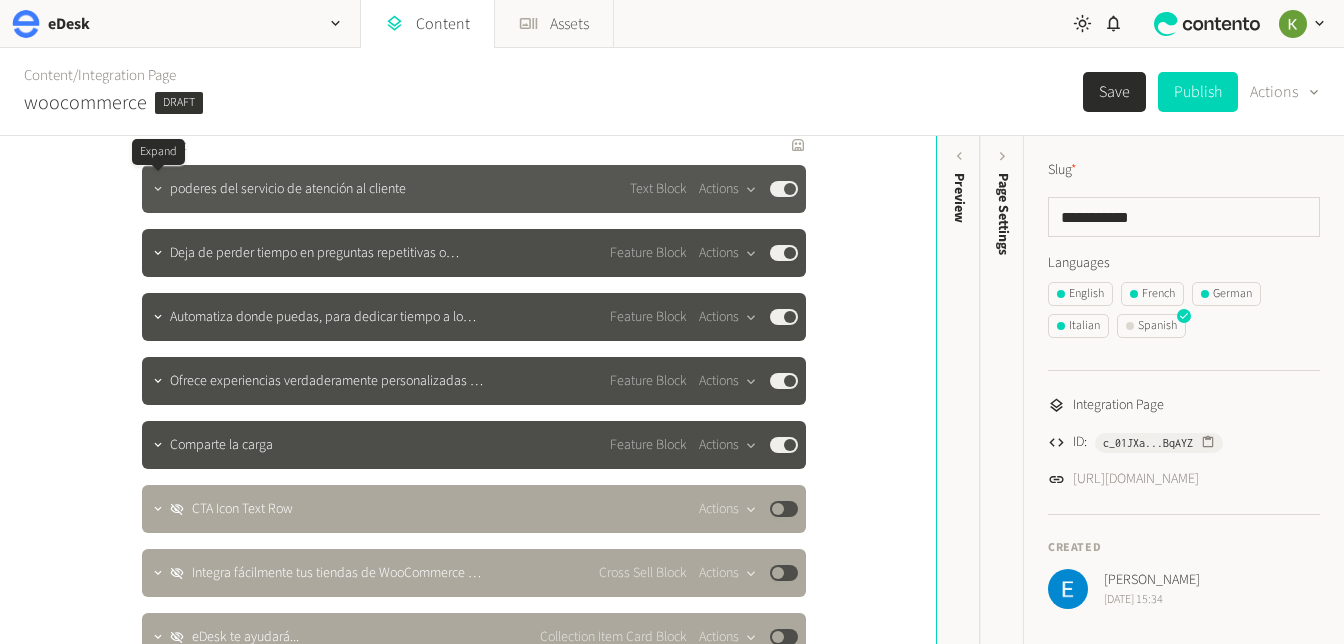 click 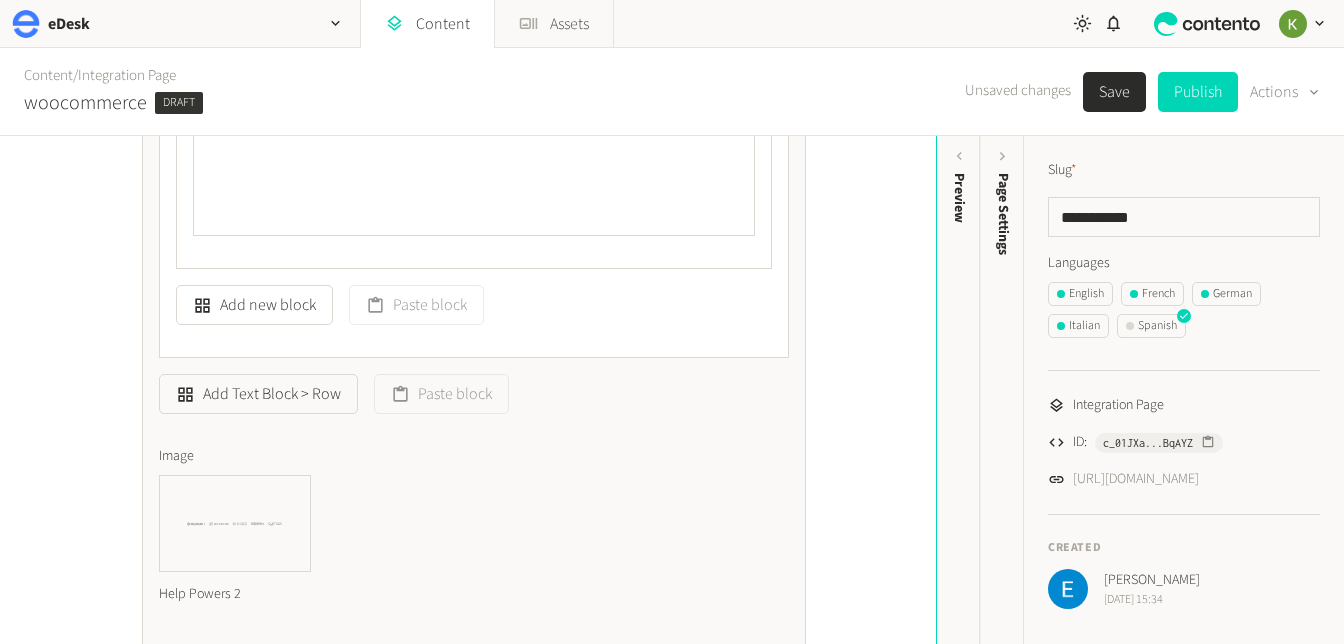 scroll, scrollTop: 1614, scrollLeft: 0, axis: vertical 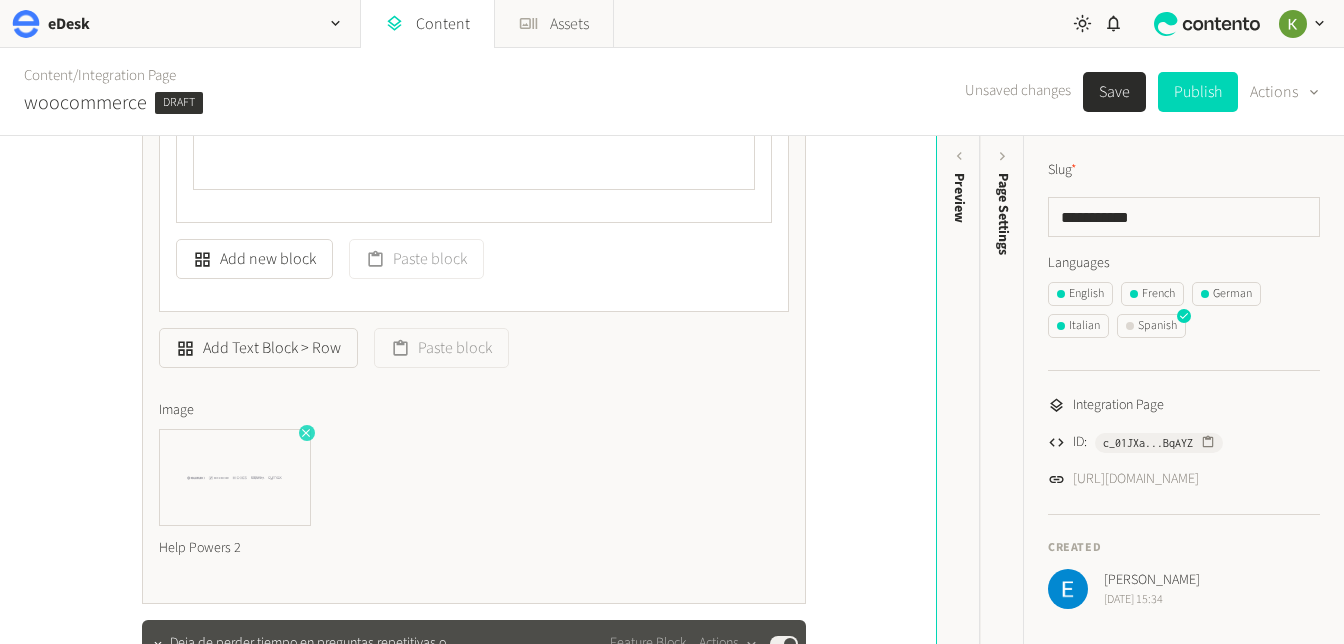 click 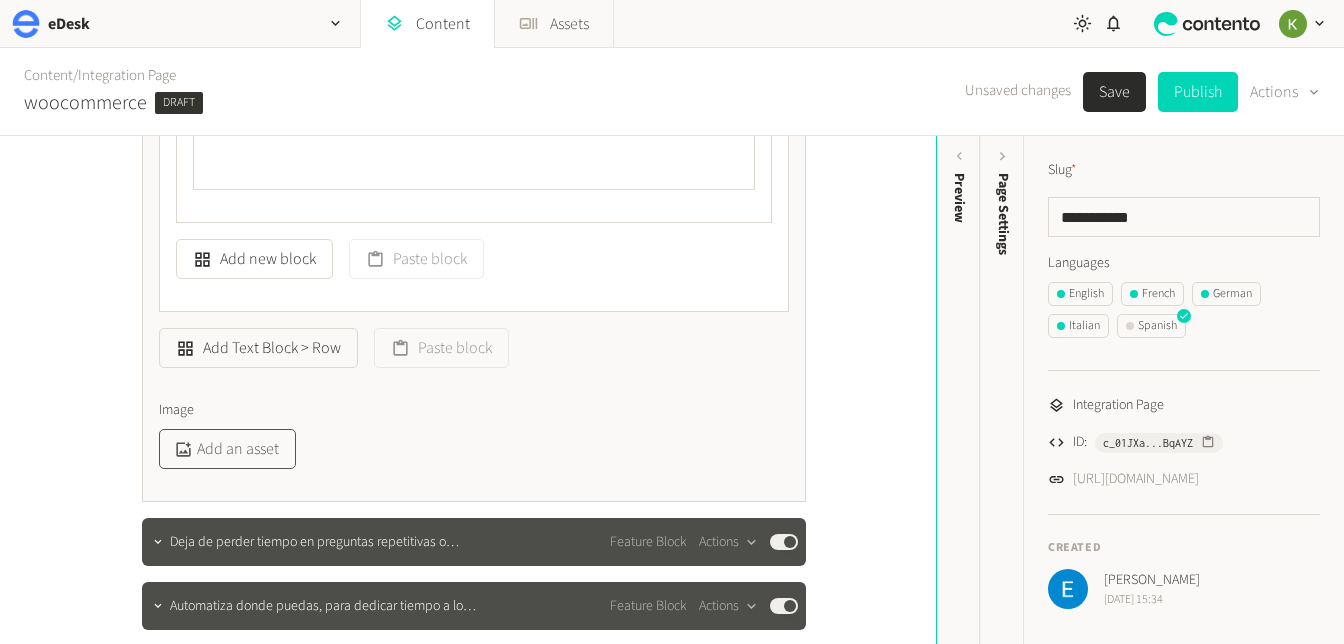 click on "Add an asset" 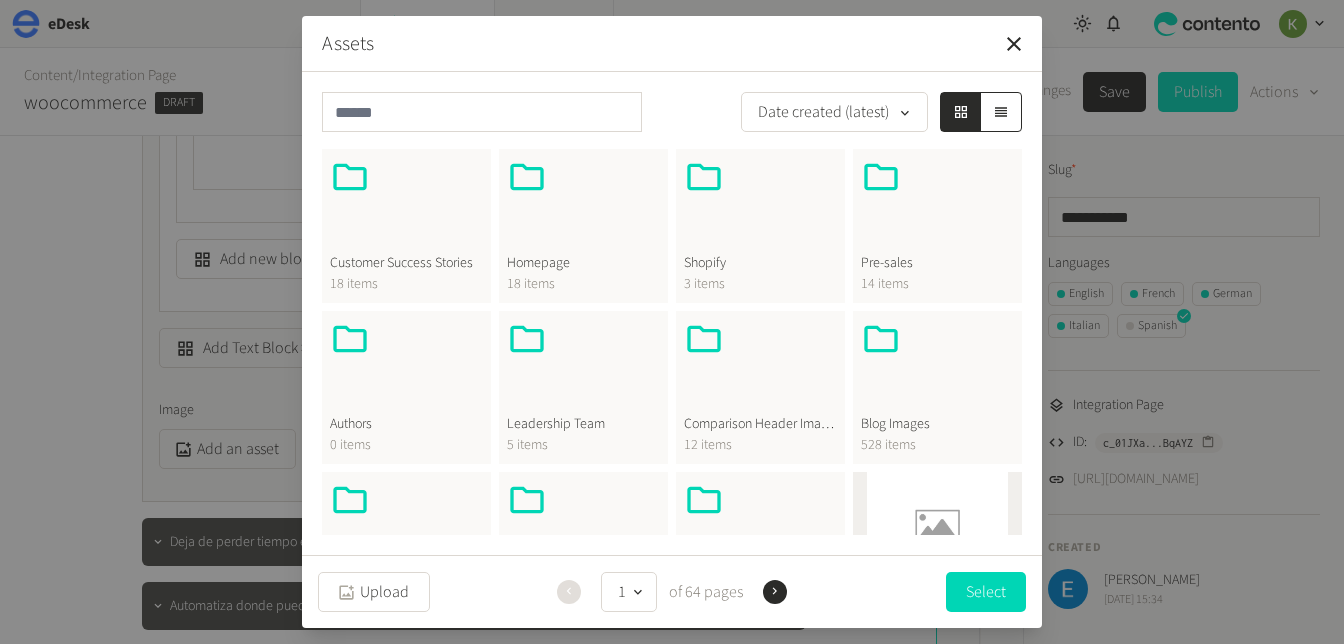scroll, scrollTop: 690, scrollLeft: 0, axis: vertical 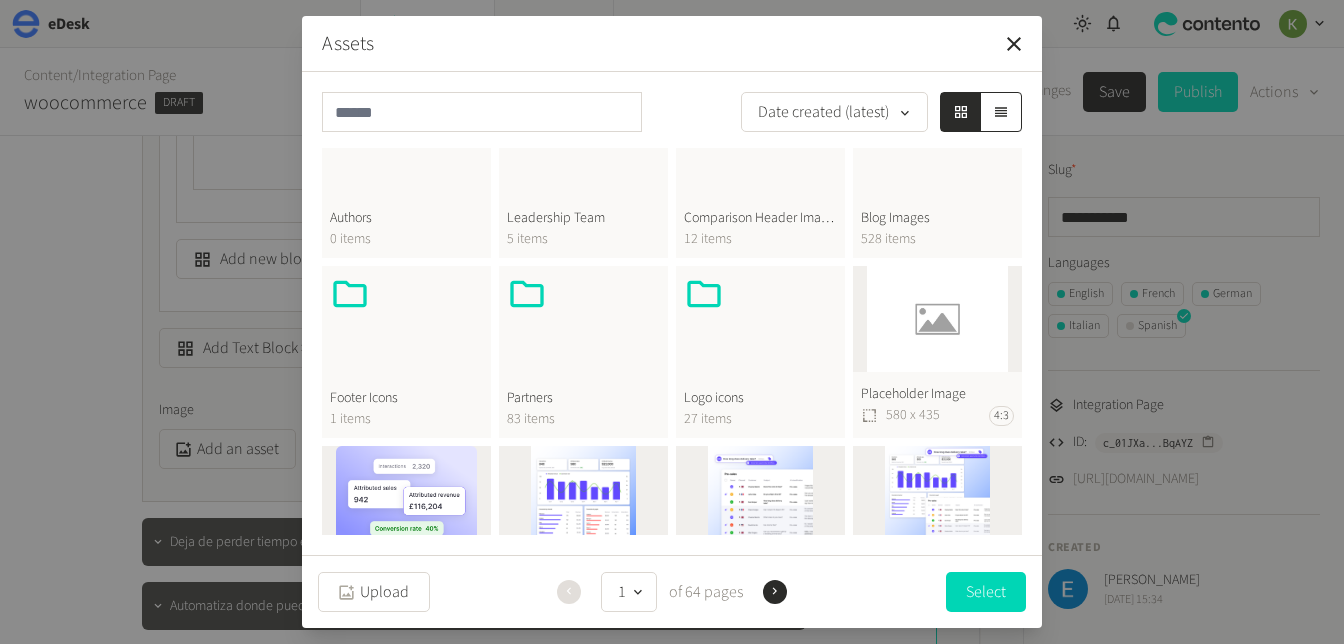 click at bounding box center (760, 322) 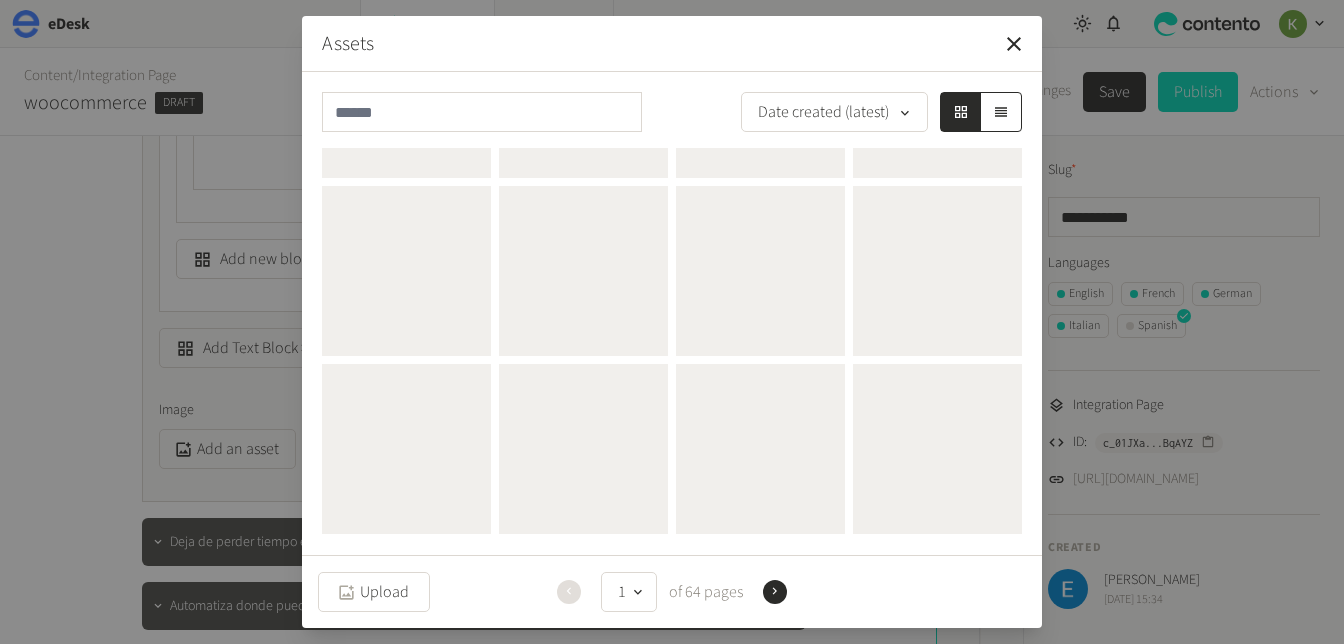 scroll, scrollTop: 0, scrollLeft: 0, axis: both 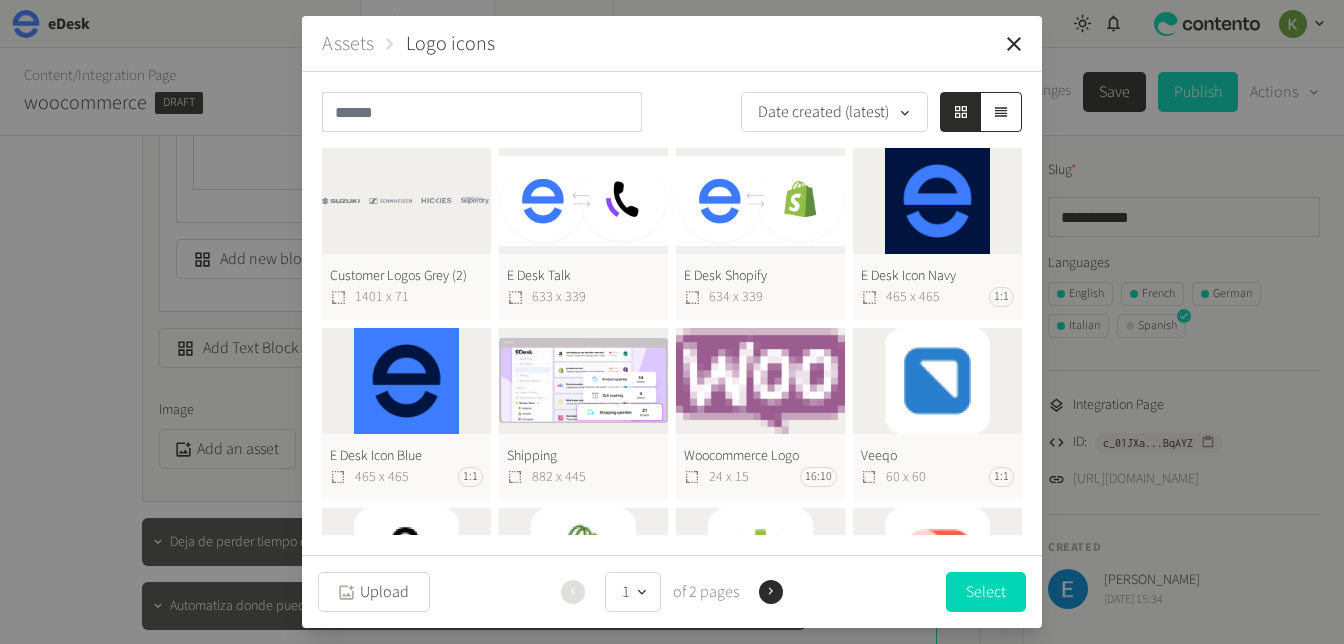 click on "Customer Logos Grey (2)  1401 x 71" 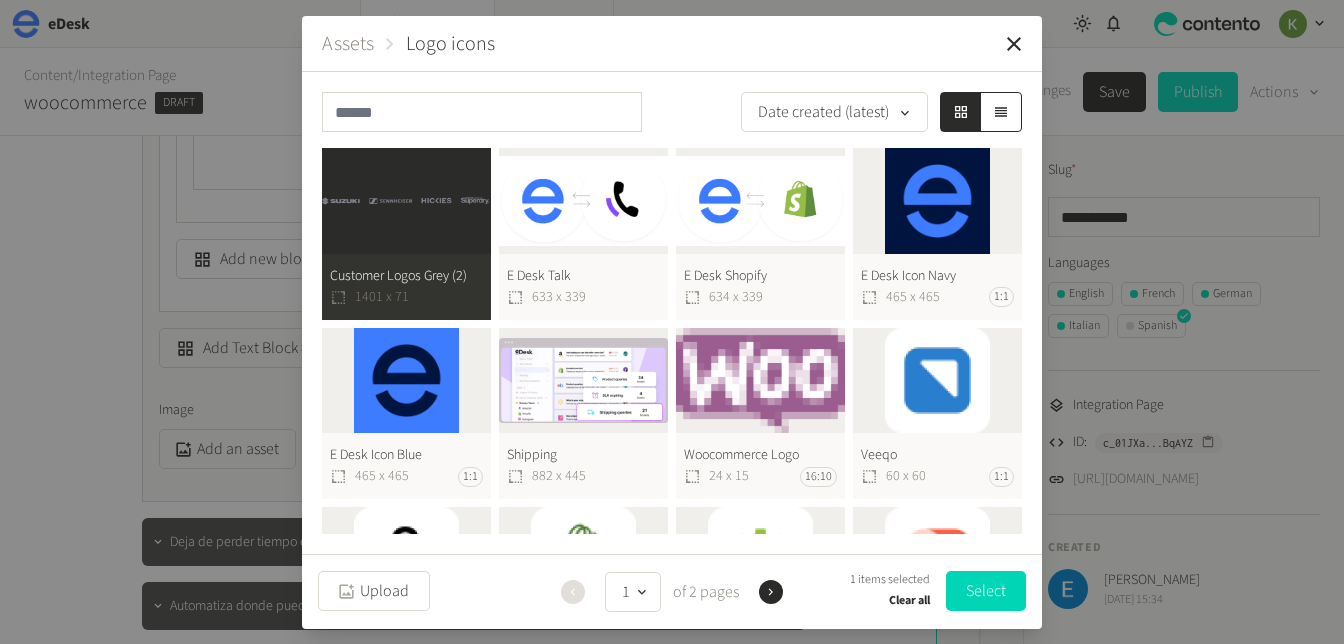 click on "Select" at bounding box center (986, 591) 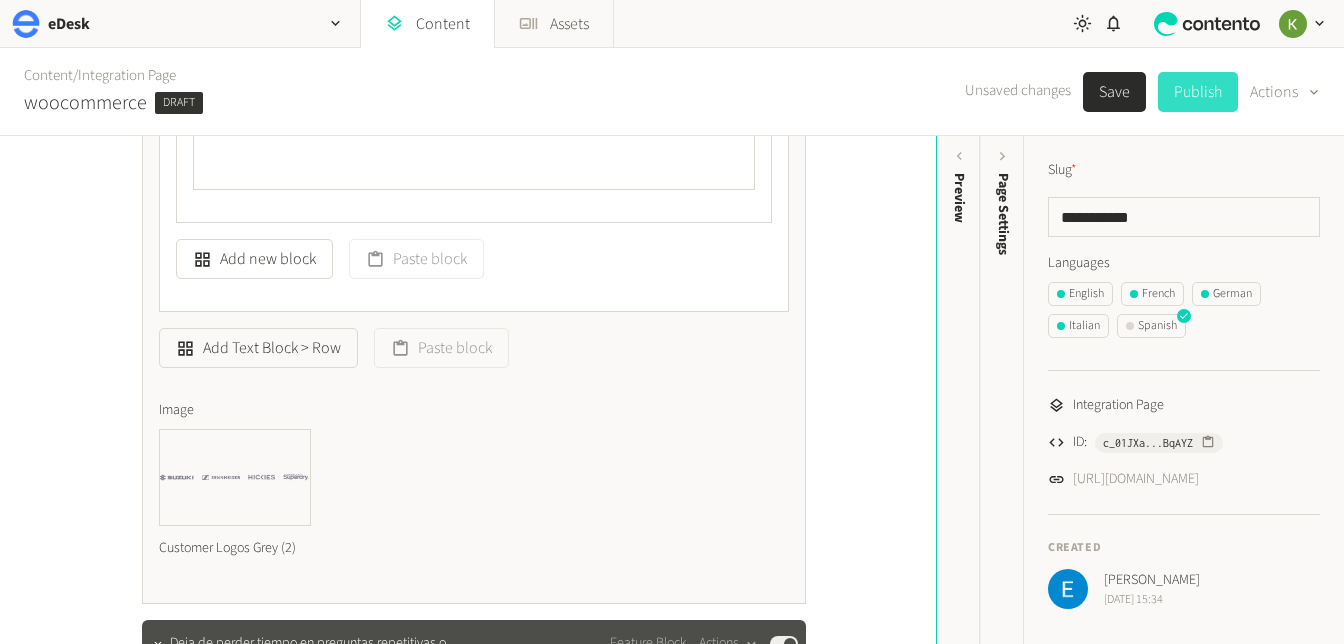 click on "Publish" 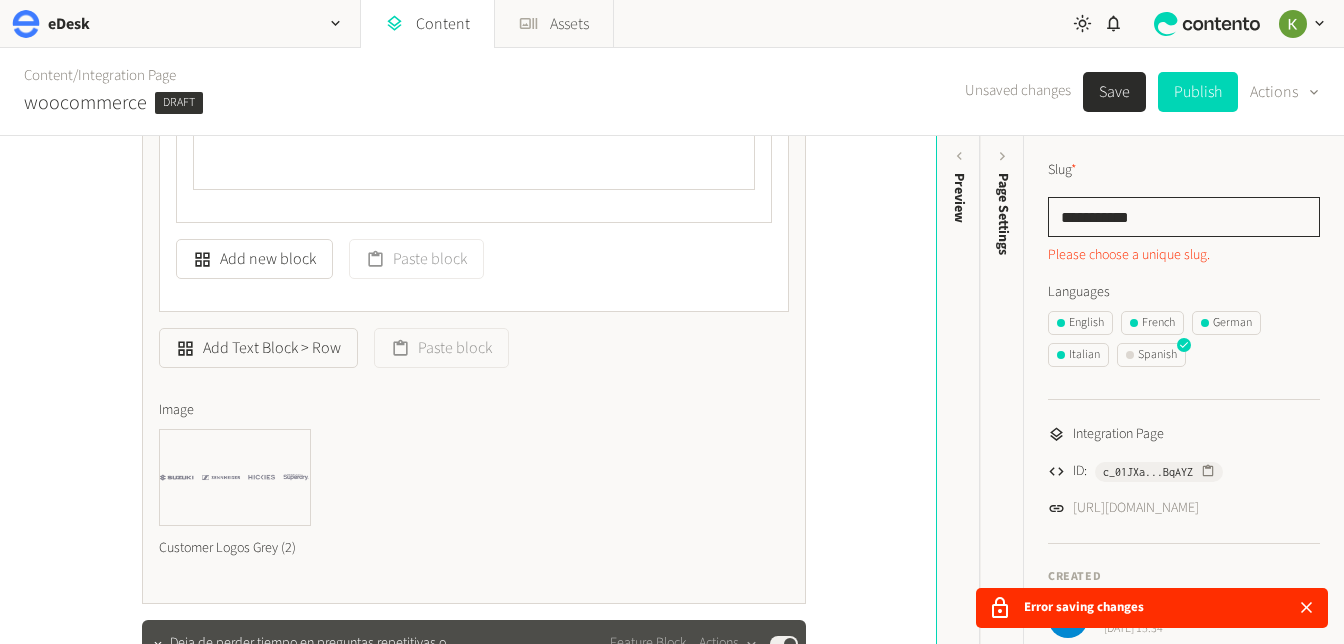 click on "**********" 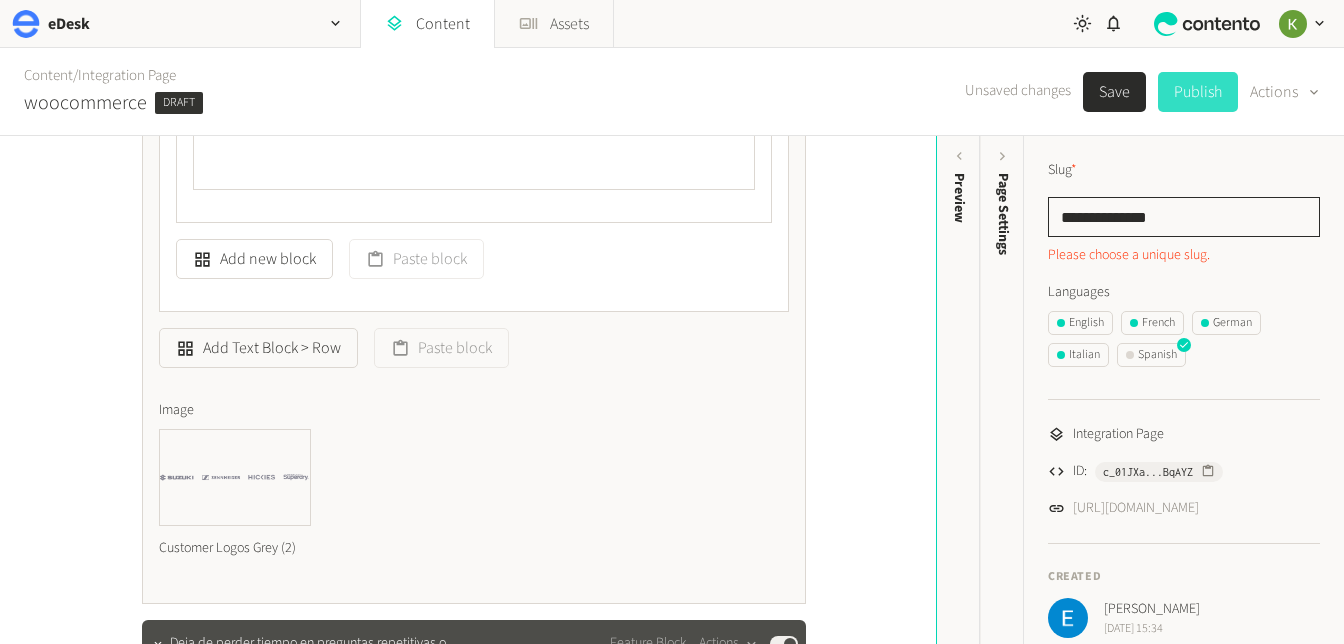 type on "**********" 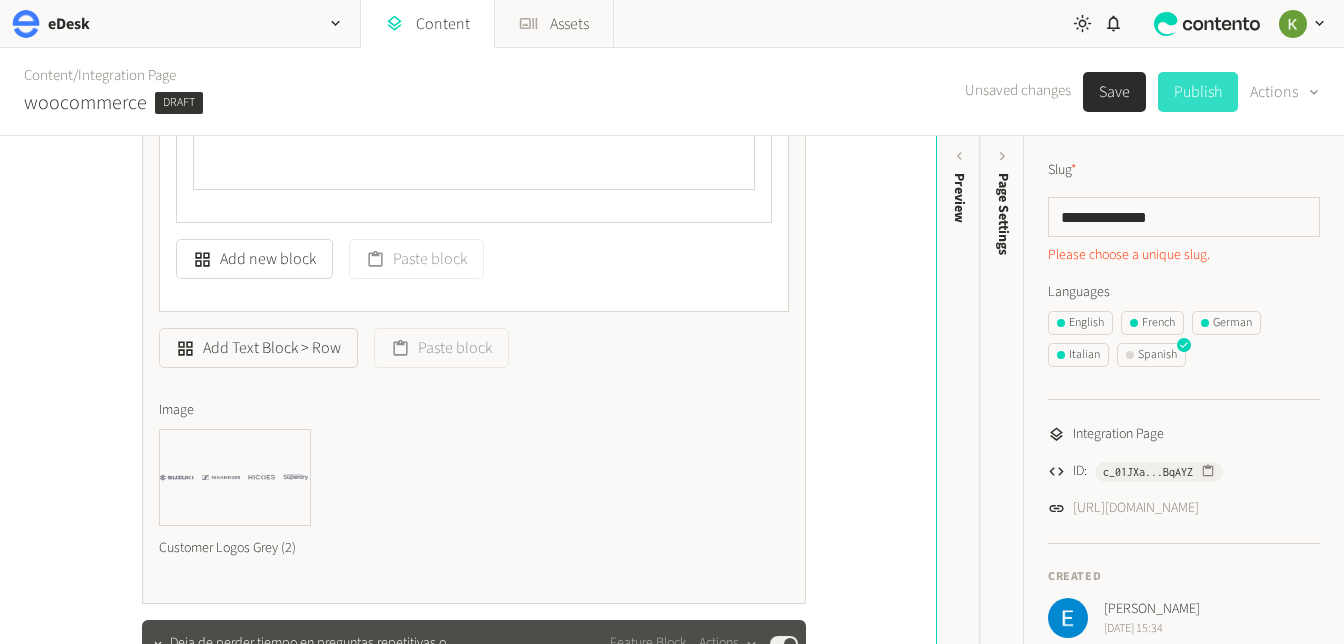 click on "Publish" 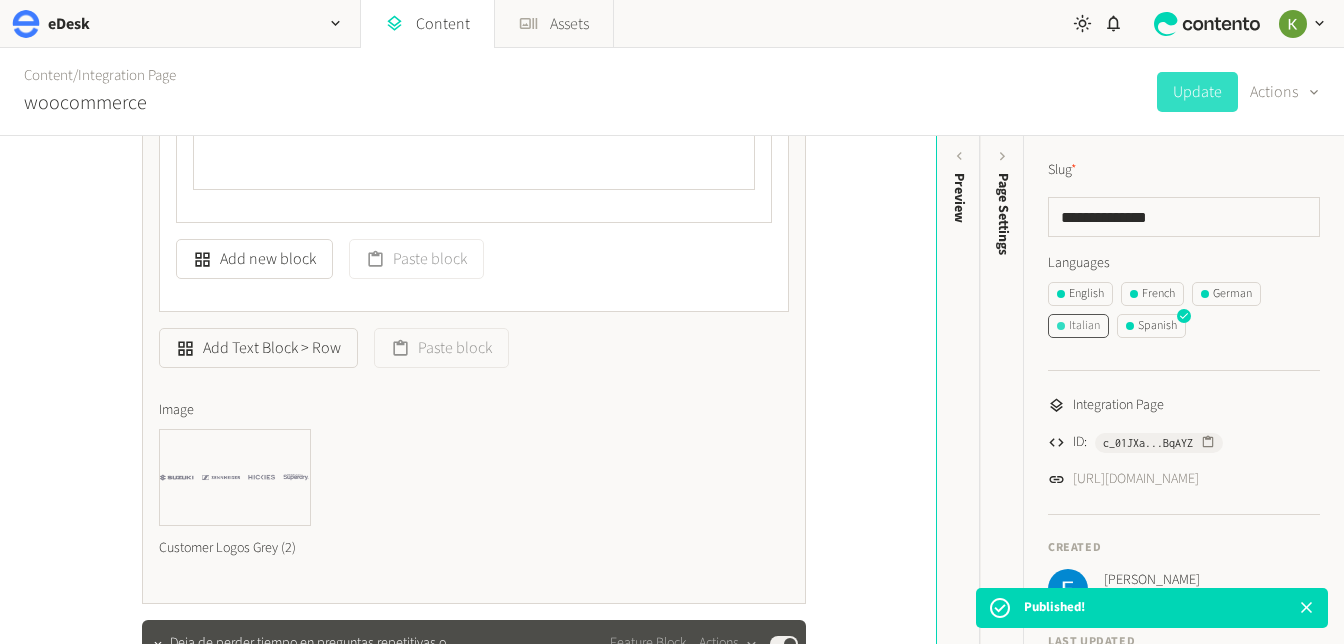click on "Italian" 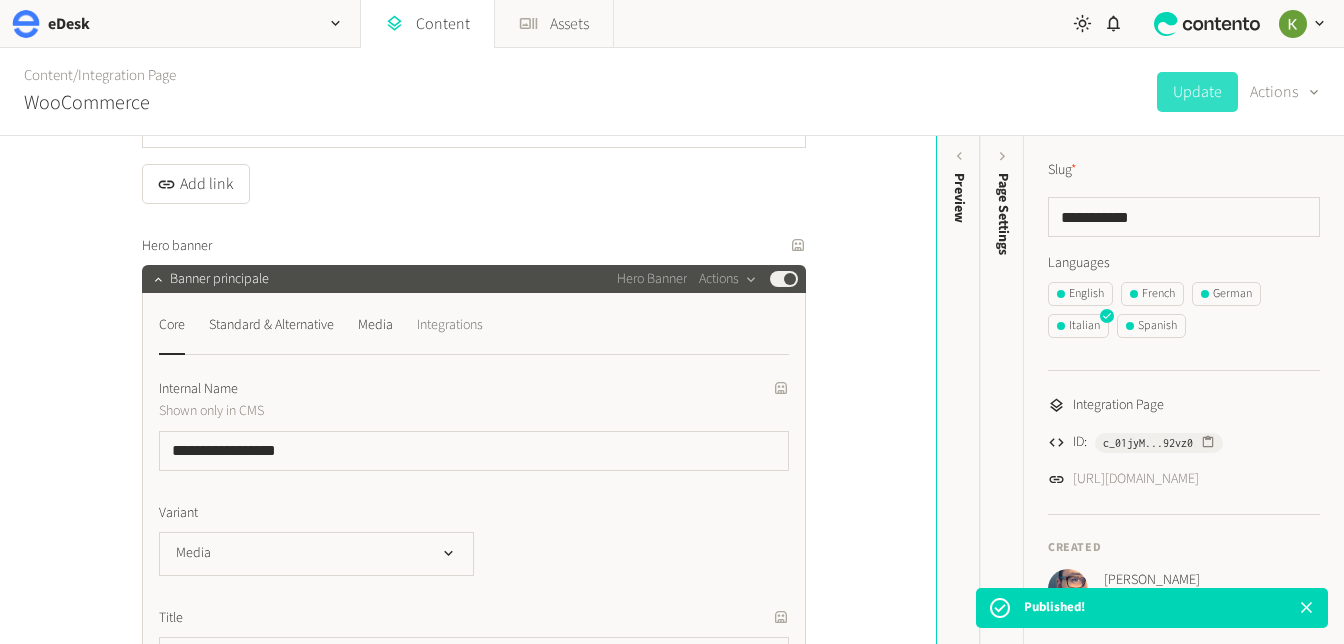 scroll, scrollTop: 319, scrollLeft: 0, axis: vertical 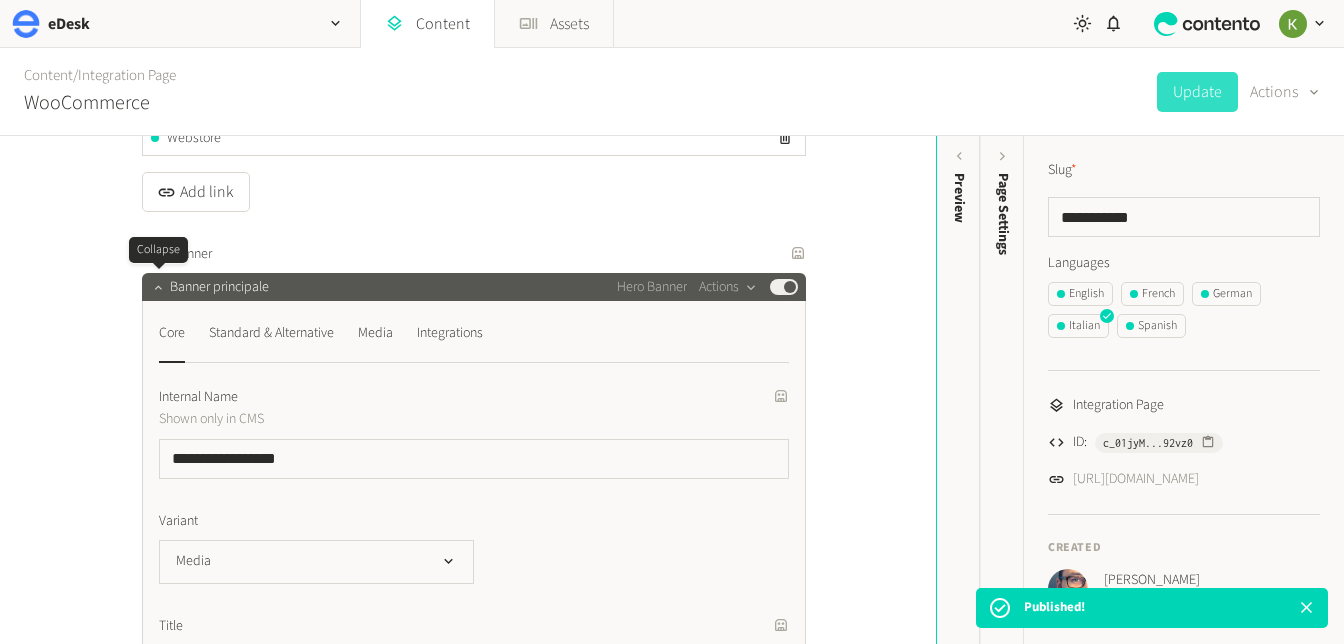 click 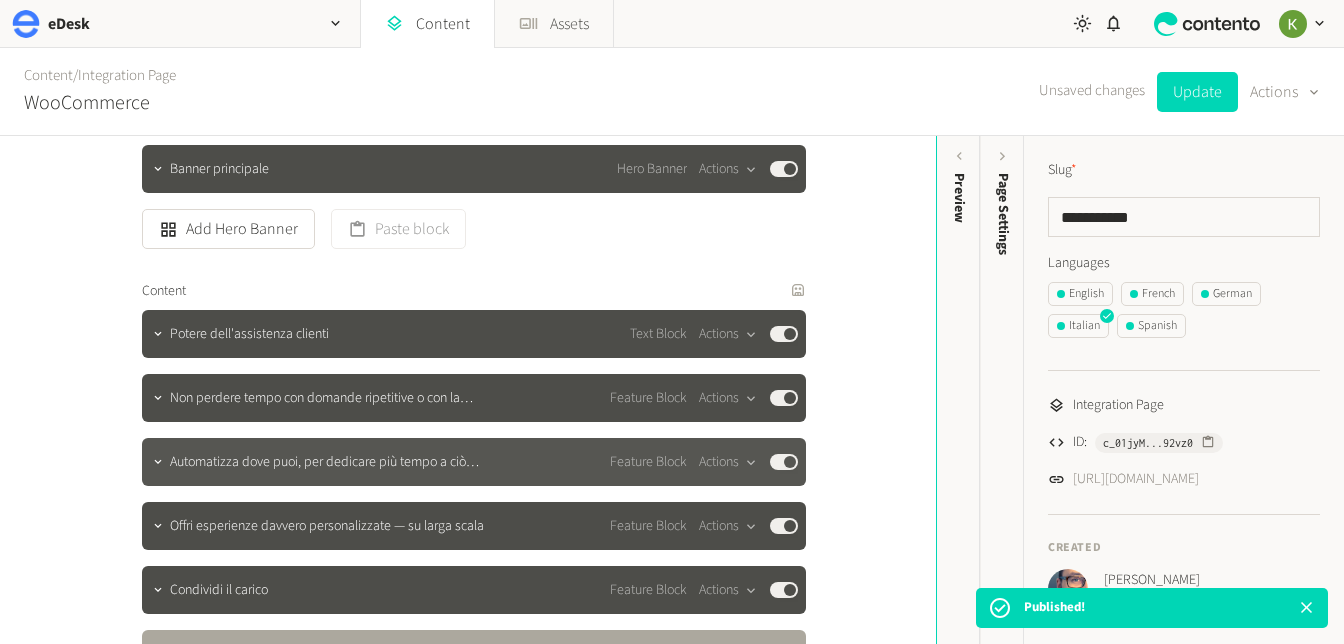scroll, scrollTop: 516, scrollLeft: 0, axis: vertical 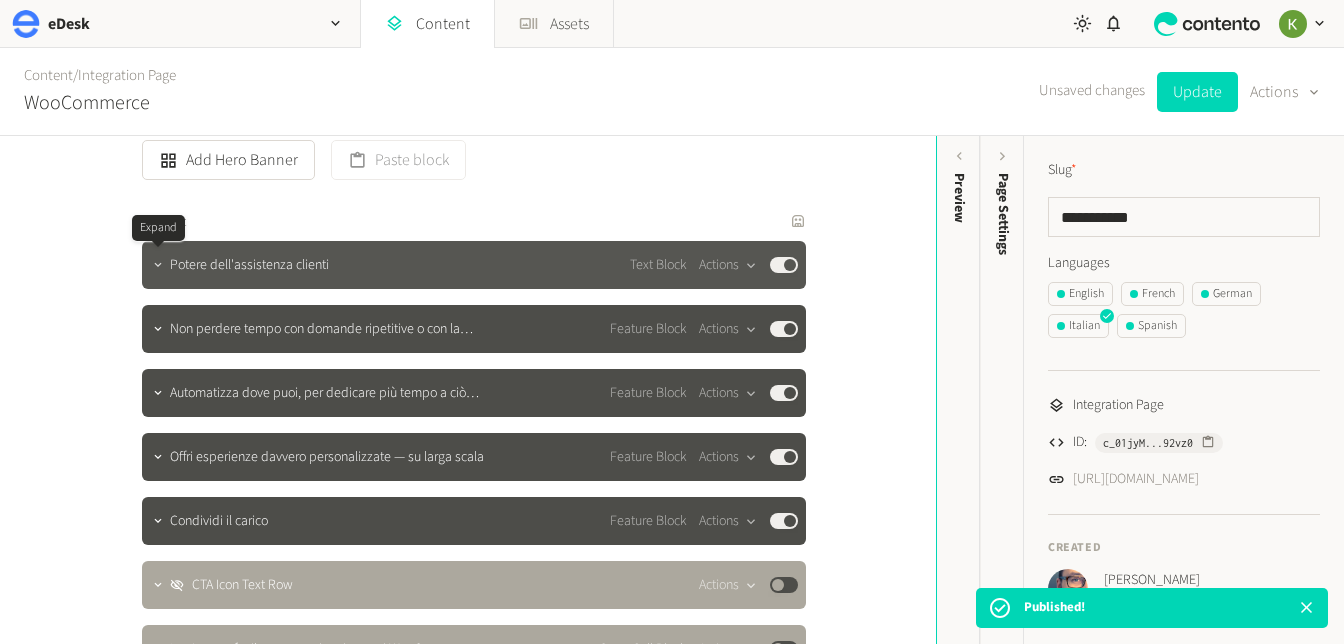 click 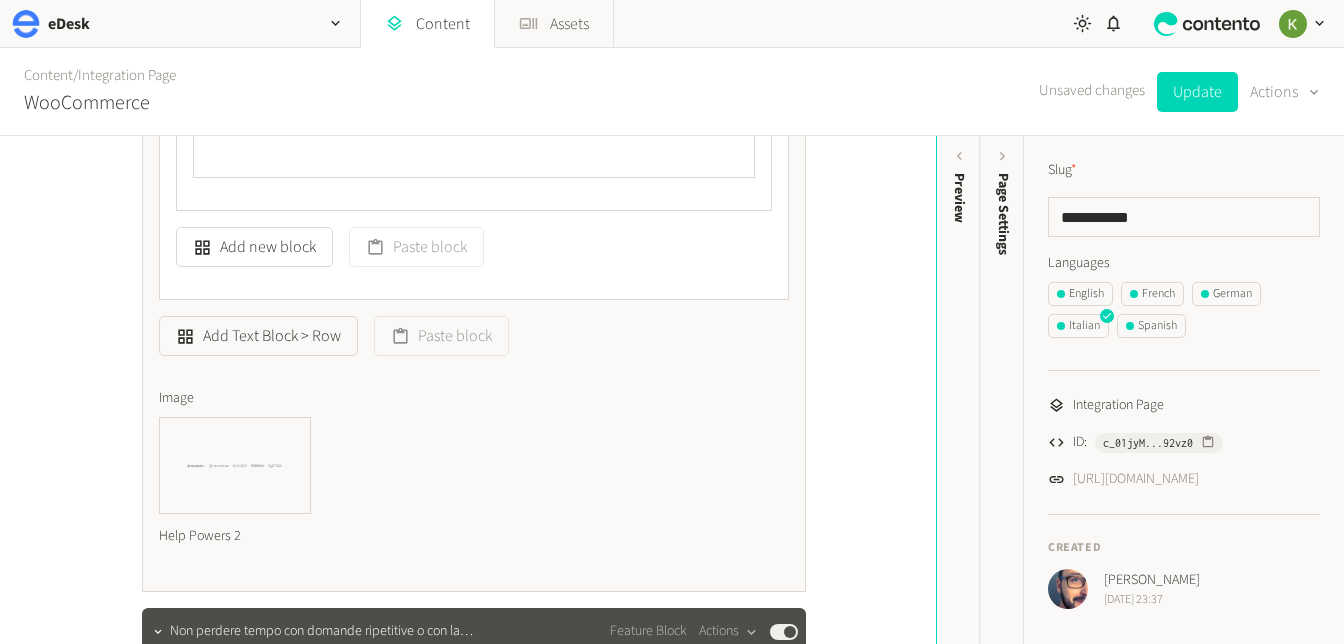 scroll, scrollTop: 1698, scrollLeft: 0, axis: vertical 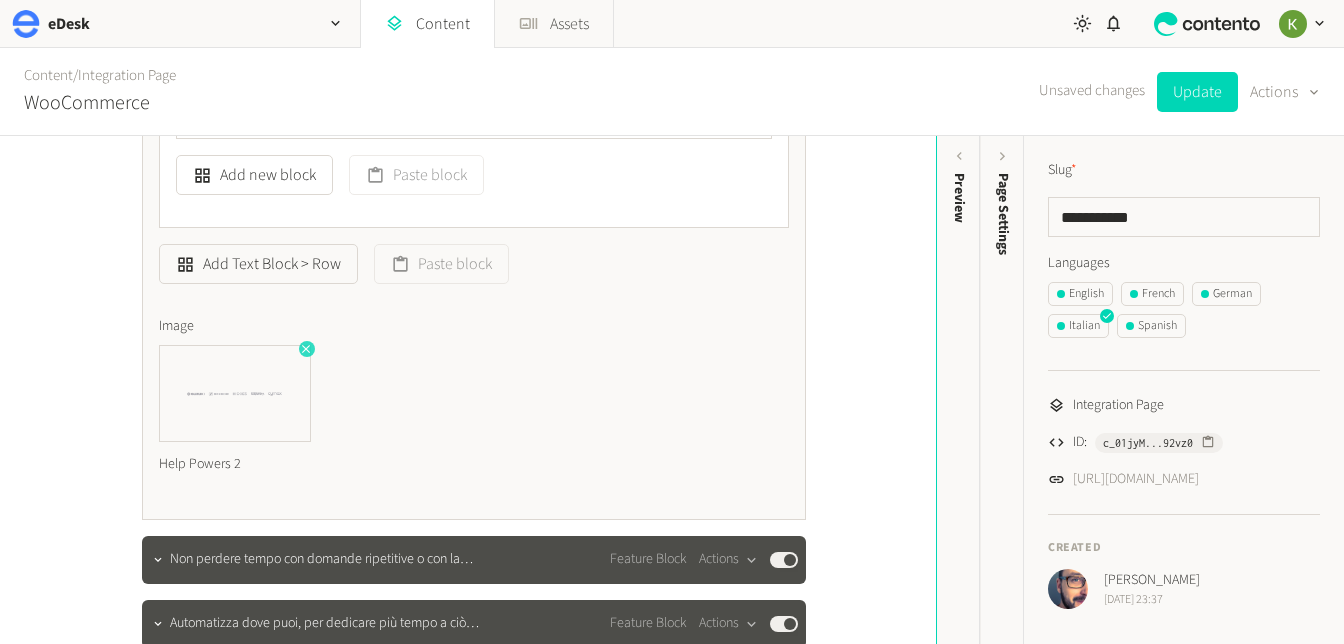 click 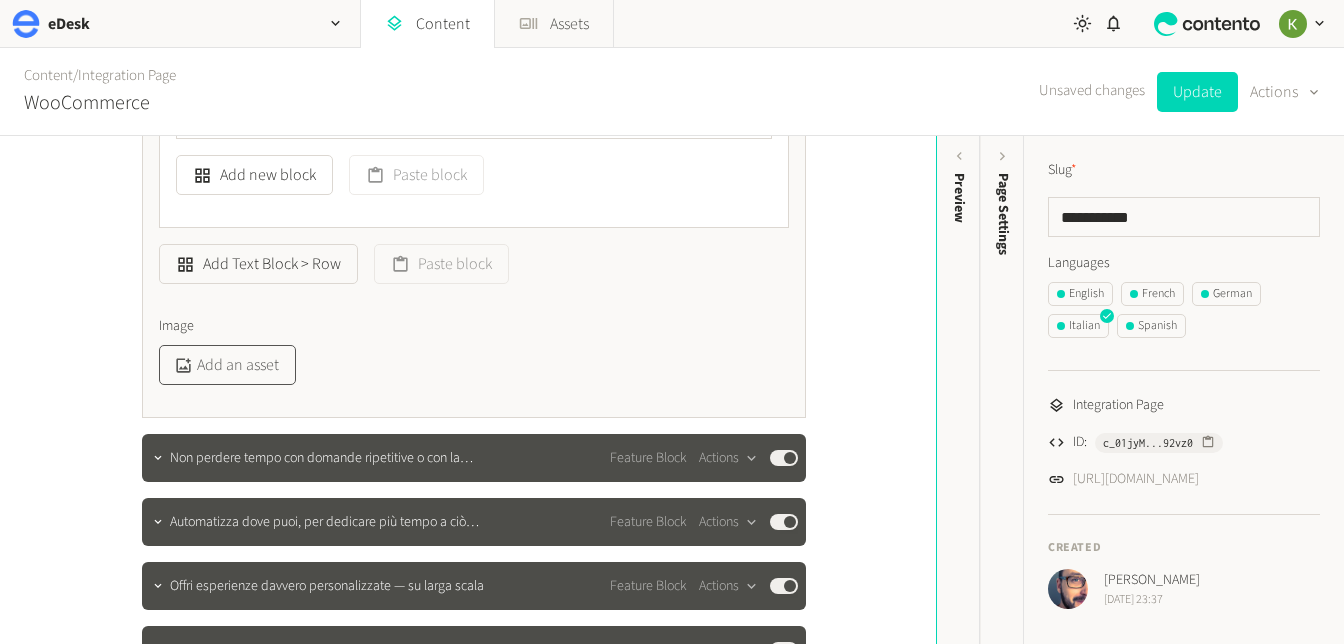 click on "Add an asset" 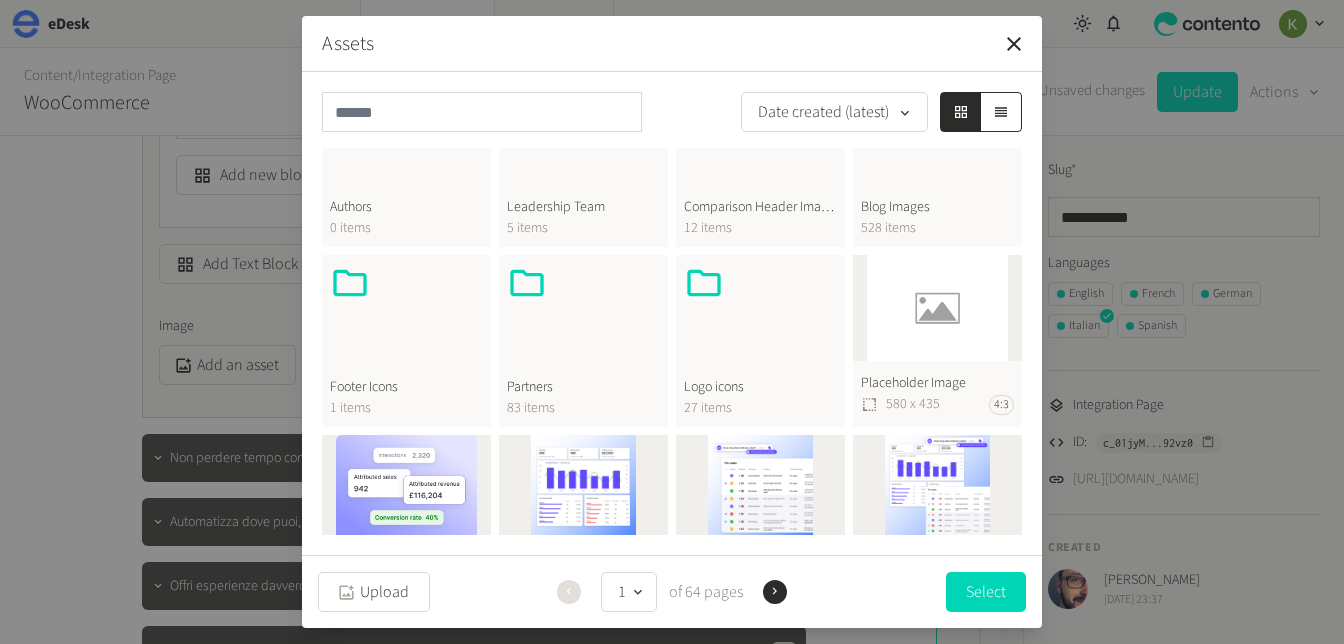 scroll, scrollTop: 704, scrollLeft: 0, axis: vertical 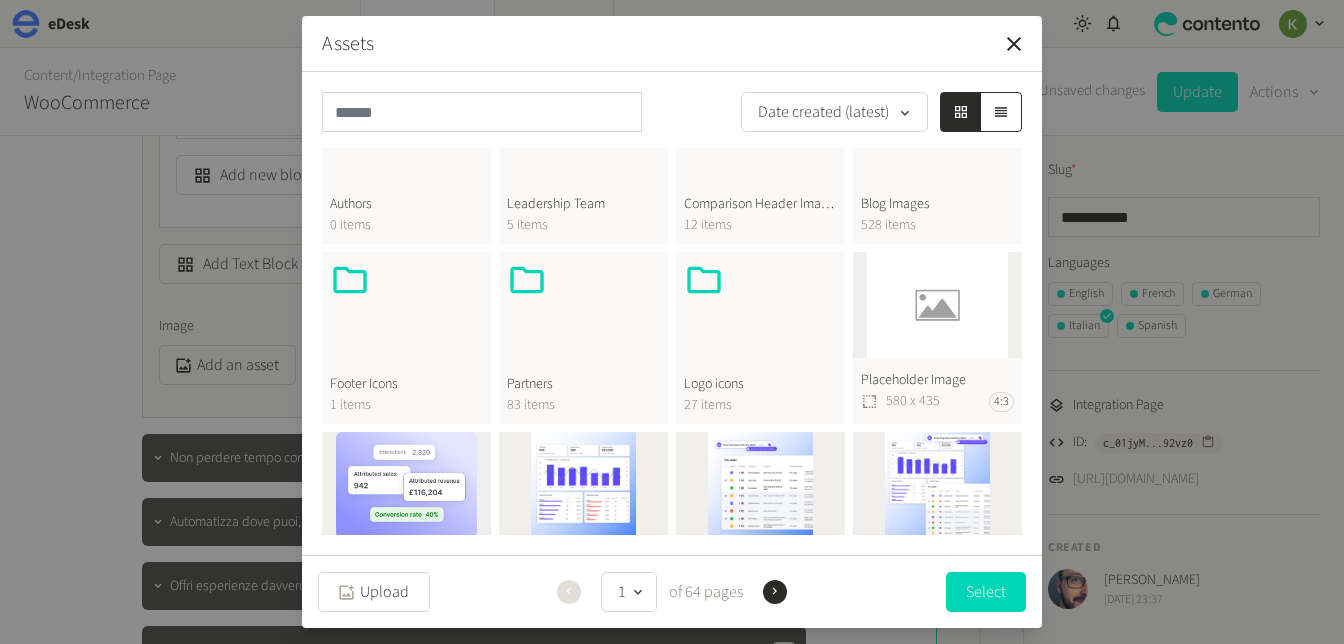 click at bounding box center (760, 308) 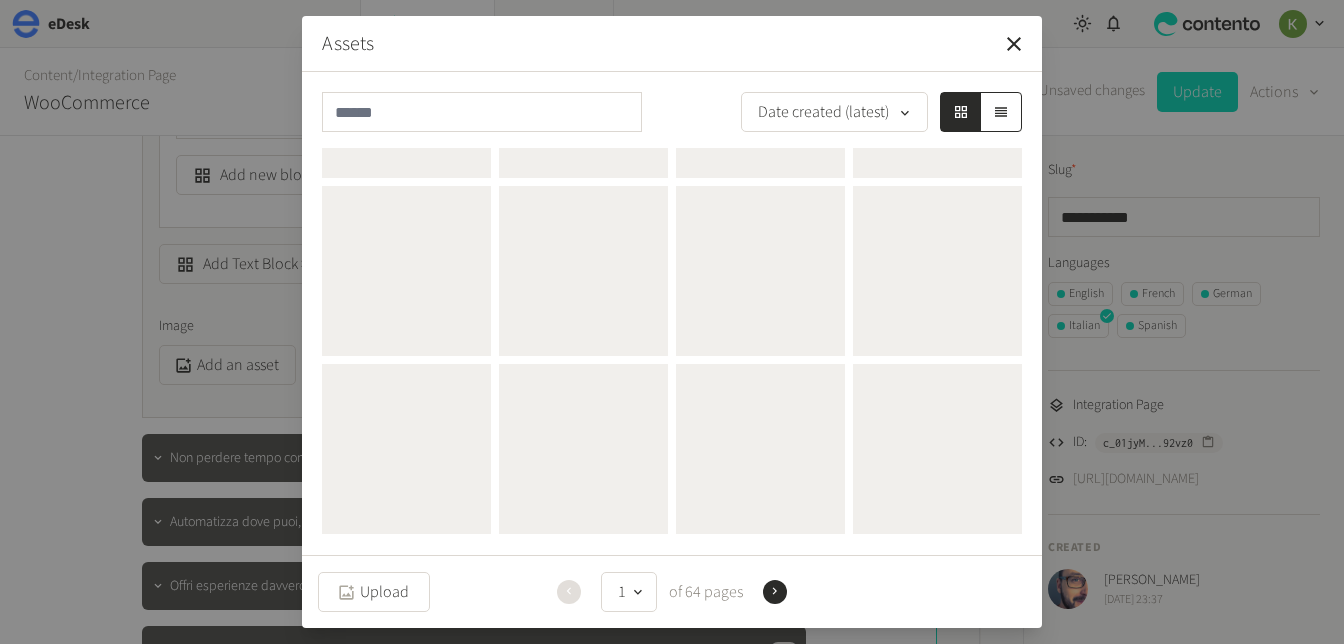 scroll, scrollTop: 0, scrollLeft: 0, axis: both 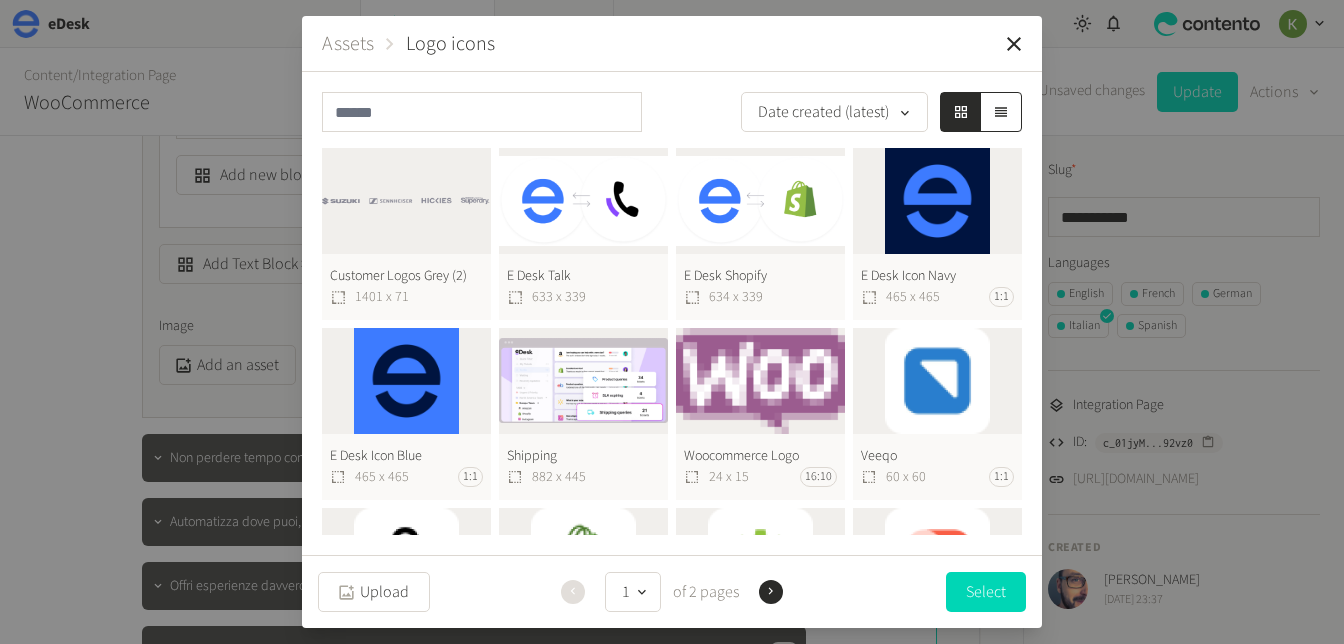 click on "Customer Logos Grey (2)  1401 x 71" 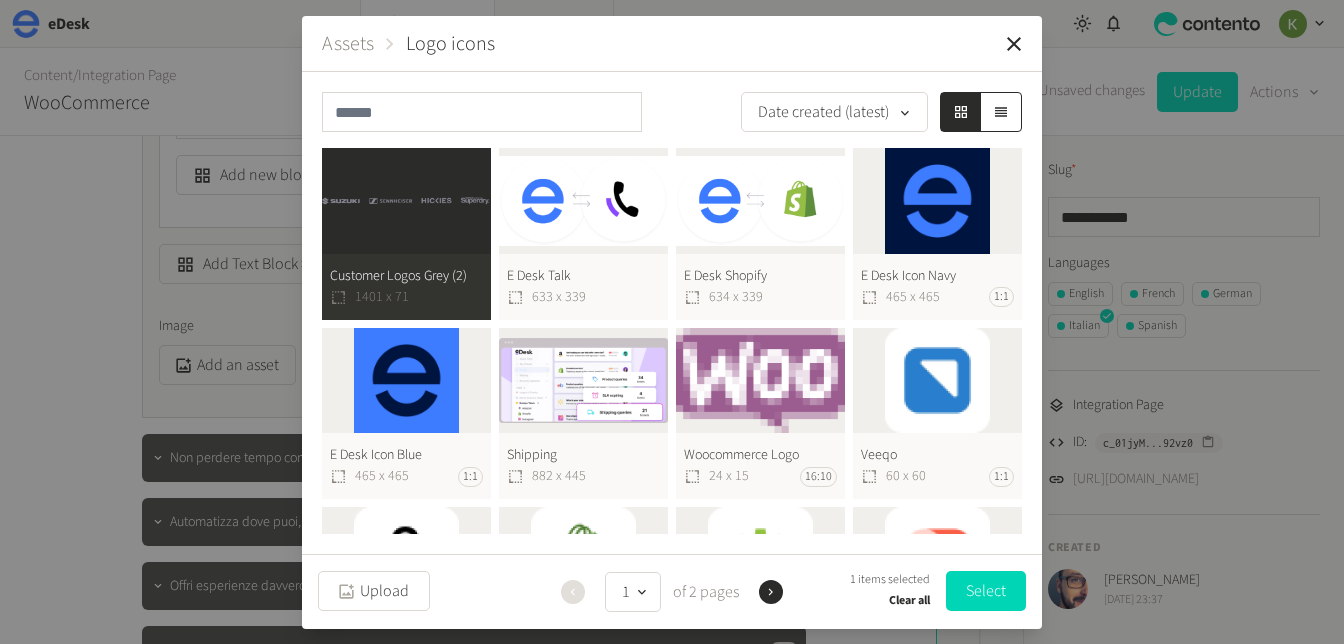 drag, startPoint x: 977, startPoint y: 595, endPoint x: 999, endPoint y: 504, distance: 93.62158 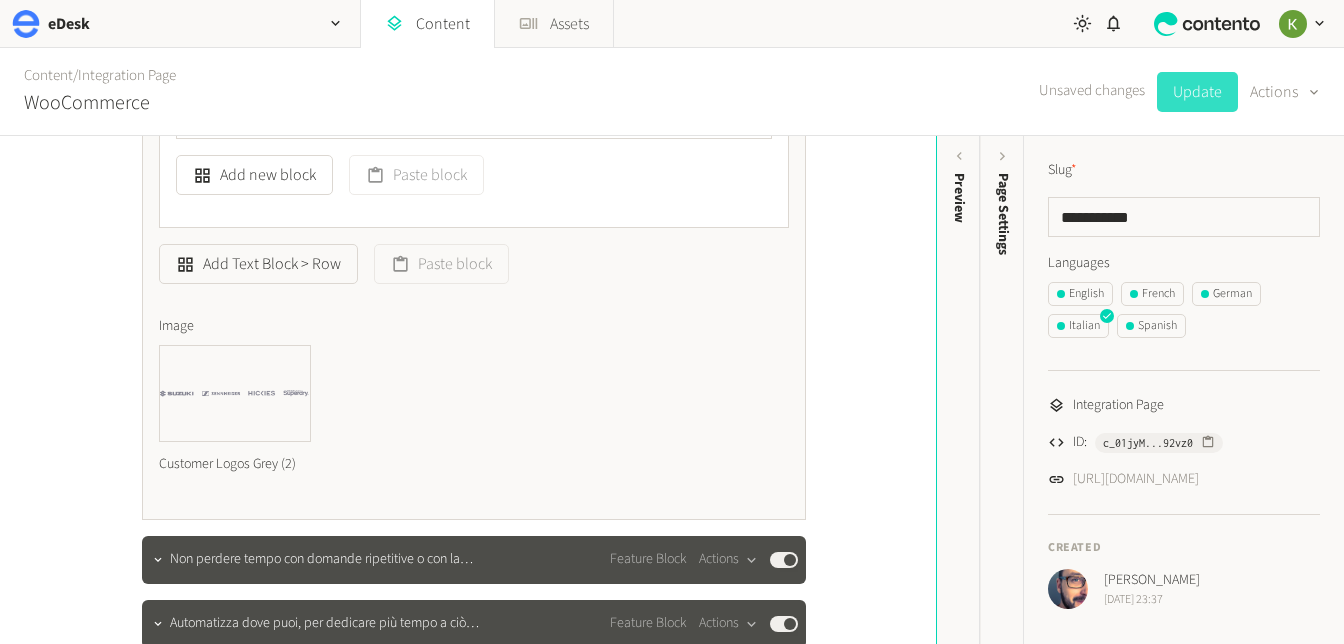 click on "Update" 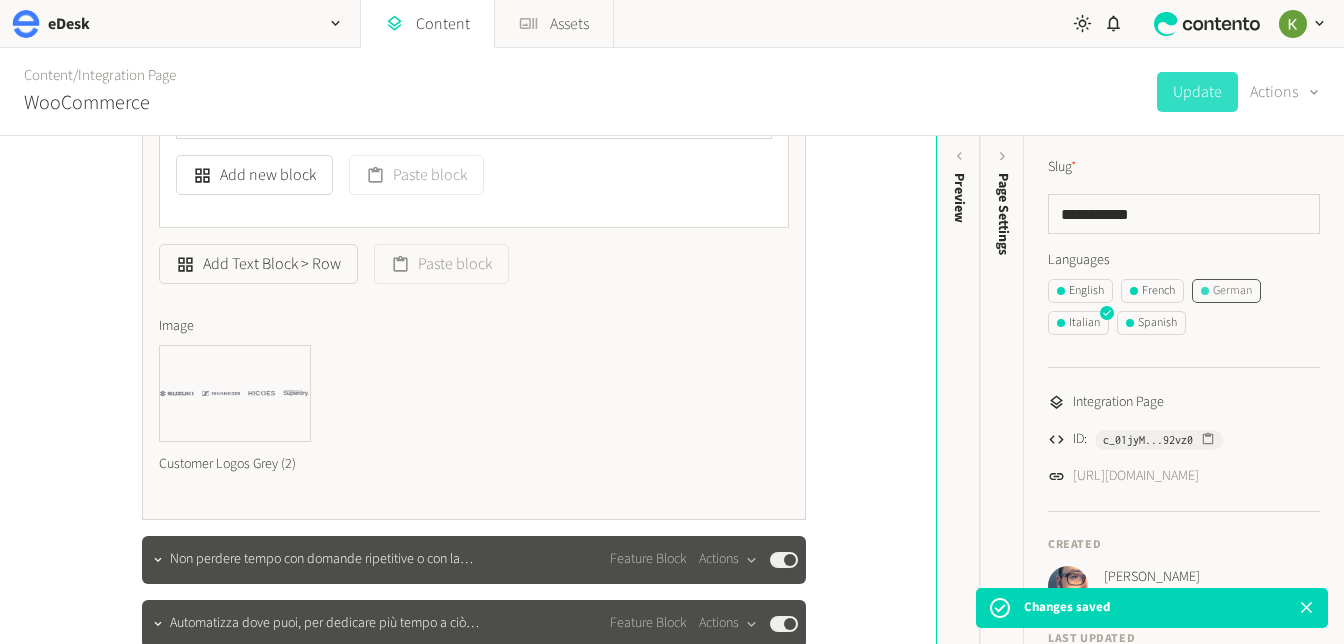 scroll, scrollTop: 2, scrollLeft: 0, axis: vertical 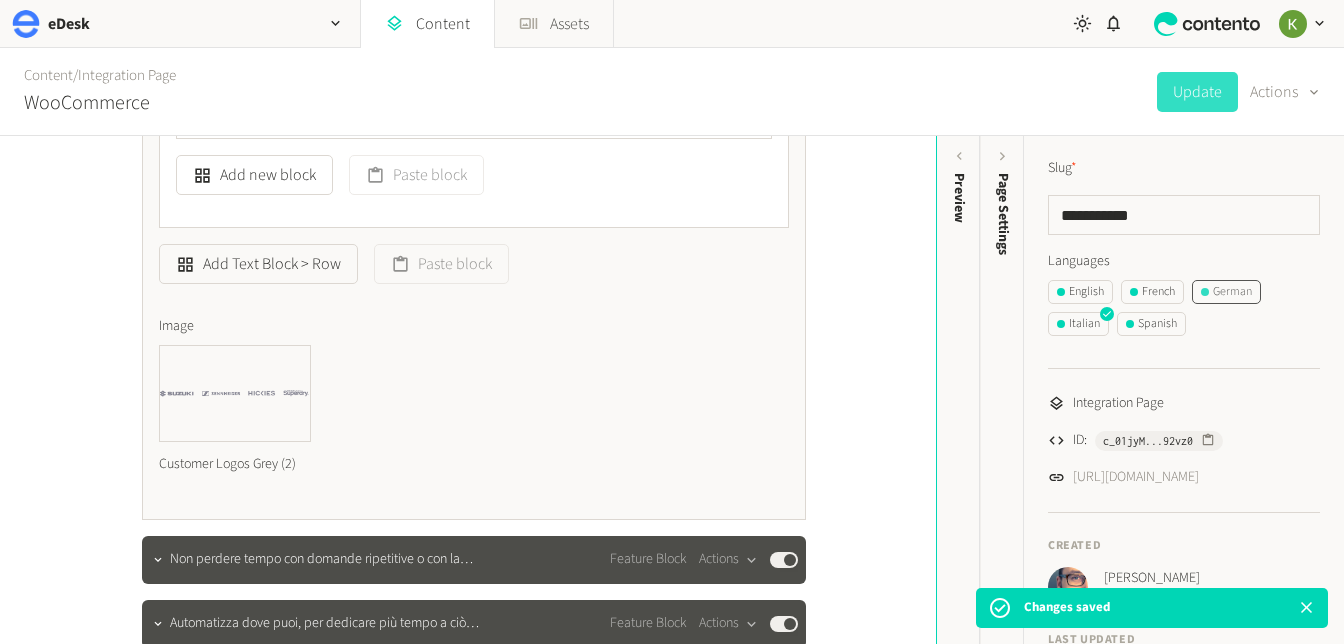 drag, startPoint x: 1226, startPoint y: 292, endPoint x: 1216, endPoint y: 294, distance: 10.198039 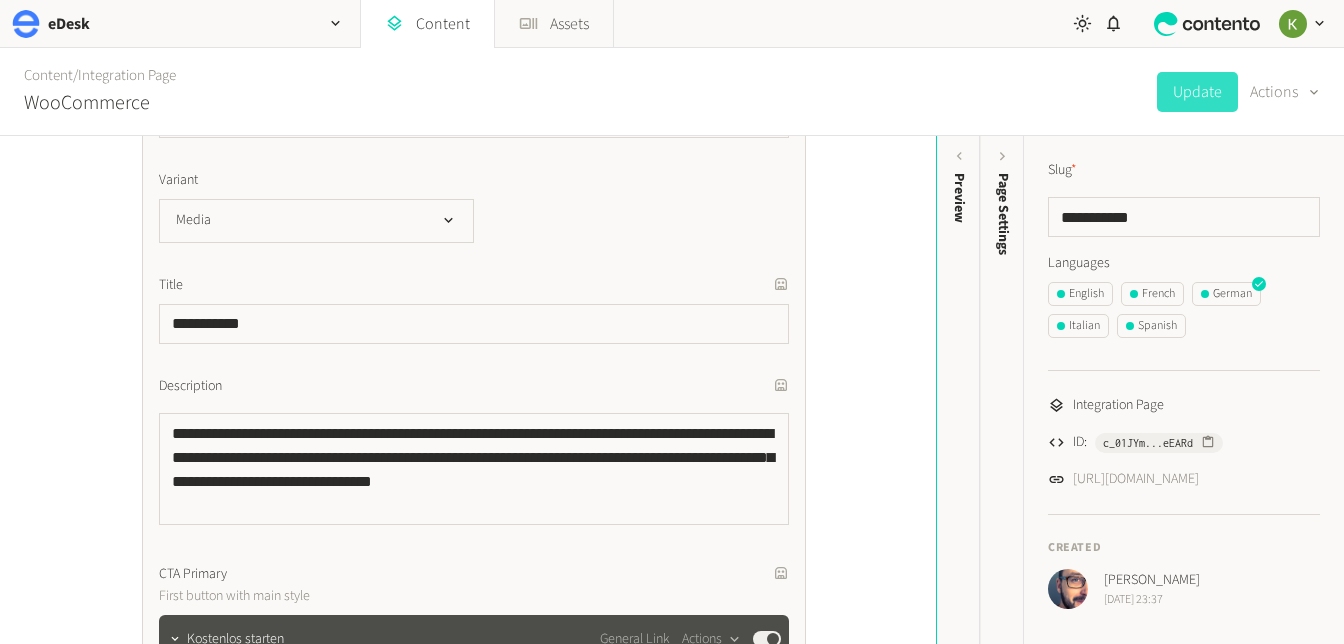 scroll, scrollTop: 169, scrollLeft: 0, axis: vertical 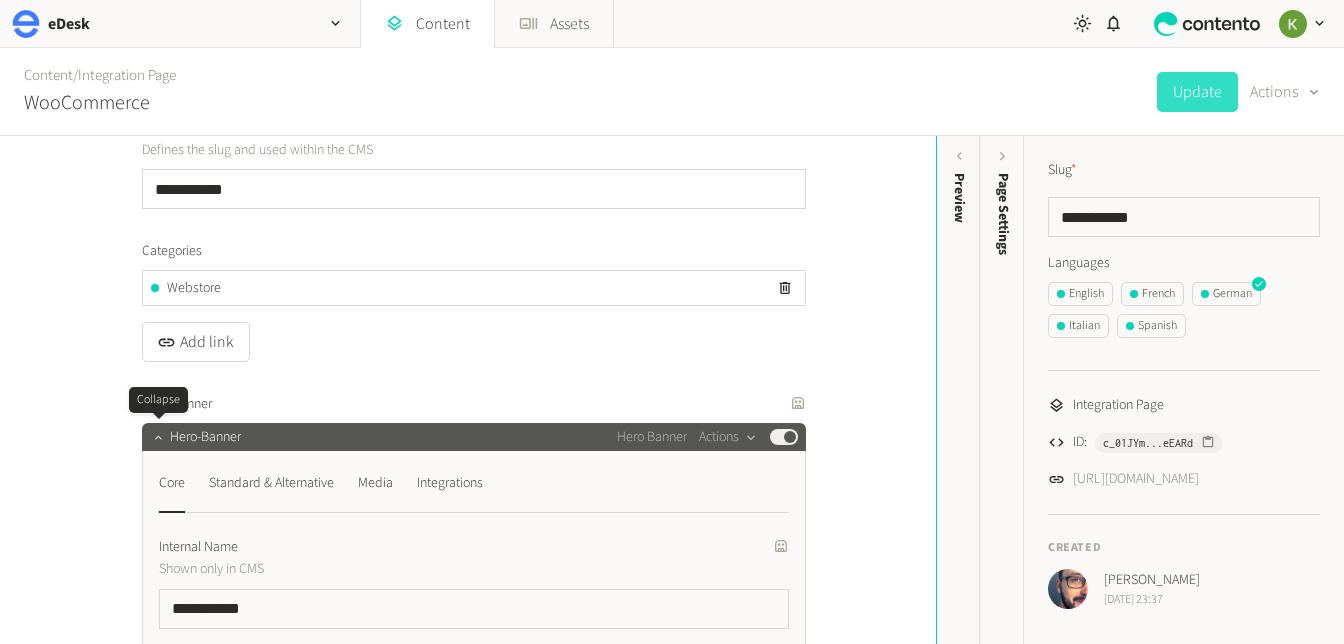 click 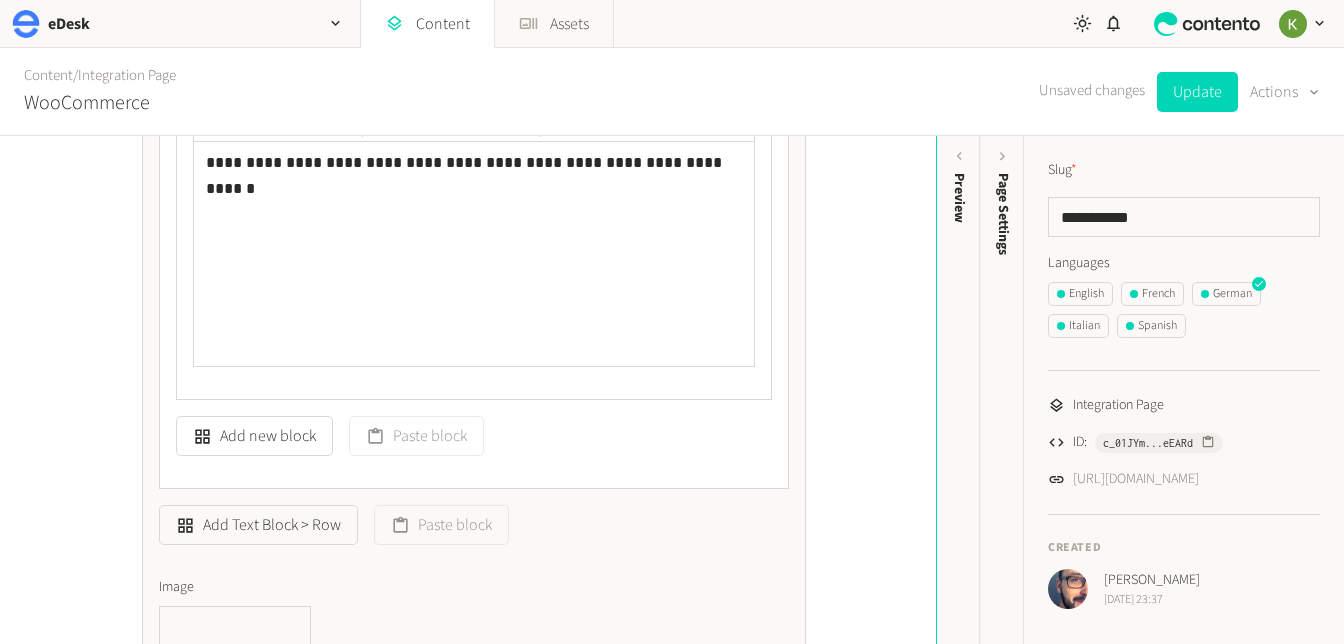 scroll, scrollTop: 1604, scrollLeft: 0, axis: vertical 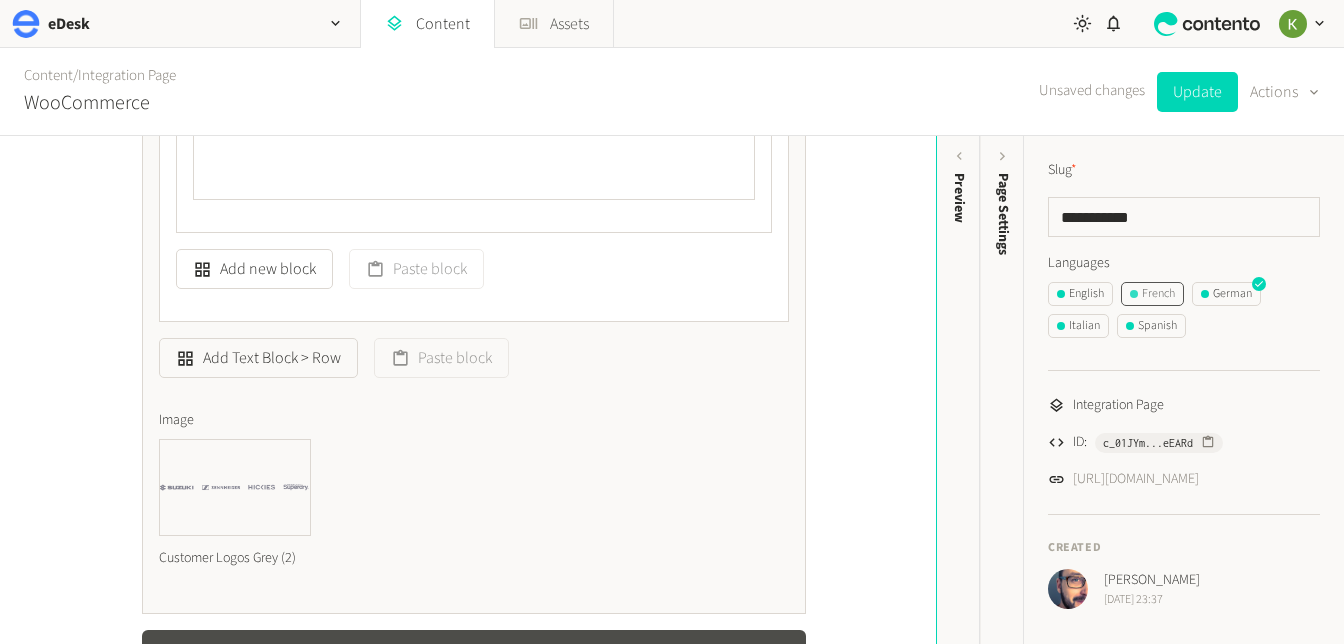 click on "French" 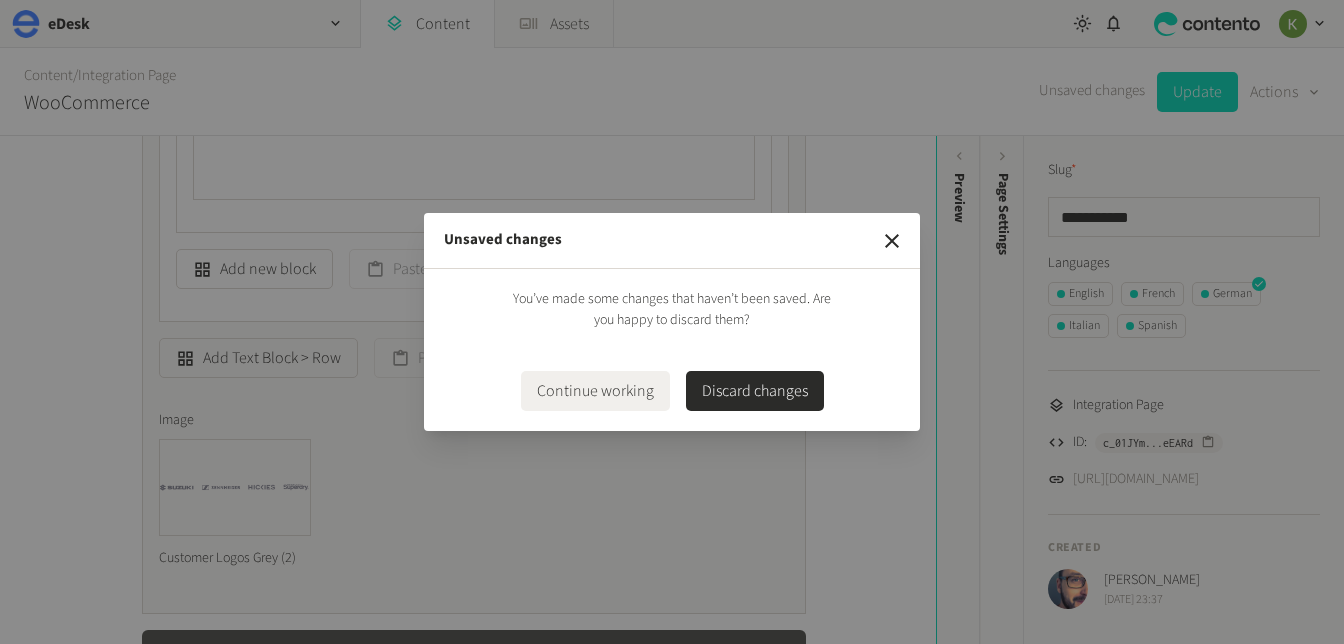 drag, startPoint x: 749, startPoint y: 394, endPoint x: 467, endPoint y: 365, distance: 283.4872 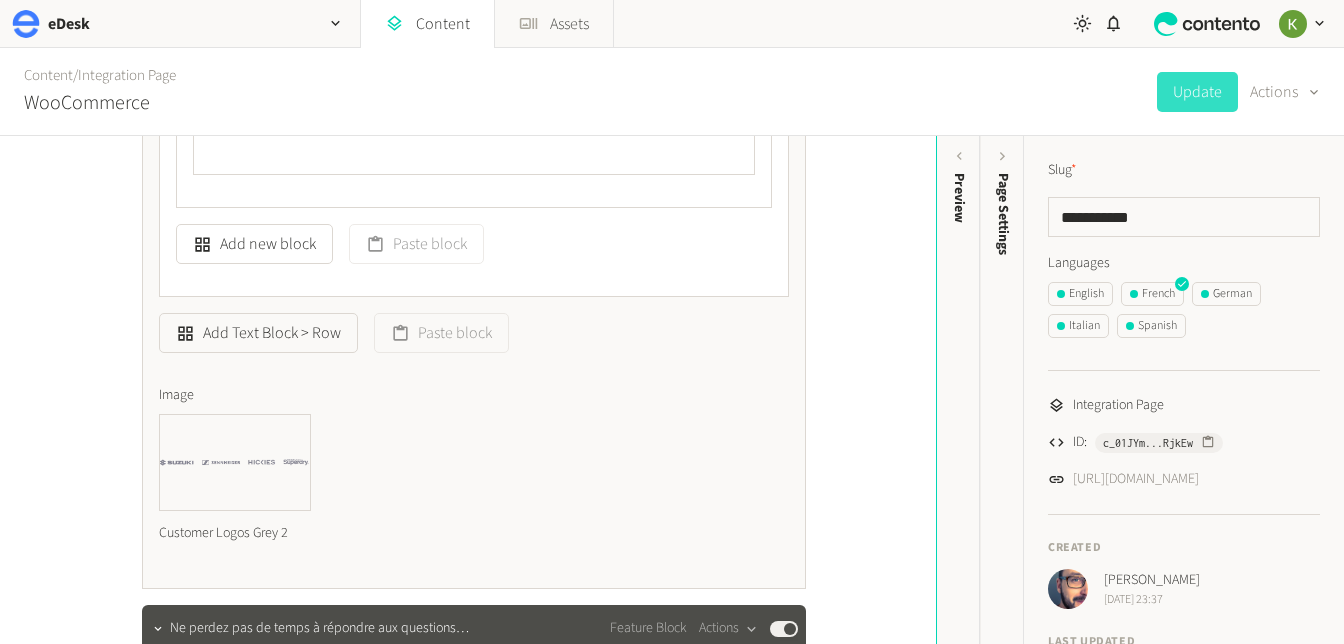 scroll, scrollTop: 1673, scrollLeft: 0, axis: vertical 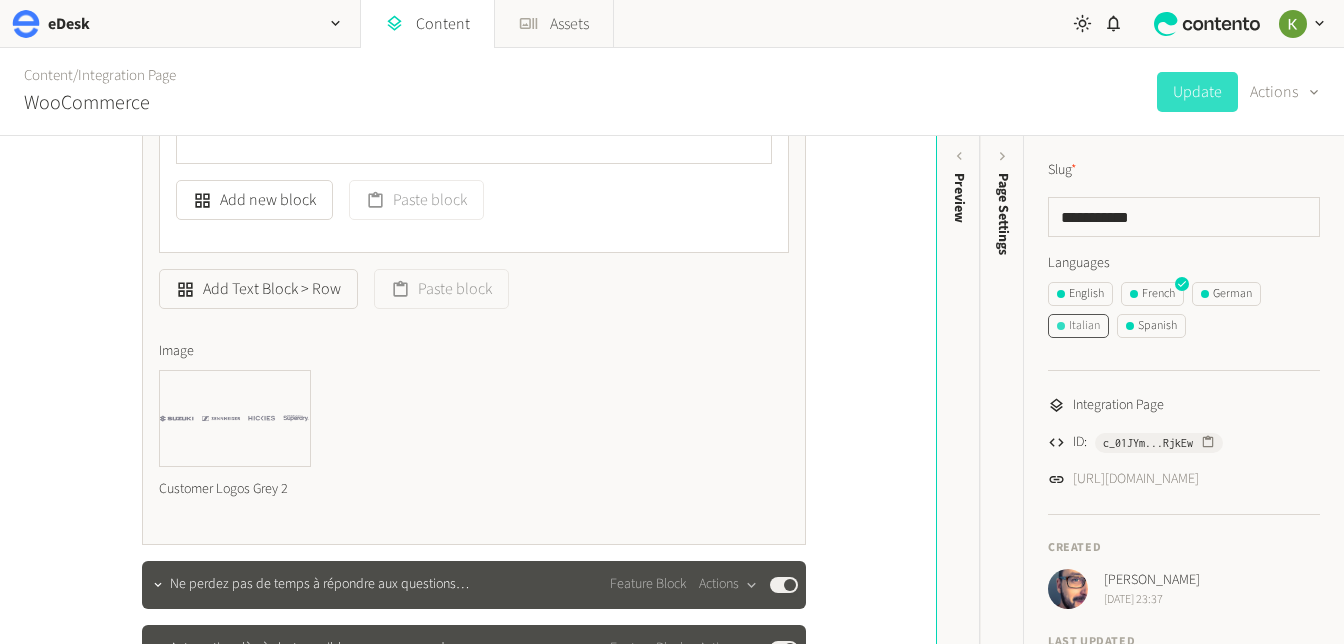 click on "Italian" 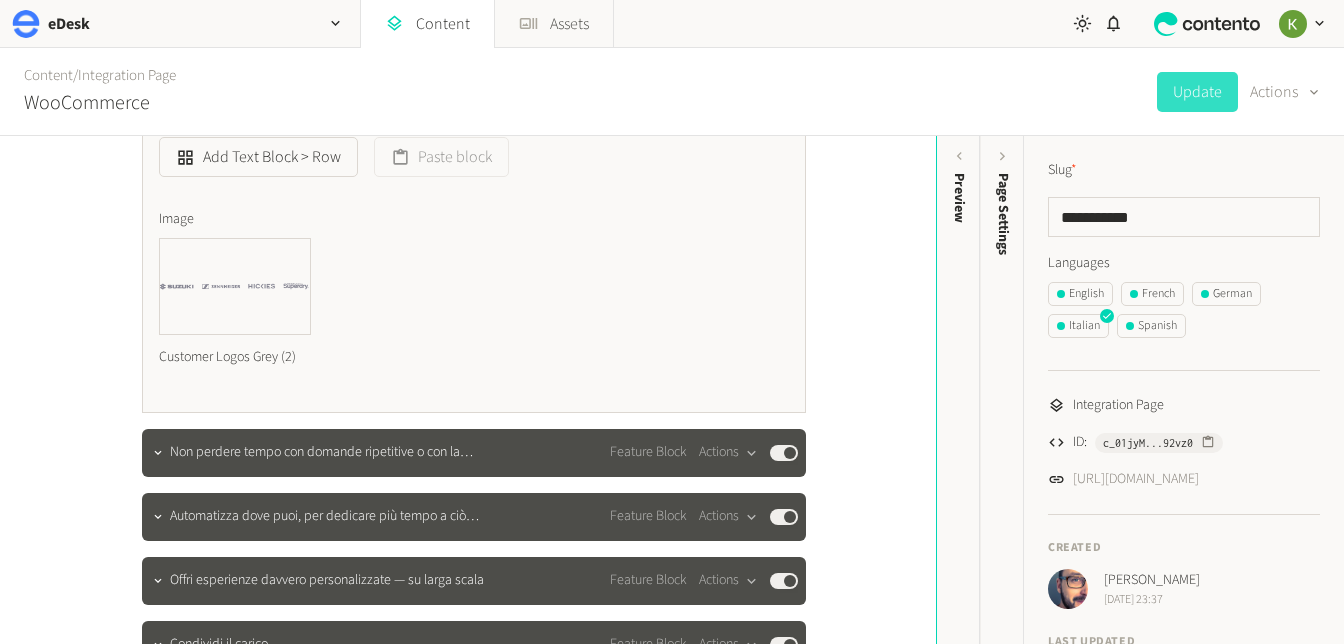 scroll, scrollTop: 1805, scrollLeft: 0, axis: vertical 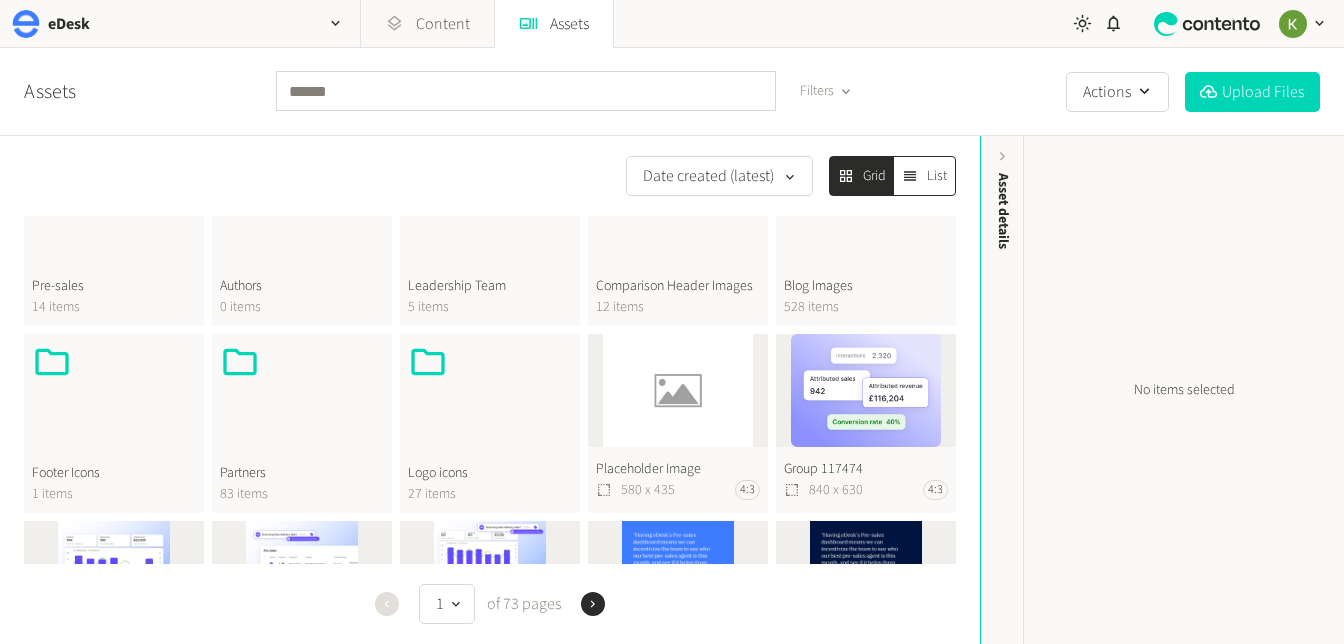click 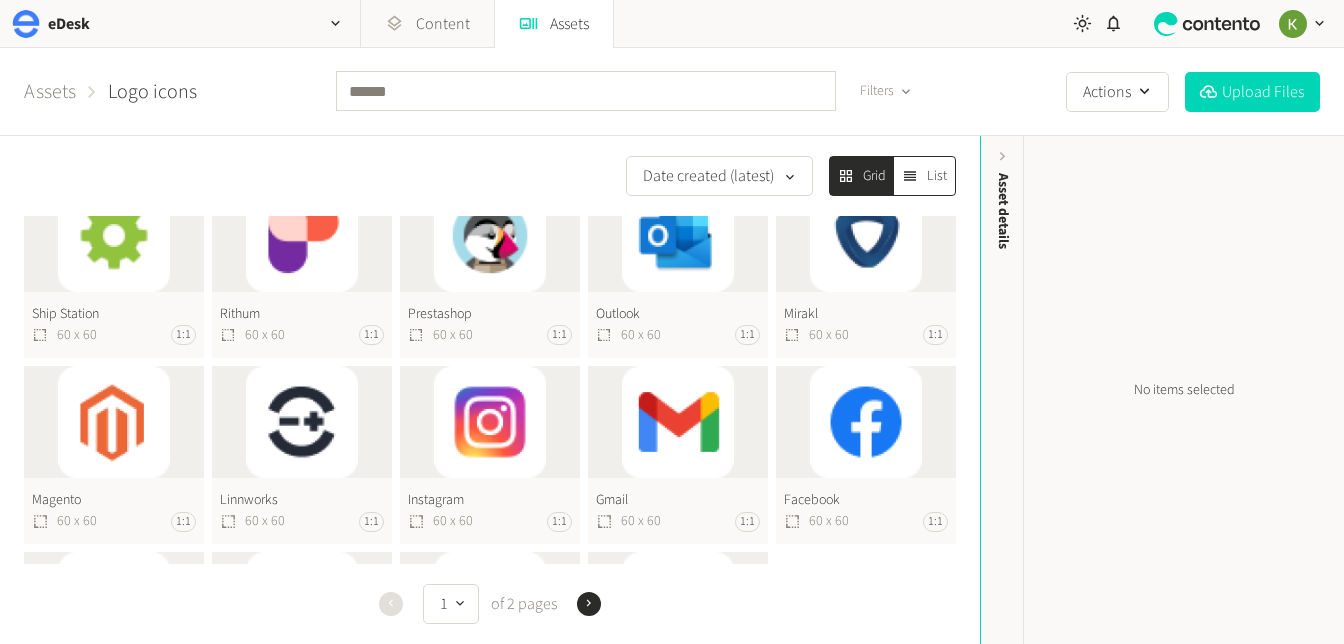 scroll, scrollTop: 0, scrollLeft: 0, axis: both 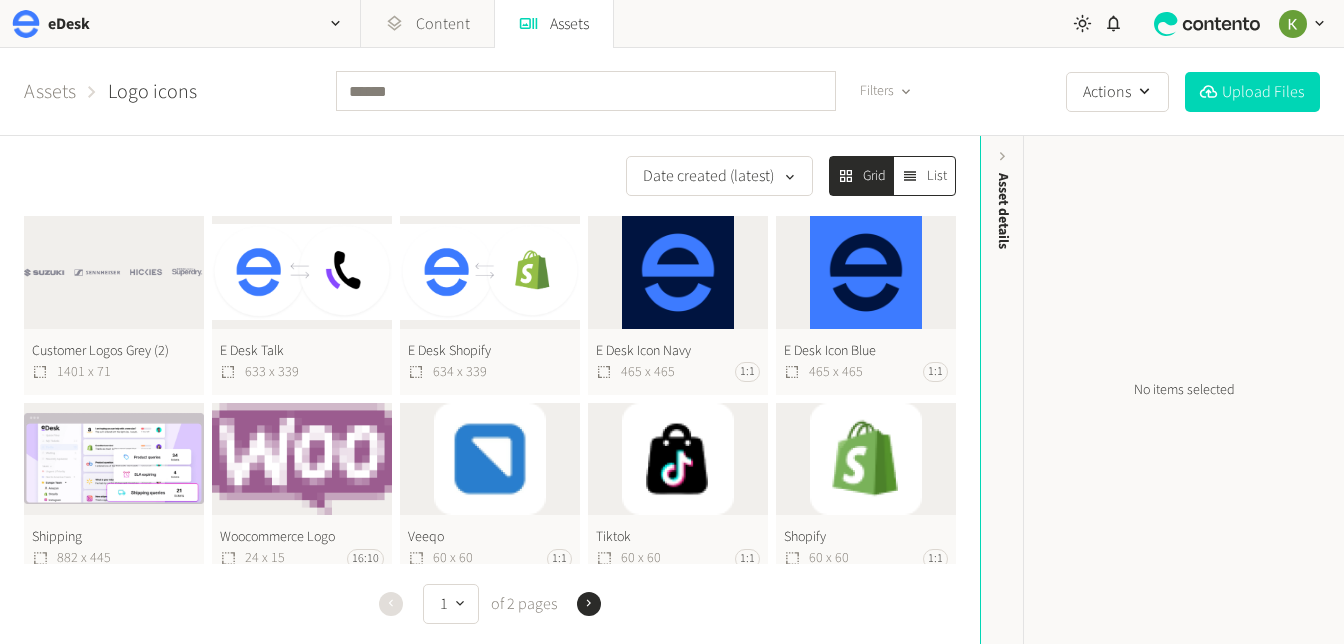 click on "Assets" 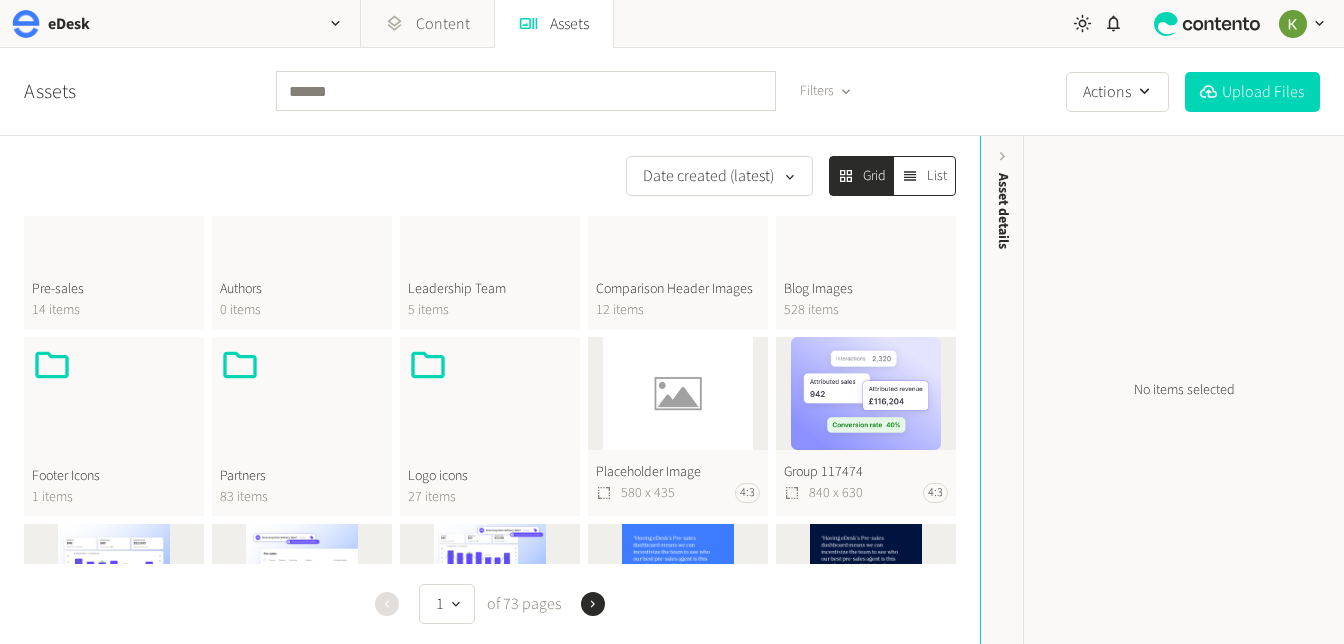 scroll, scrollTop: 569, scrollLeft: 0, axis: vertical 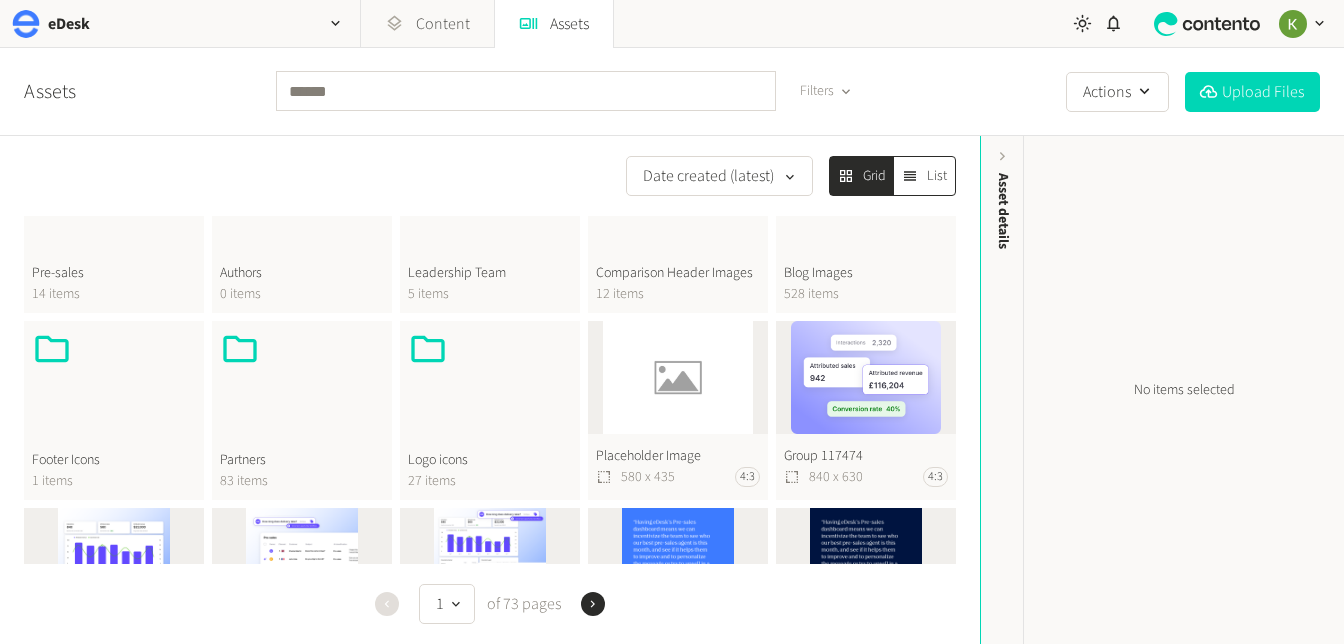 click 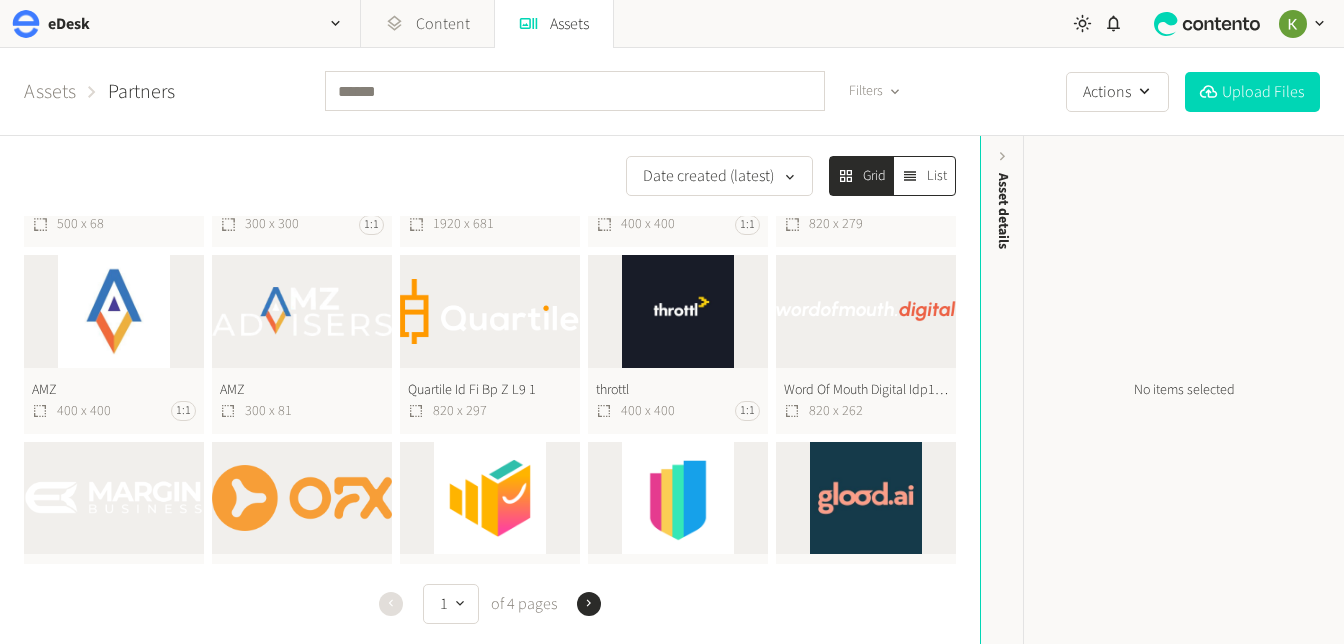 scroll, scrollTop: 577, scrollLeft: 0, axis: vertical 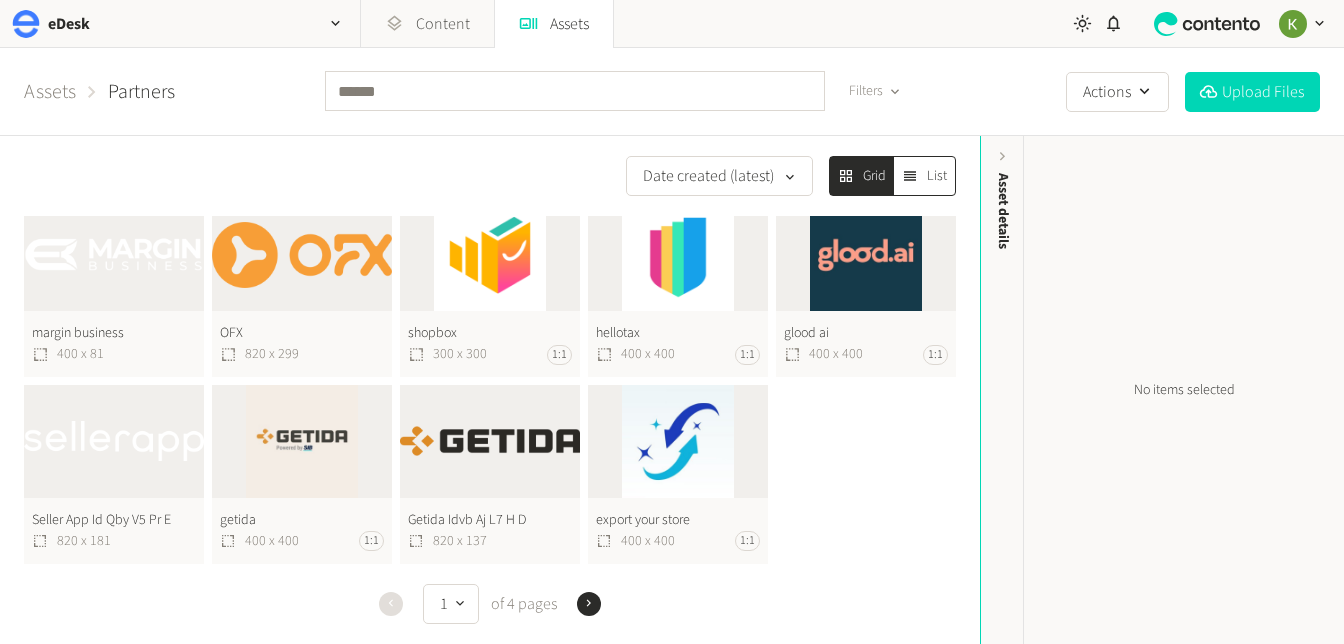 click on "Previous 1   of 4 pages  Next" 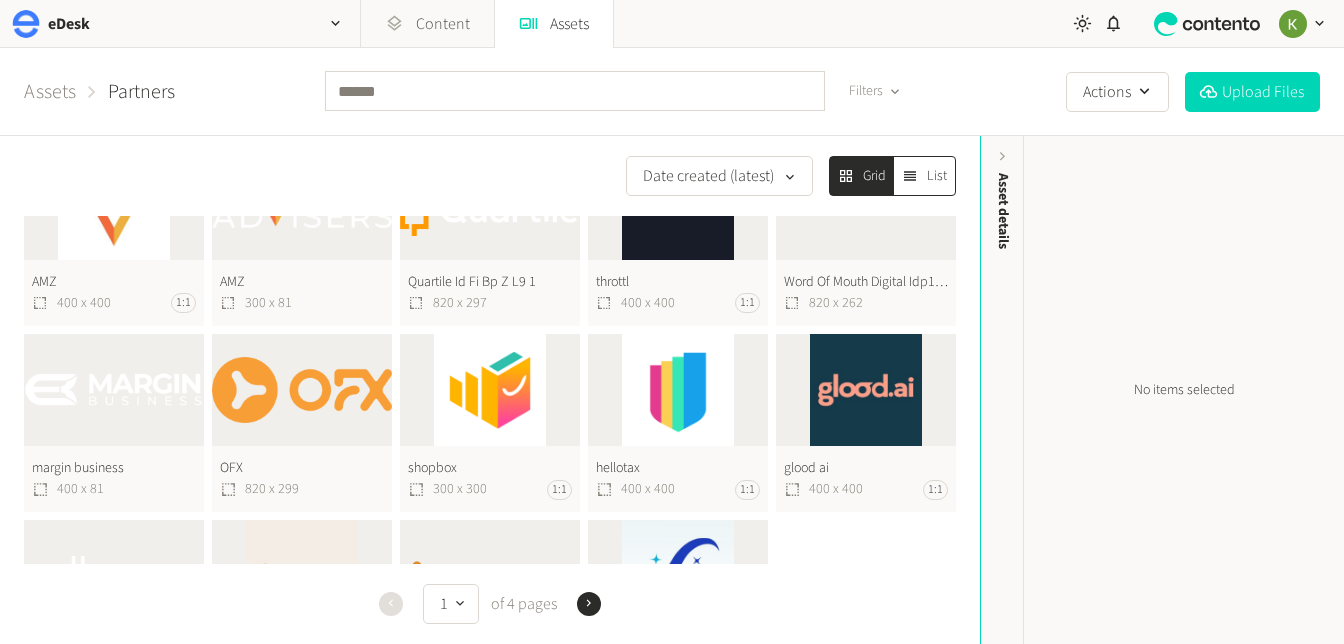 scroll, scrollTop: 577, scrollLeft: 0, axis: vertical 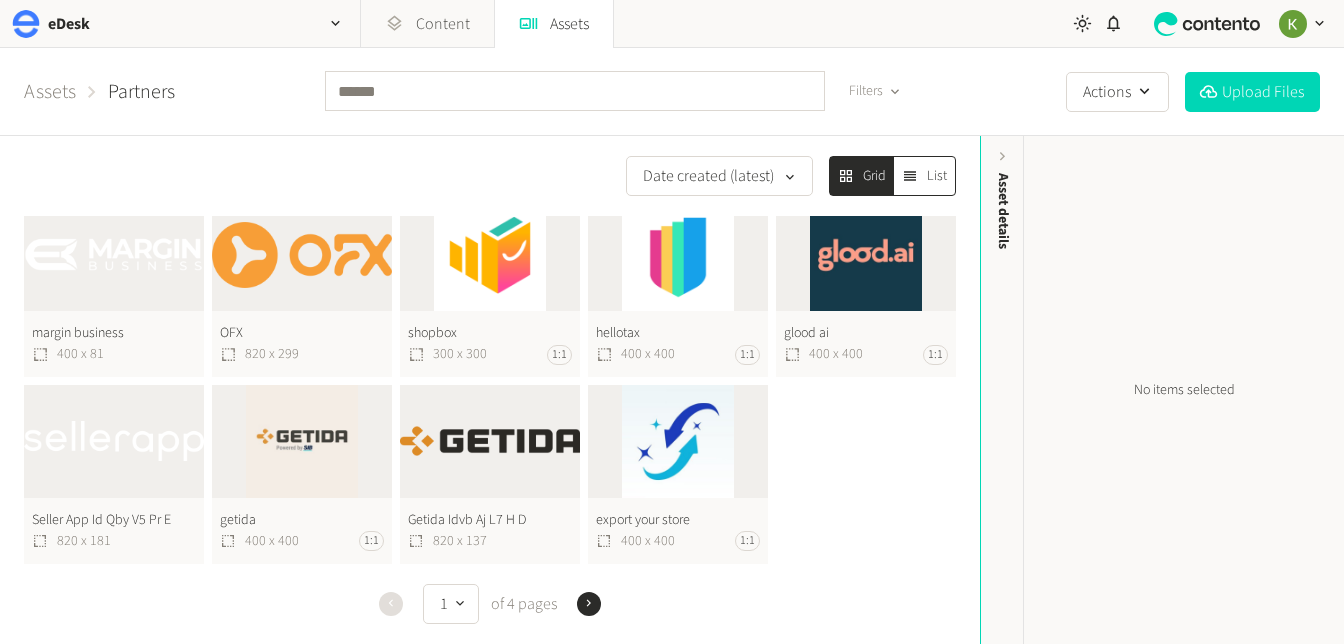 drag, startPoint x: 592, startPoint y: 605, endPoint x: 623, endPoint y: 583, distance: 38.013157 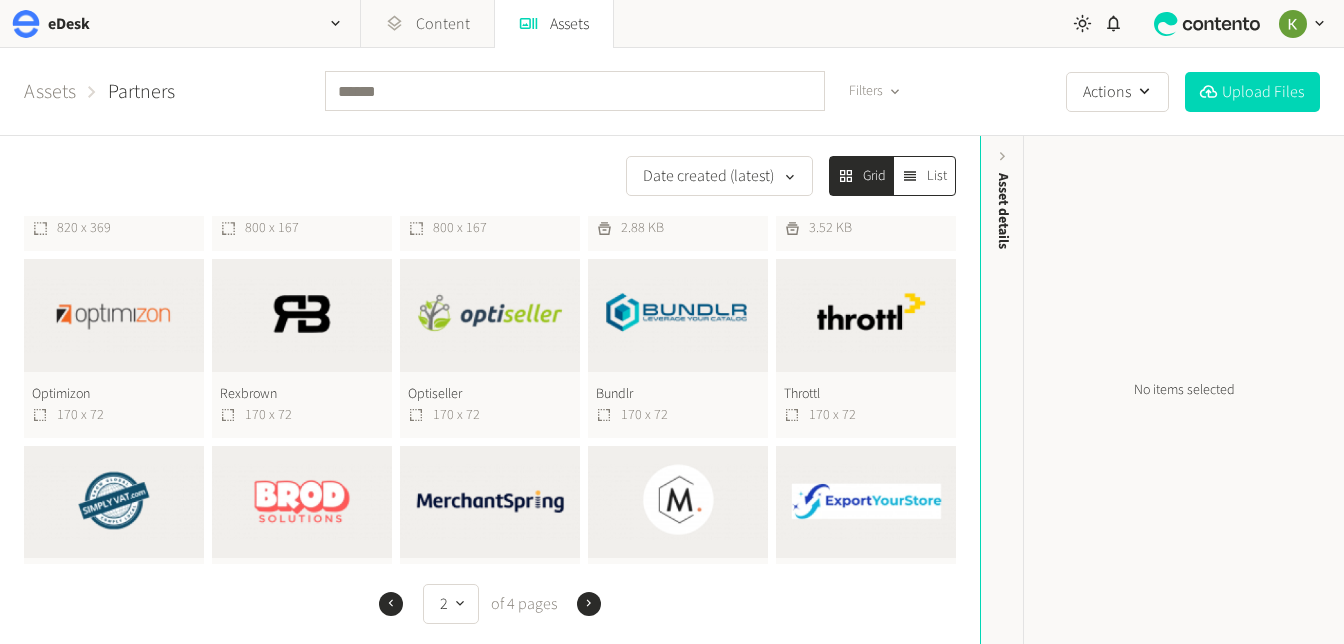 scroll, scrollTop: 577, scrollLeft: 0, axis: vertical 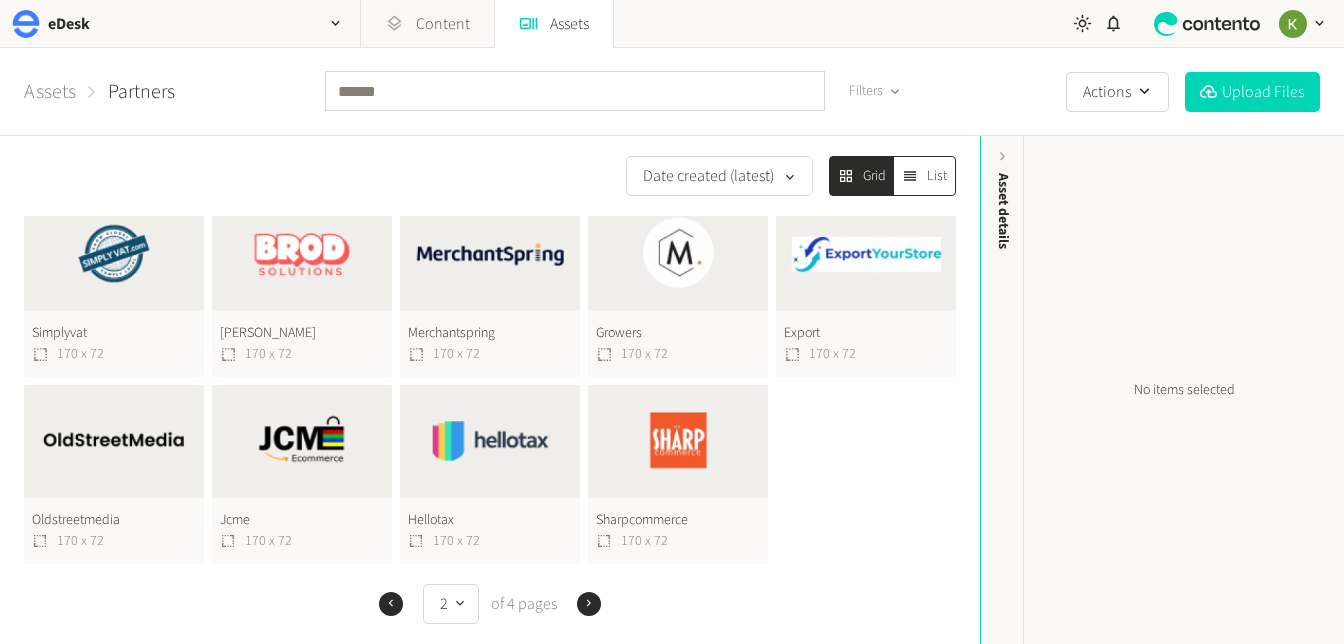 click 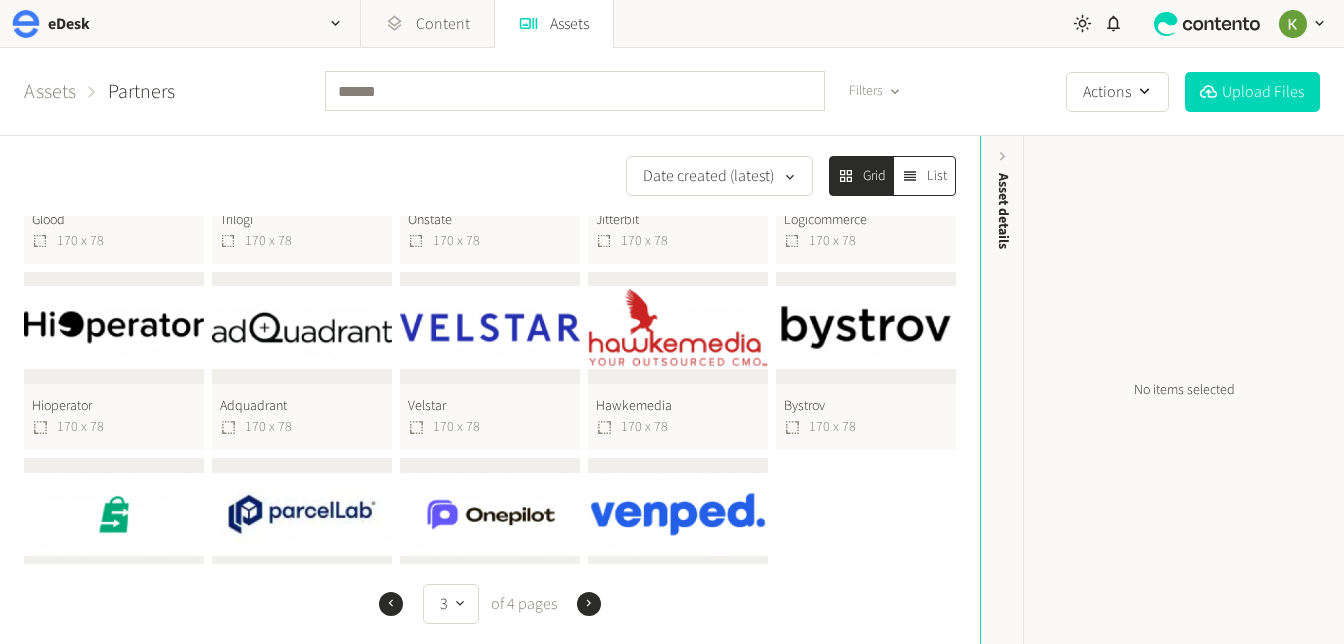 scroll, scrollTop: 577, scrollLeft: 0, axis: vertical 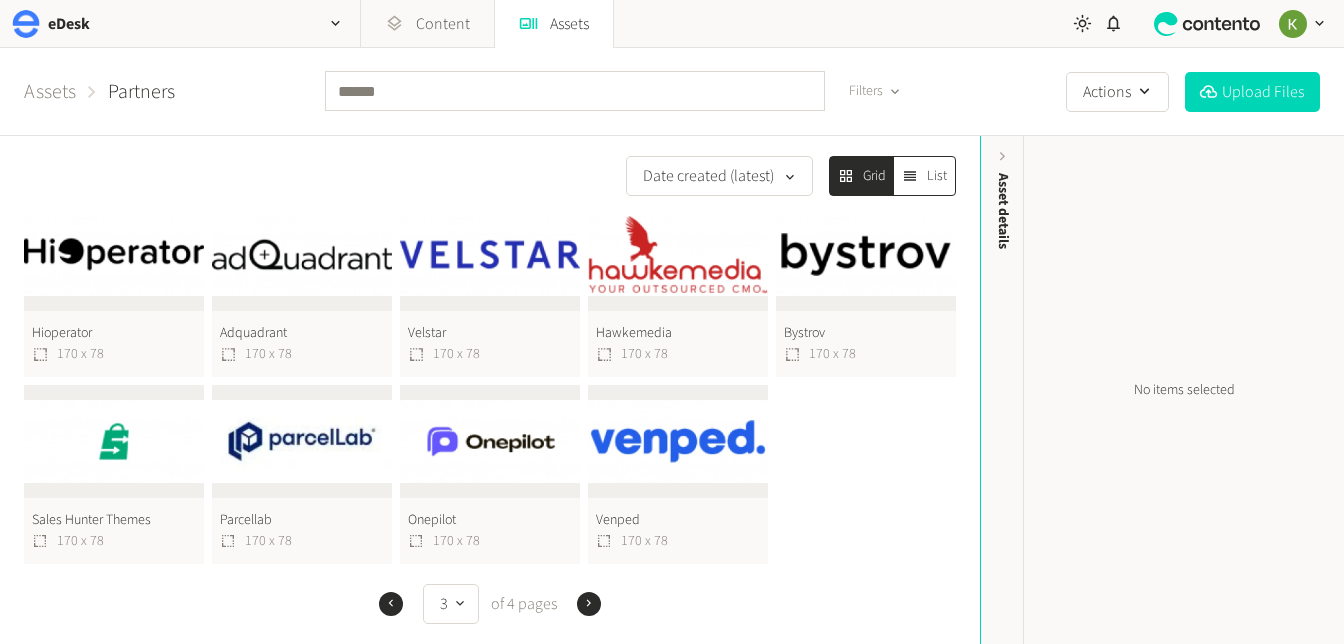 click 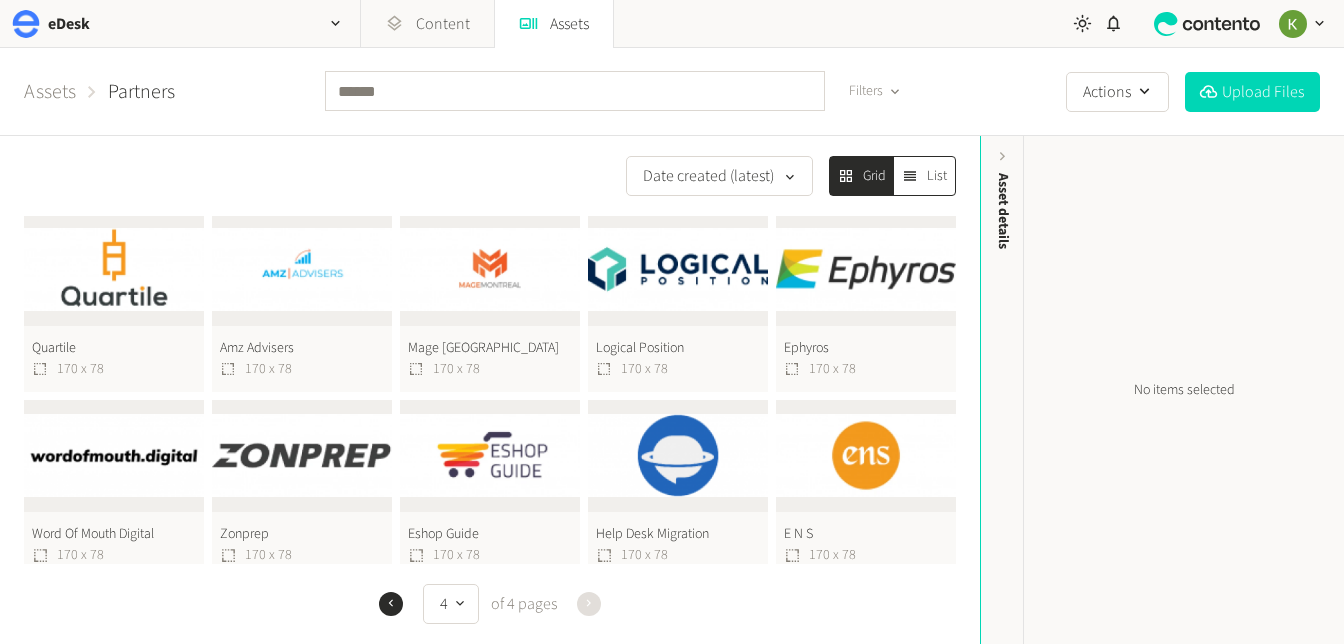 scroll, scrollTop: 0, scrollLeft: 0, axis: both 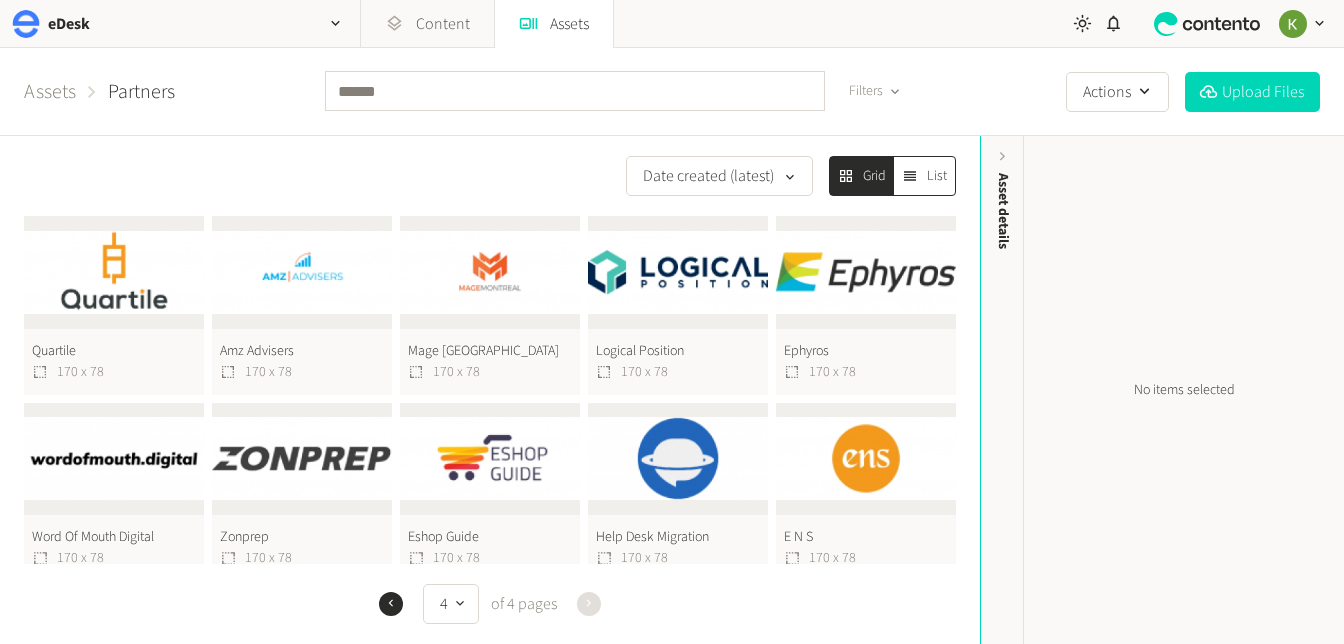 click on "Assets" 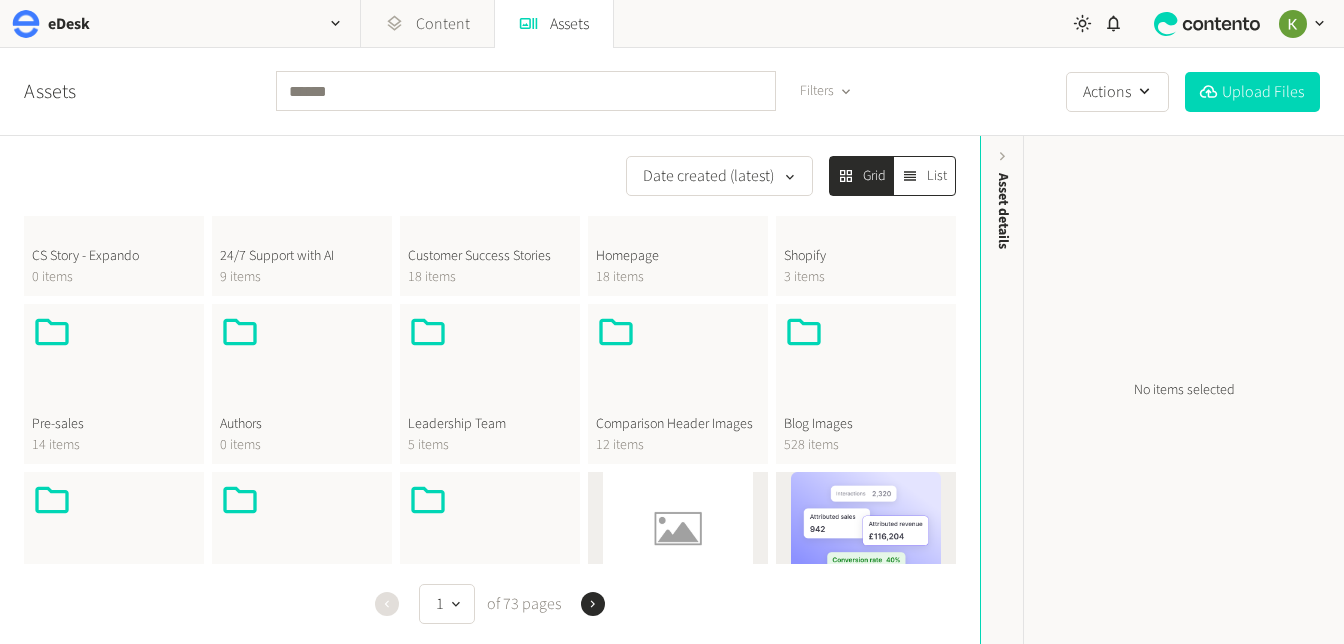 scroll, scrollTop: 443, scrollLeft: 0, axis: vertical 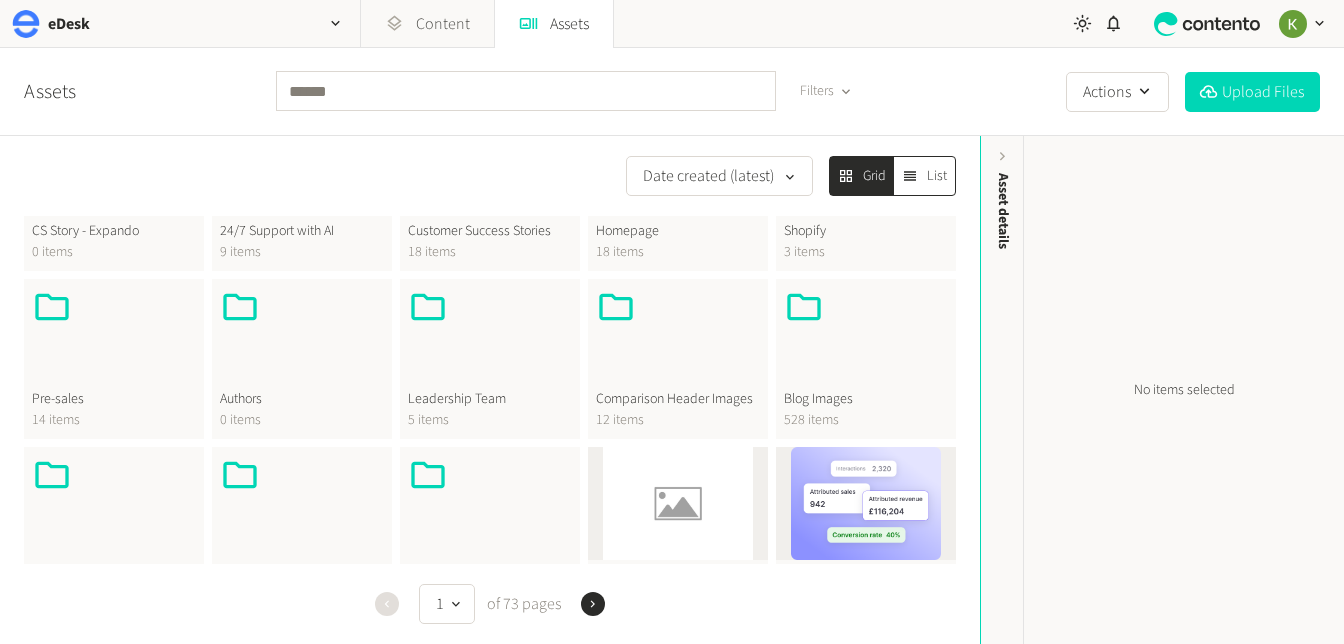 click 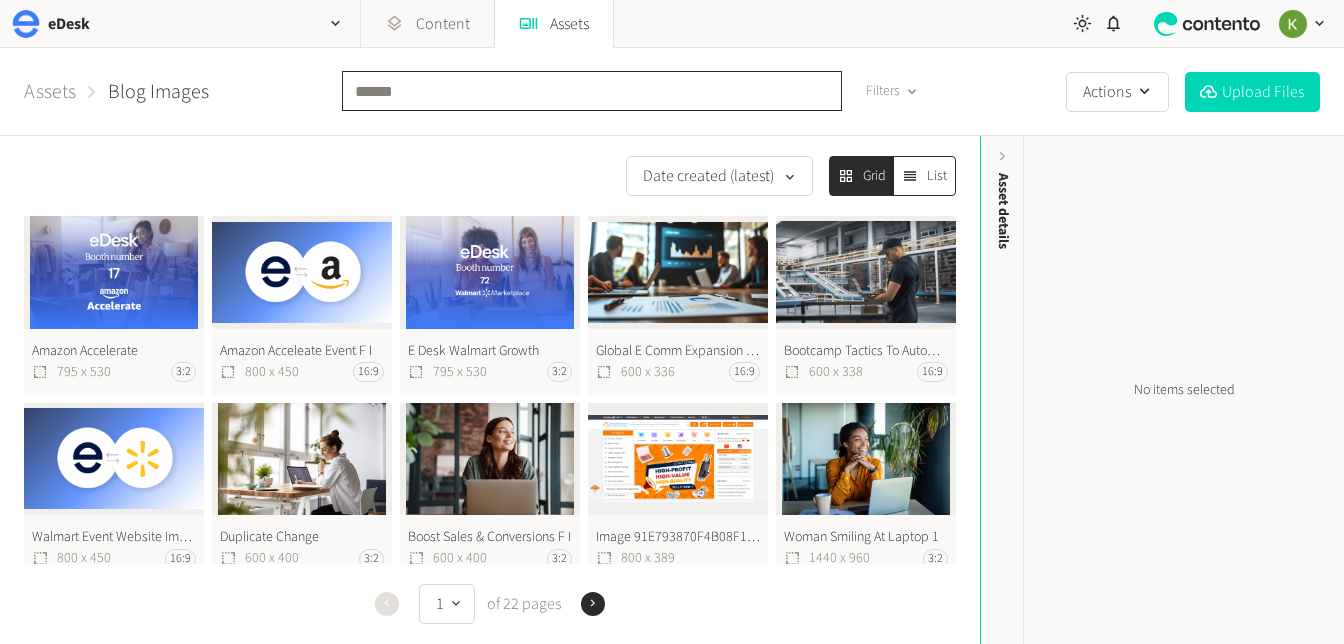 click 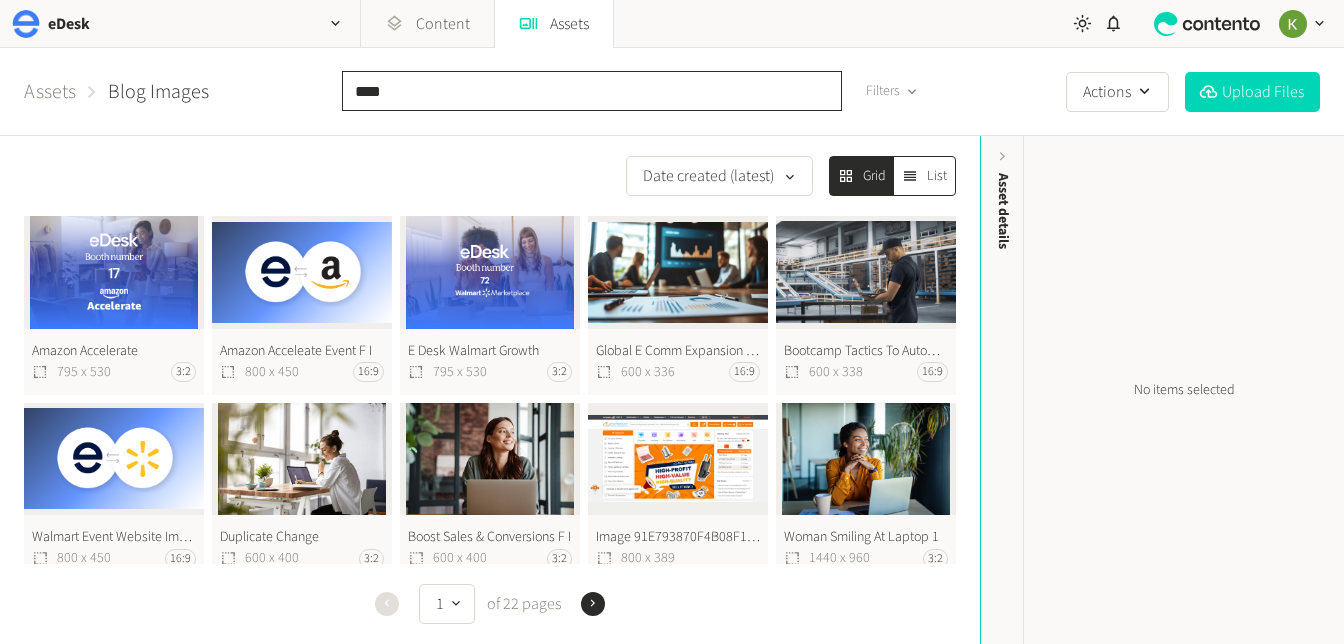 type on "****" 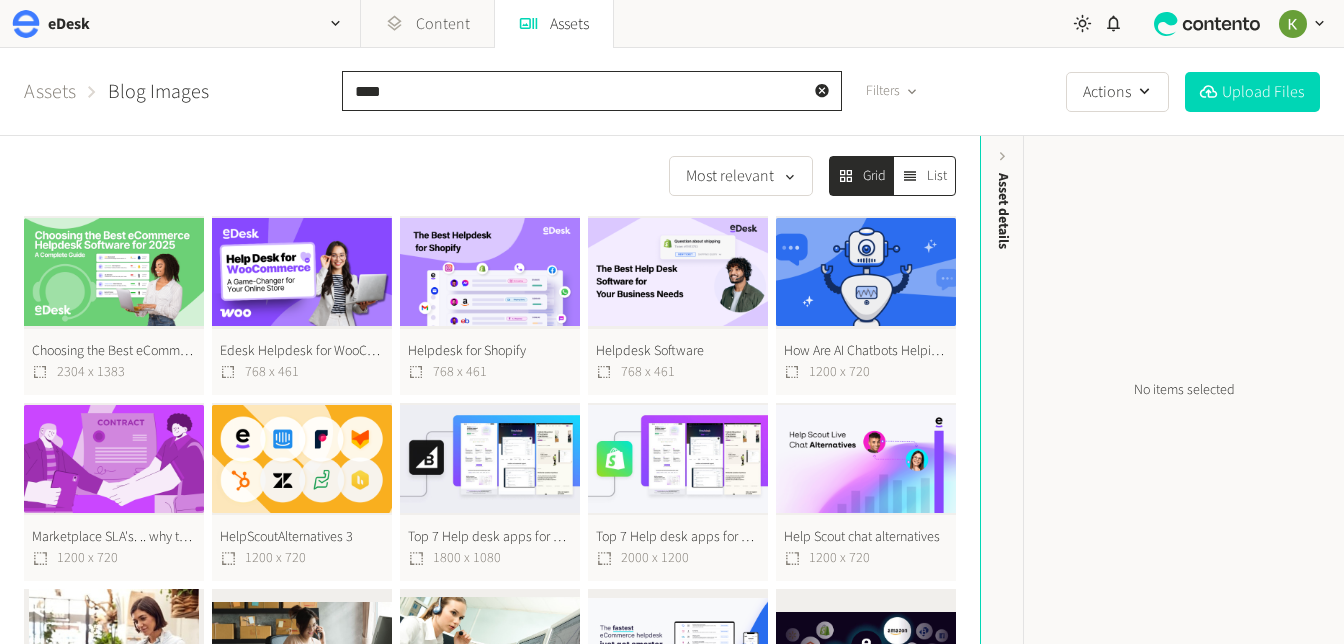 click on "****" 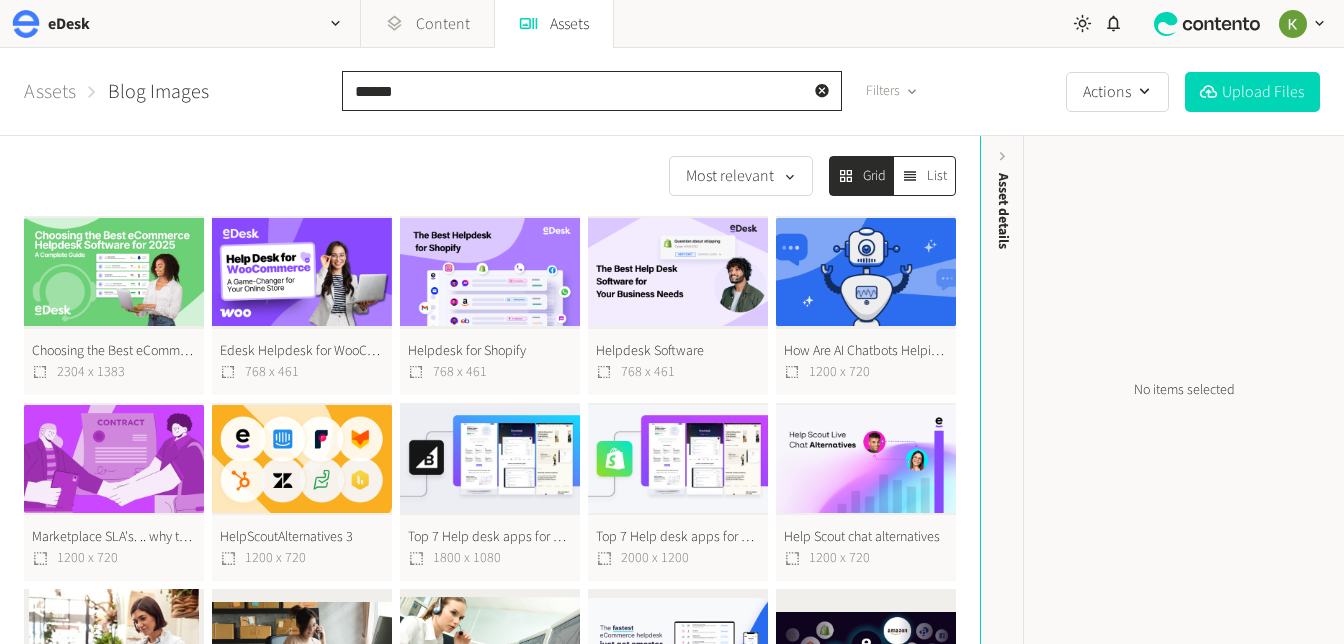 type on "*******" 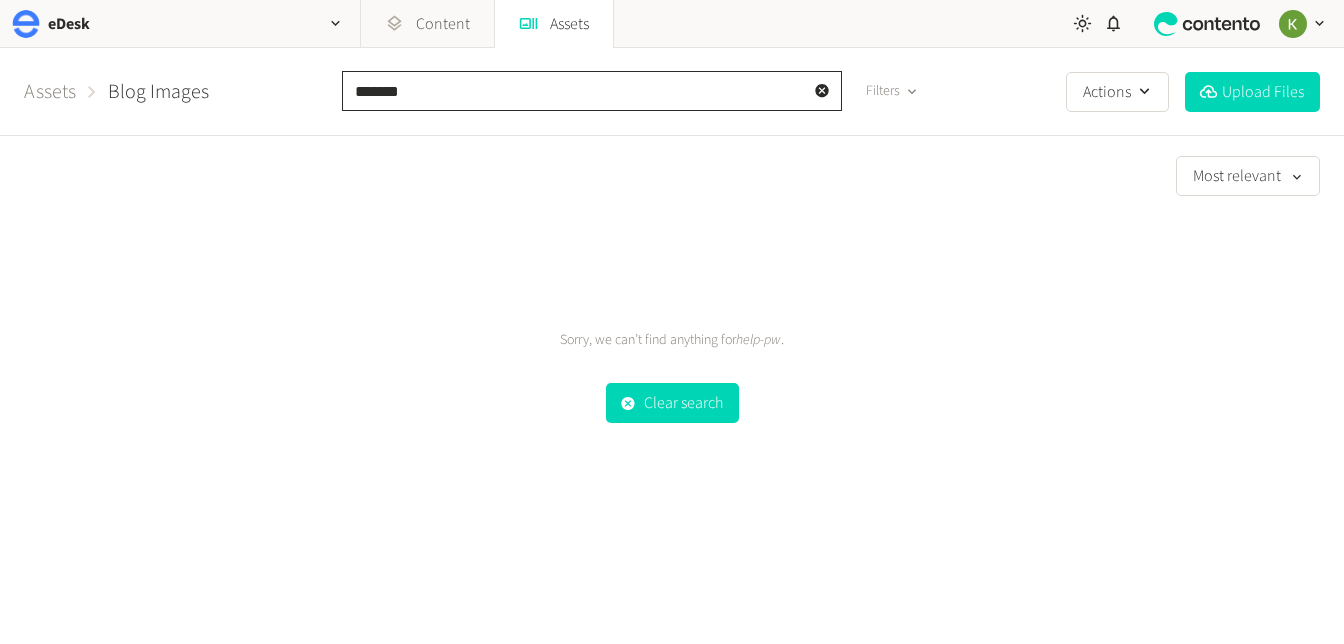 click on "*******" 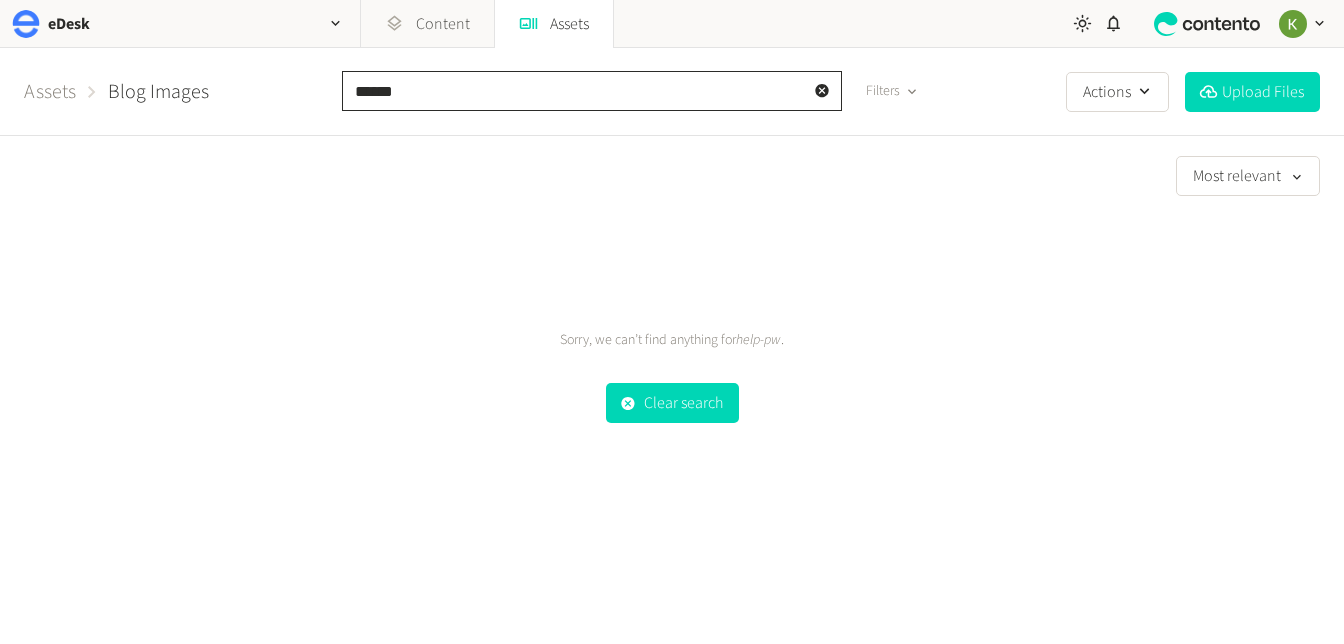 type on "*******" 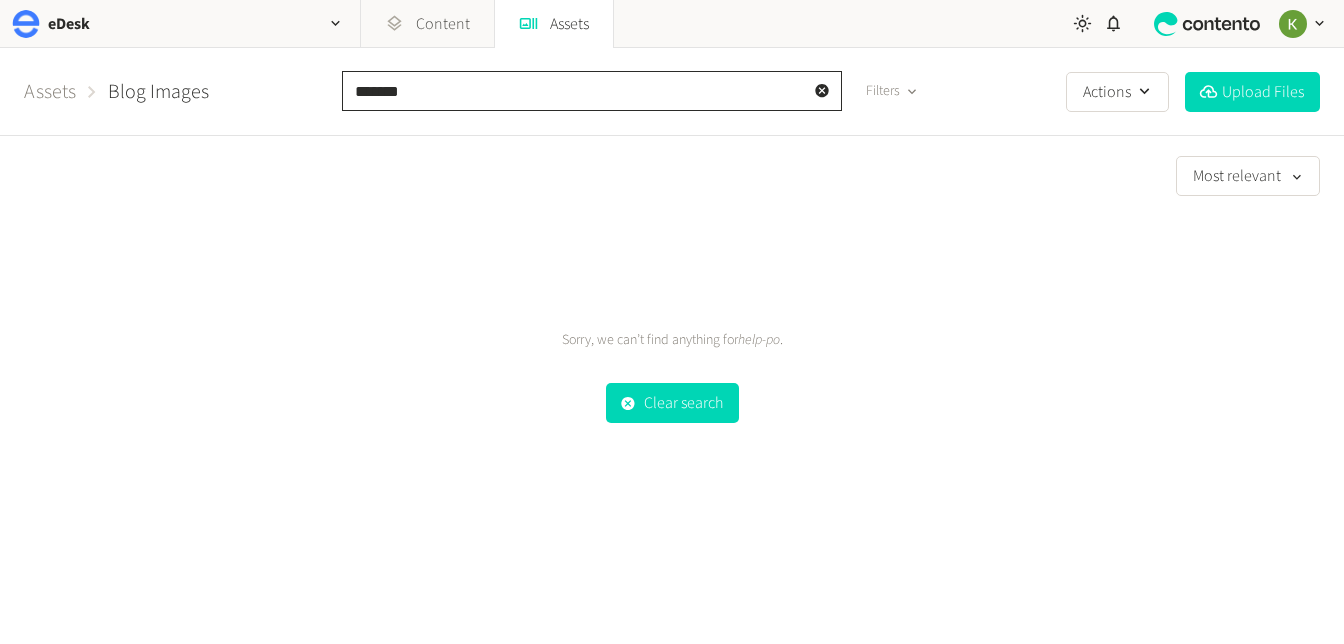 drag, startPoint x: 449, startPoint y: 88, endPoint x: 309, endPoint y: 79, distance: 140.28899 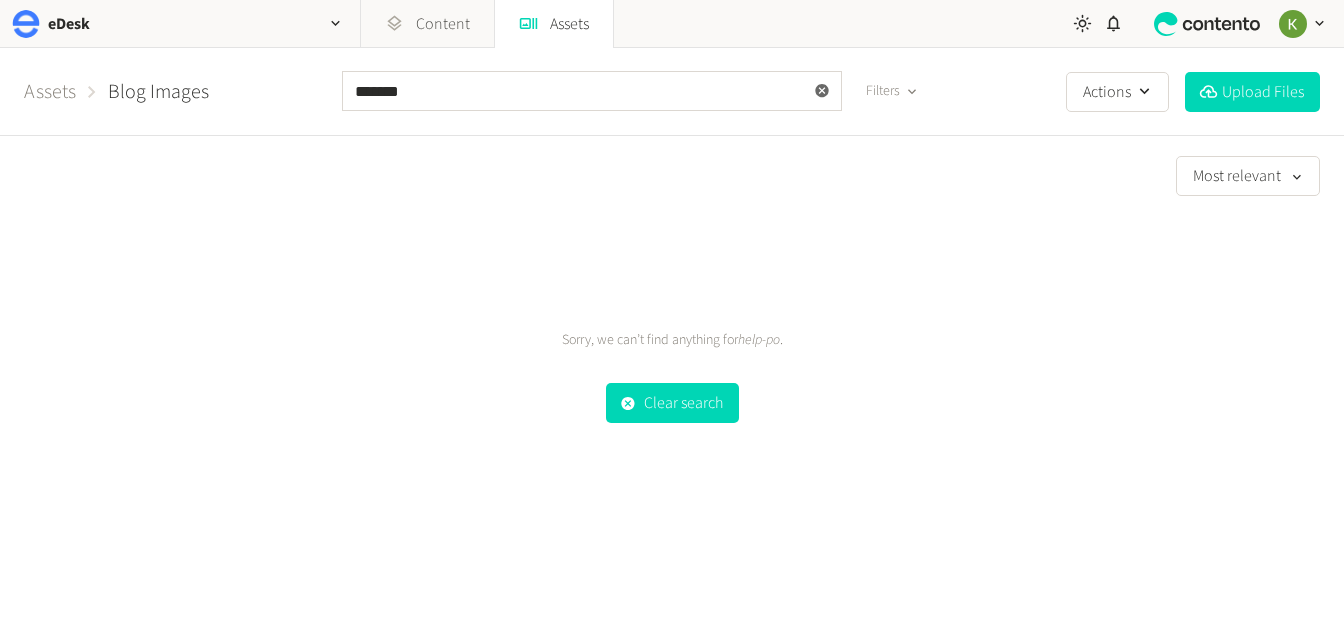 click 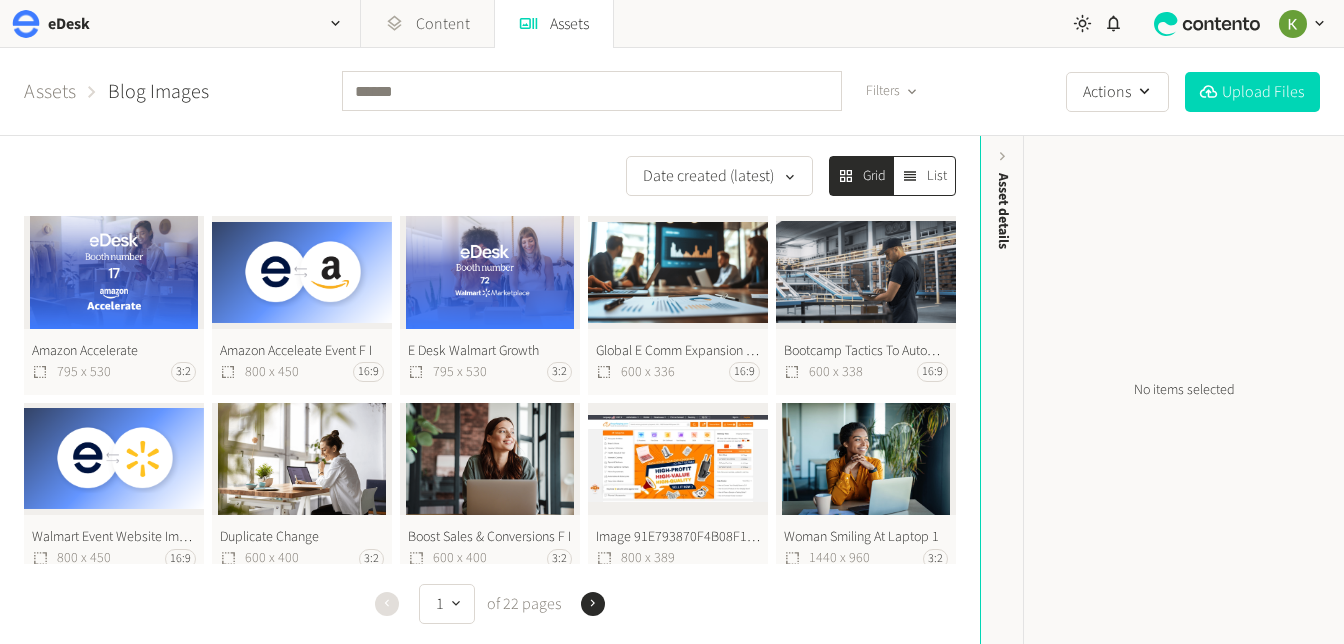 click on "Assets" 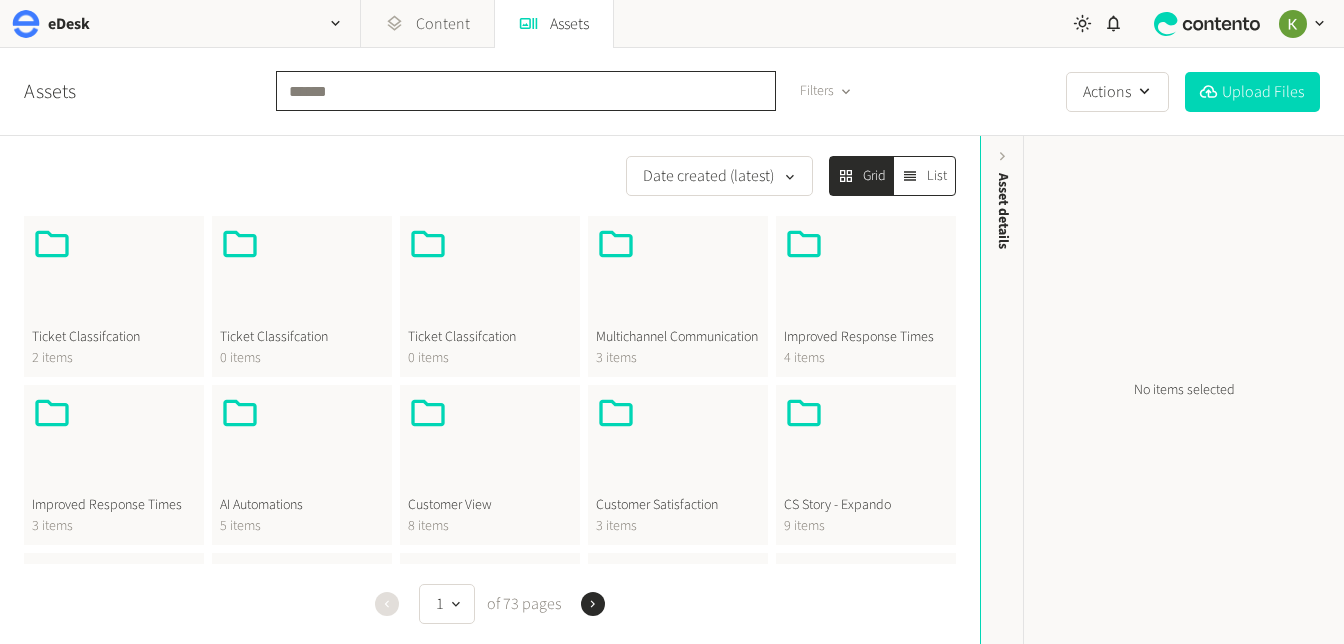 click 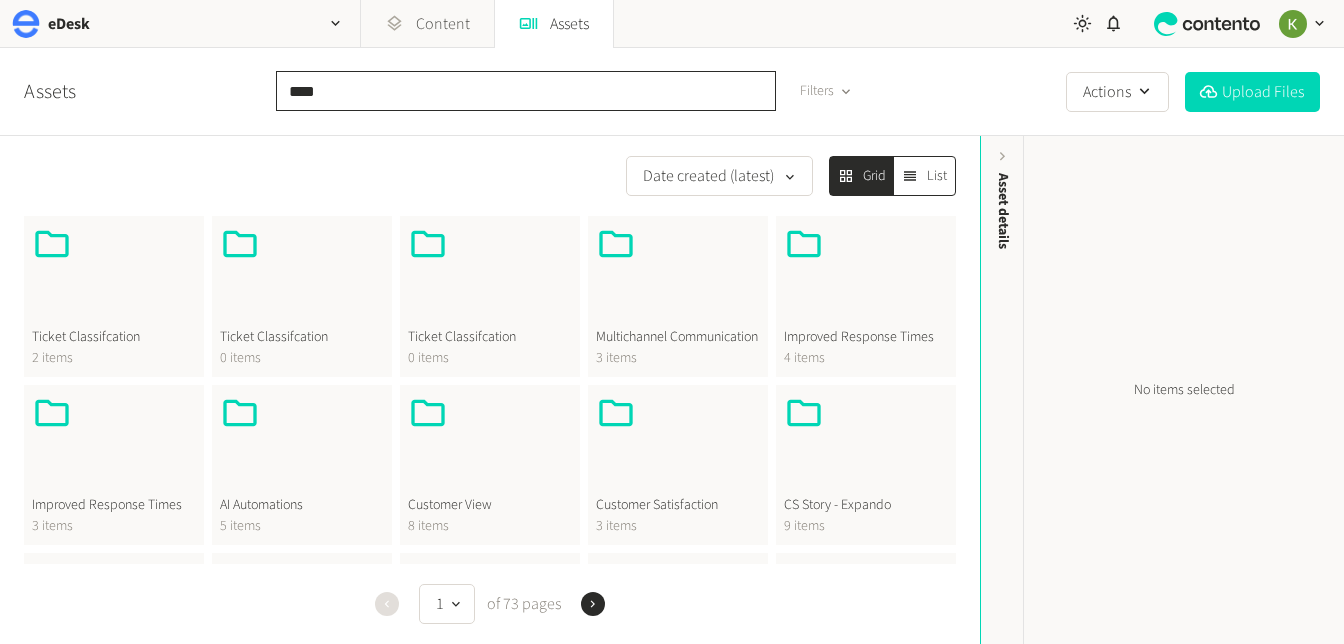 type on "*****" 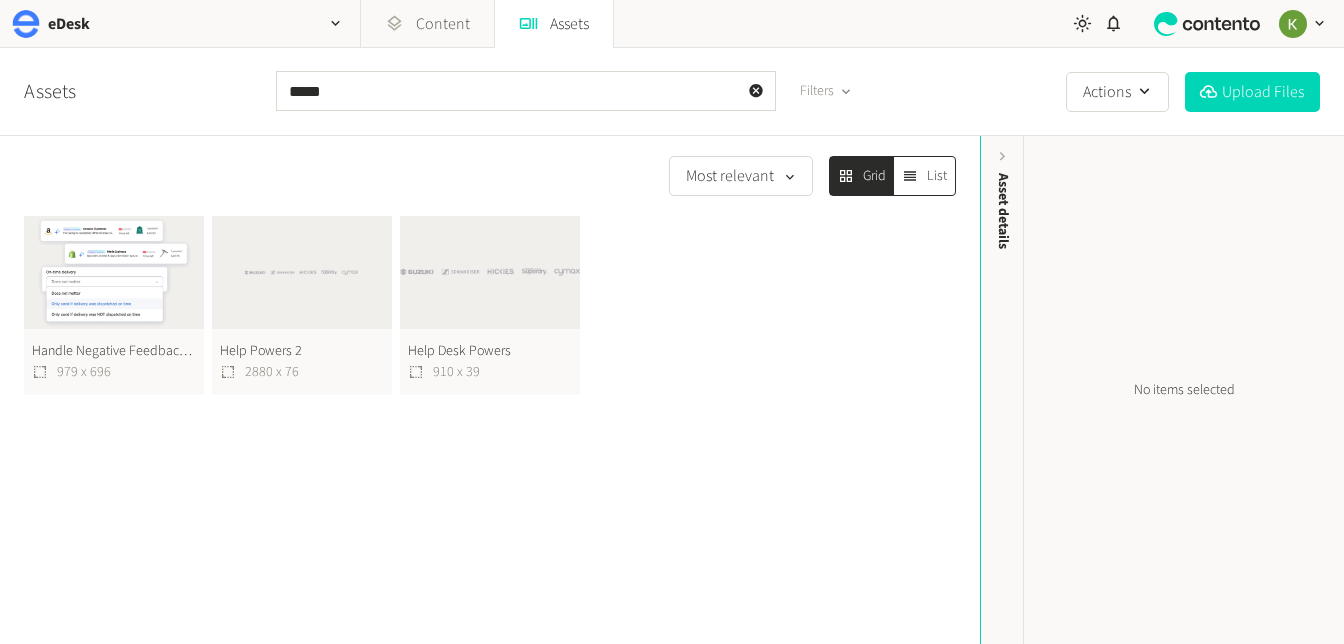 click on "Help Desk Powers  910 x 39" 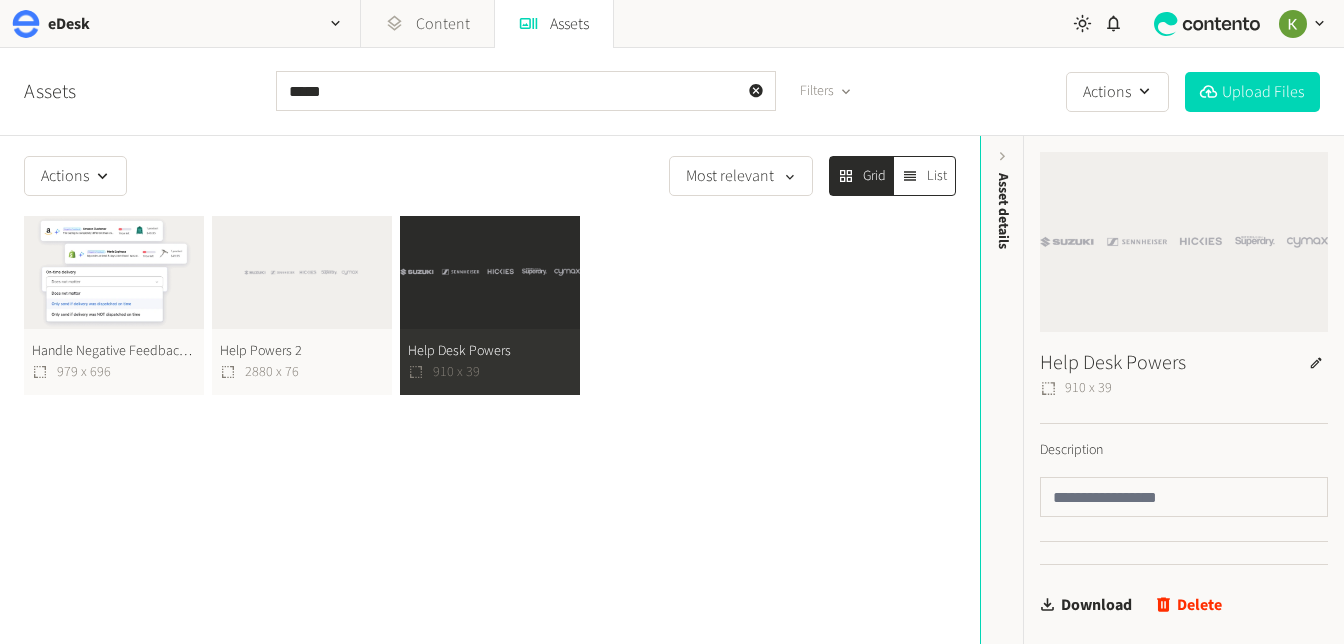 click 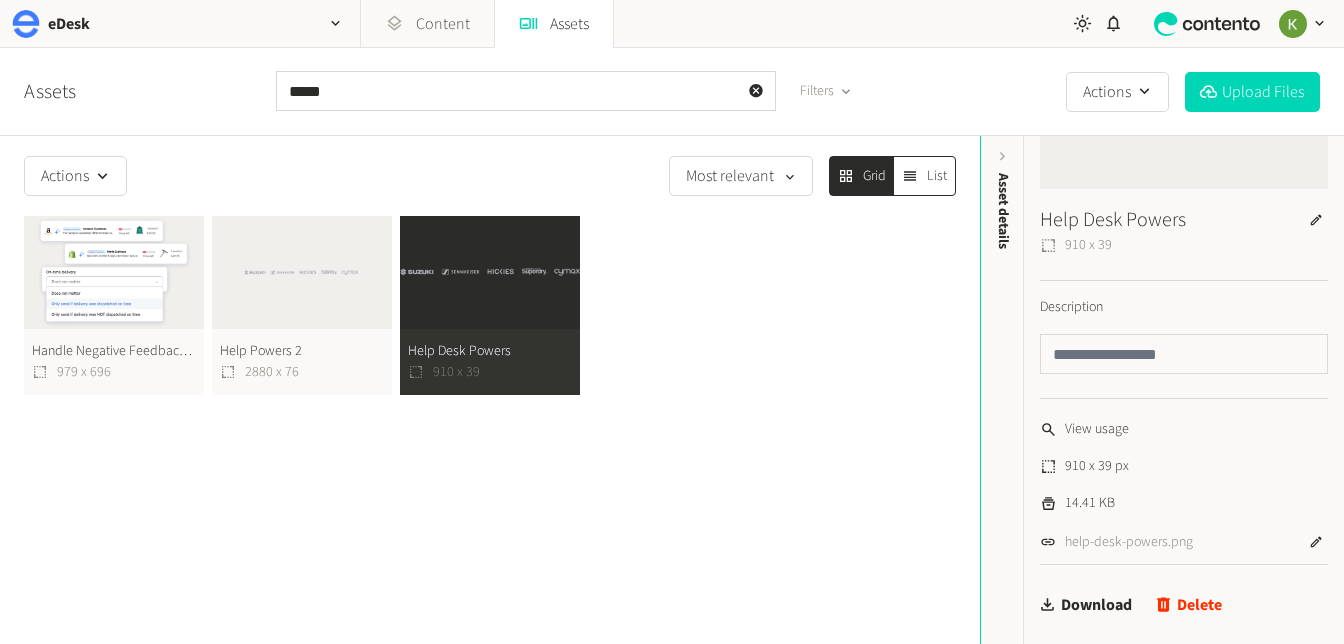 scroll, scrollTop: 0, scrollLeft: 0, axis: both 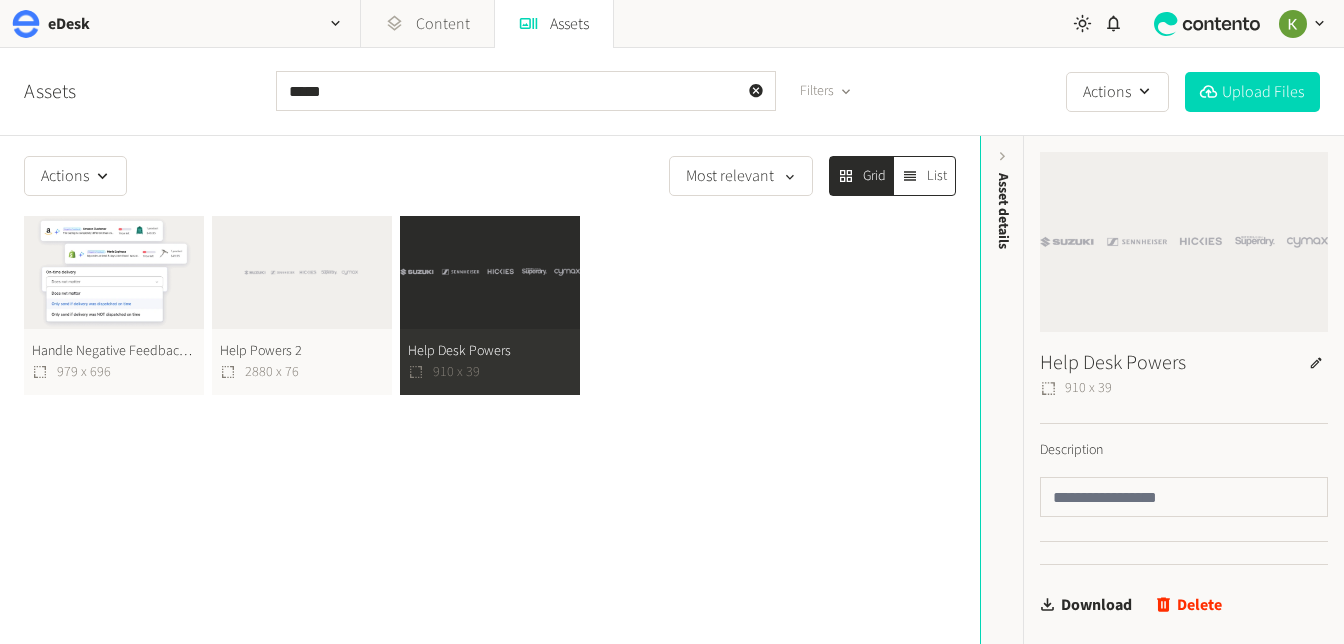 drag, startPoint x: 1097, startPoint y: 210, endPoint x: 1123, endPoint y: 214, distance: 26.305893 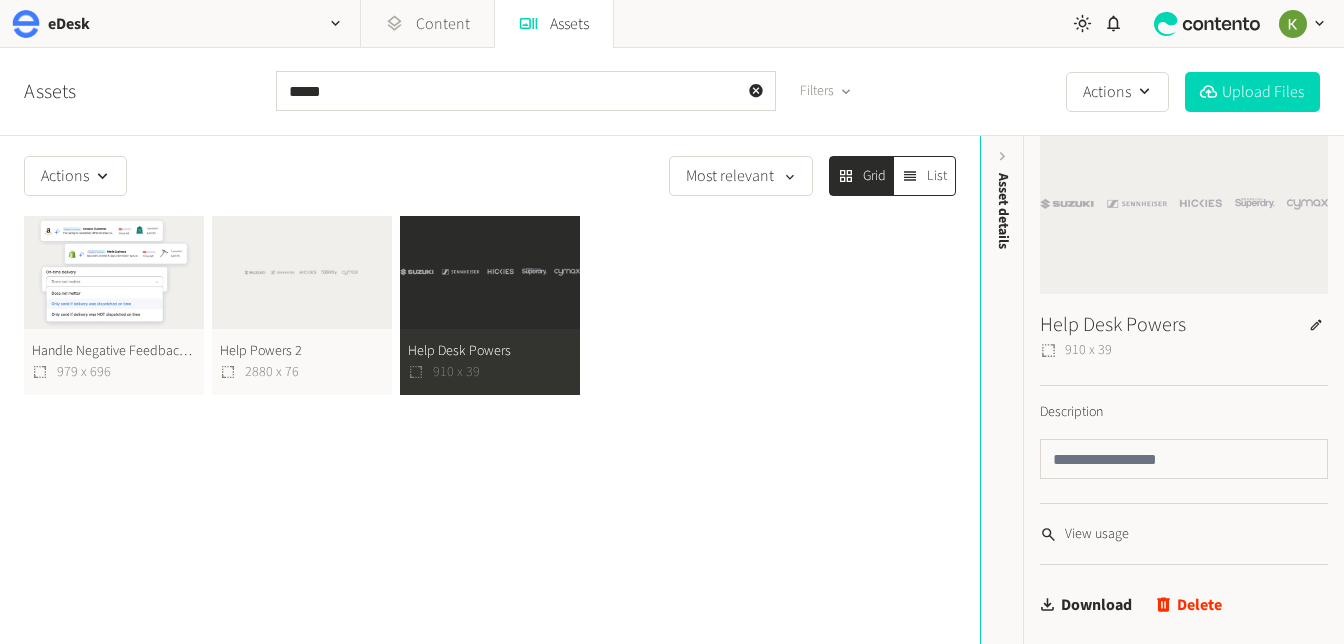 scroll, scrollTop: 0, scrollLeft: 0, axis: both 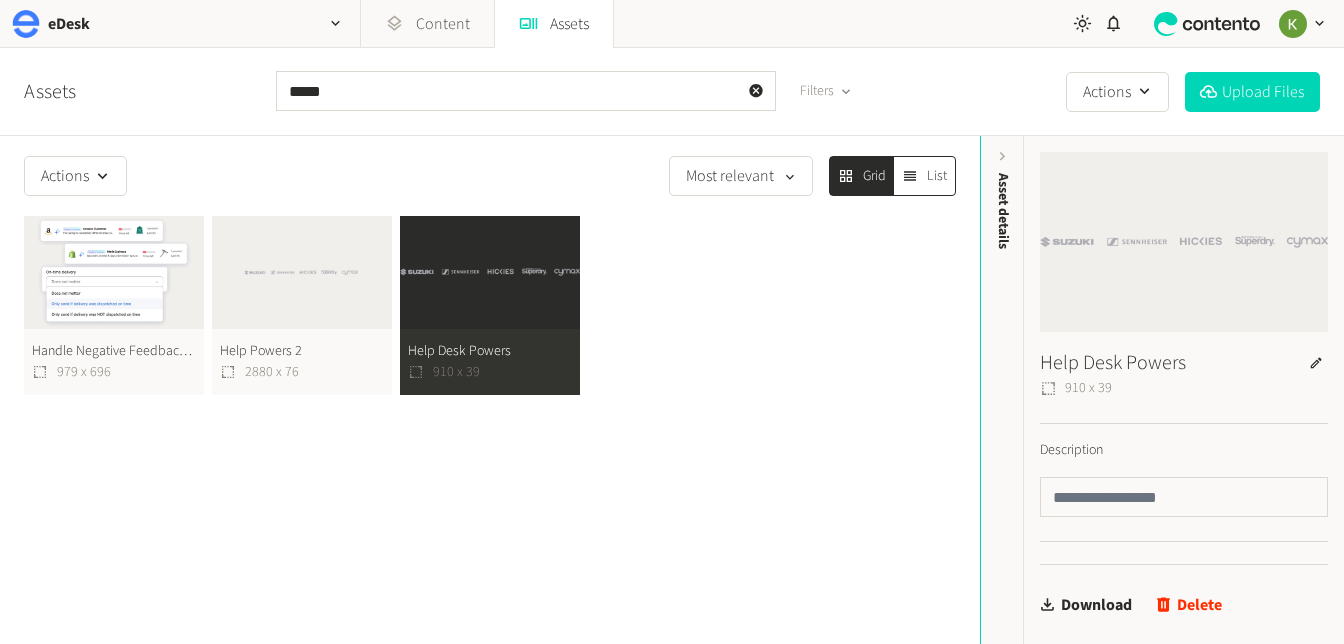click 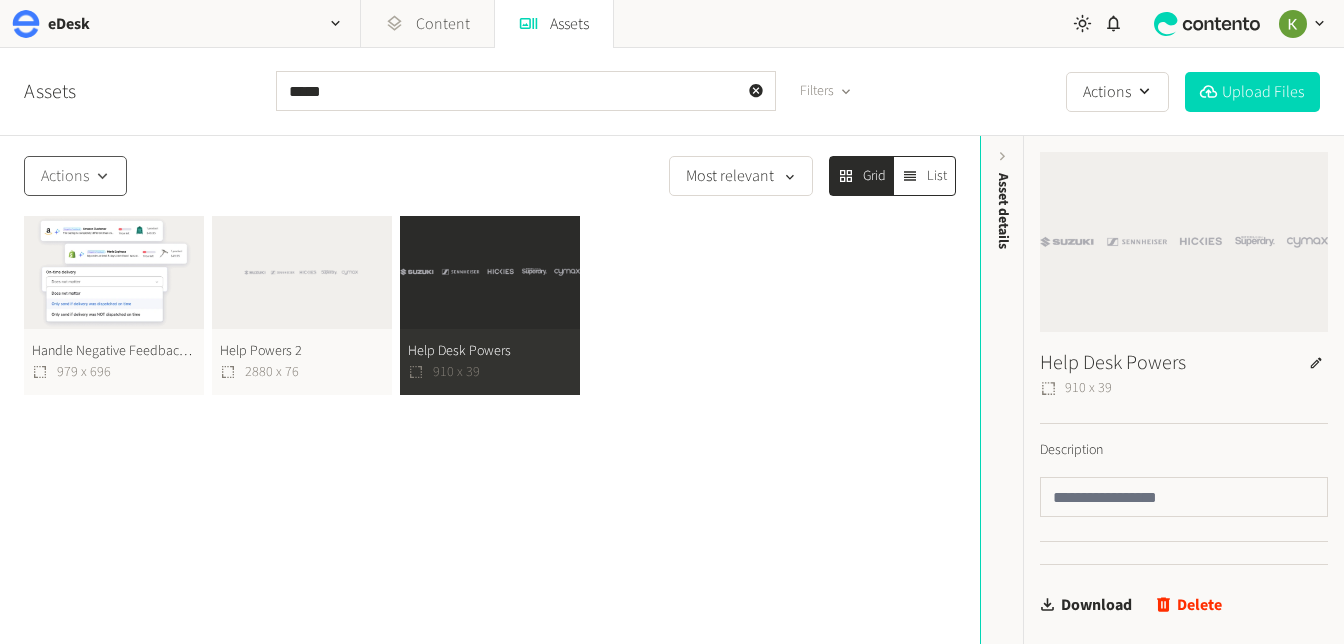 click on "Actions" 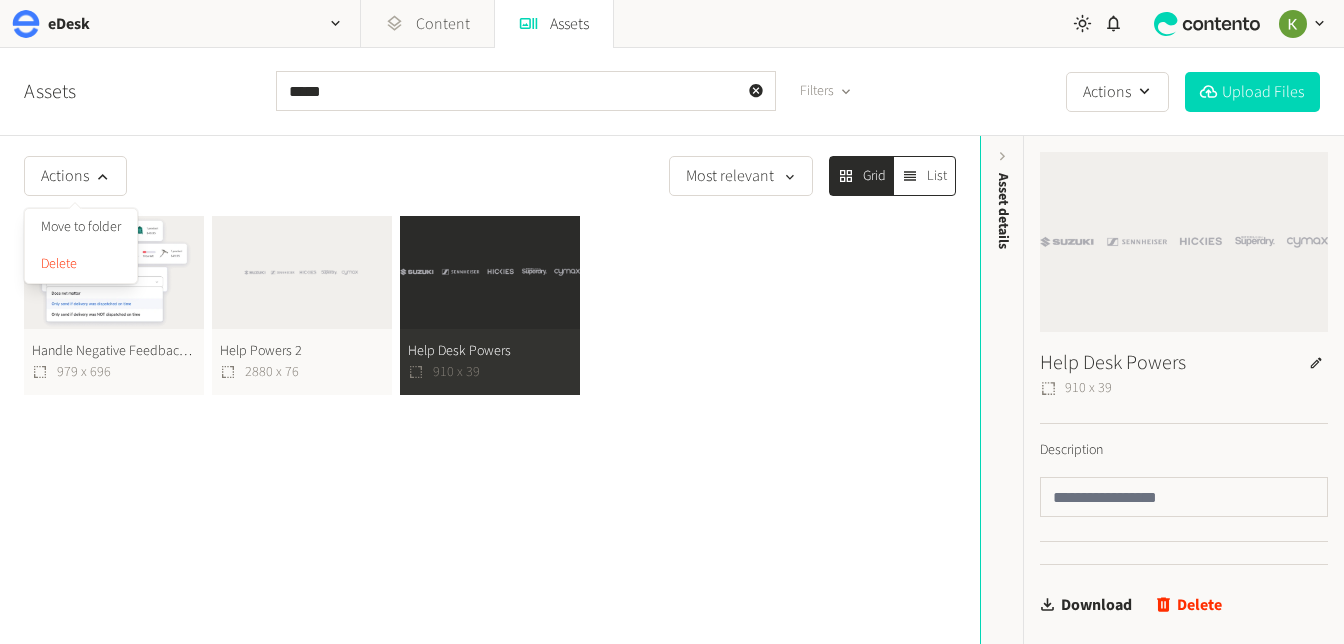 click on "Handle Negative Feedback Inside Your Help Desk 1  979 x 696 Help Powers 2  2880 x 76 Help Desk Powers  910 x 39" 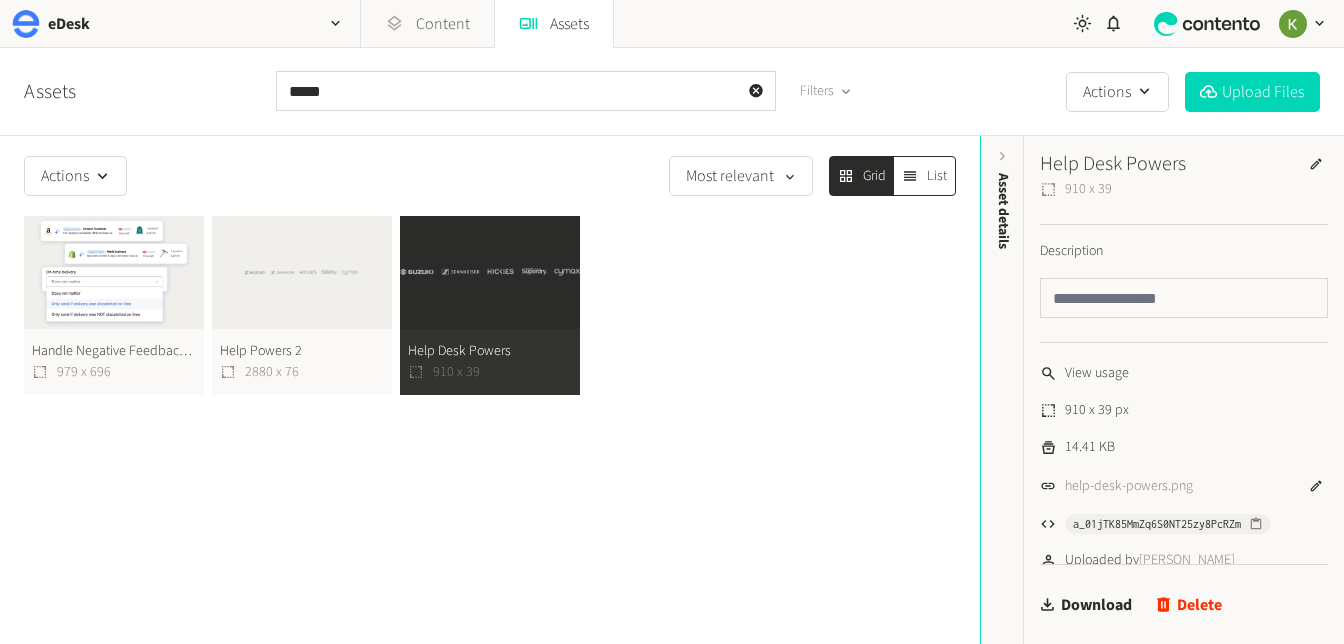 scroll, scrollTop: 320, scrollLeft: 0, axis: vertical 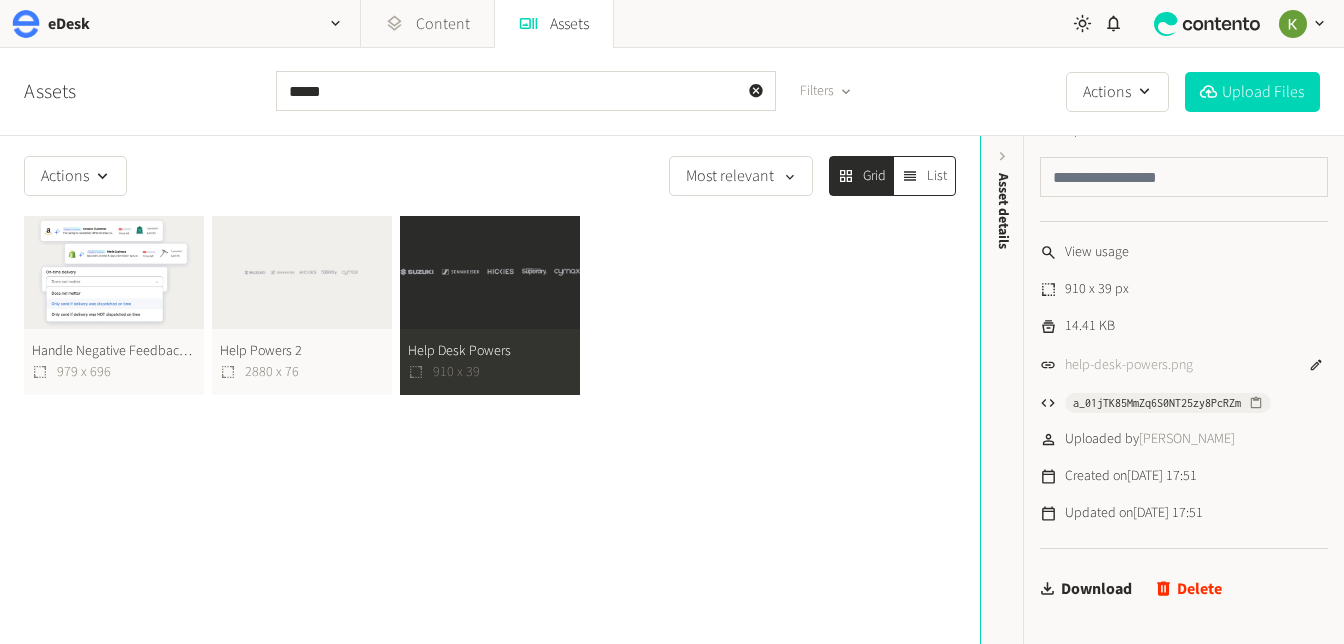 click on "help-desk-powers.png" 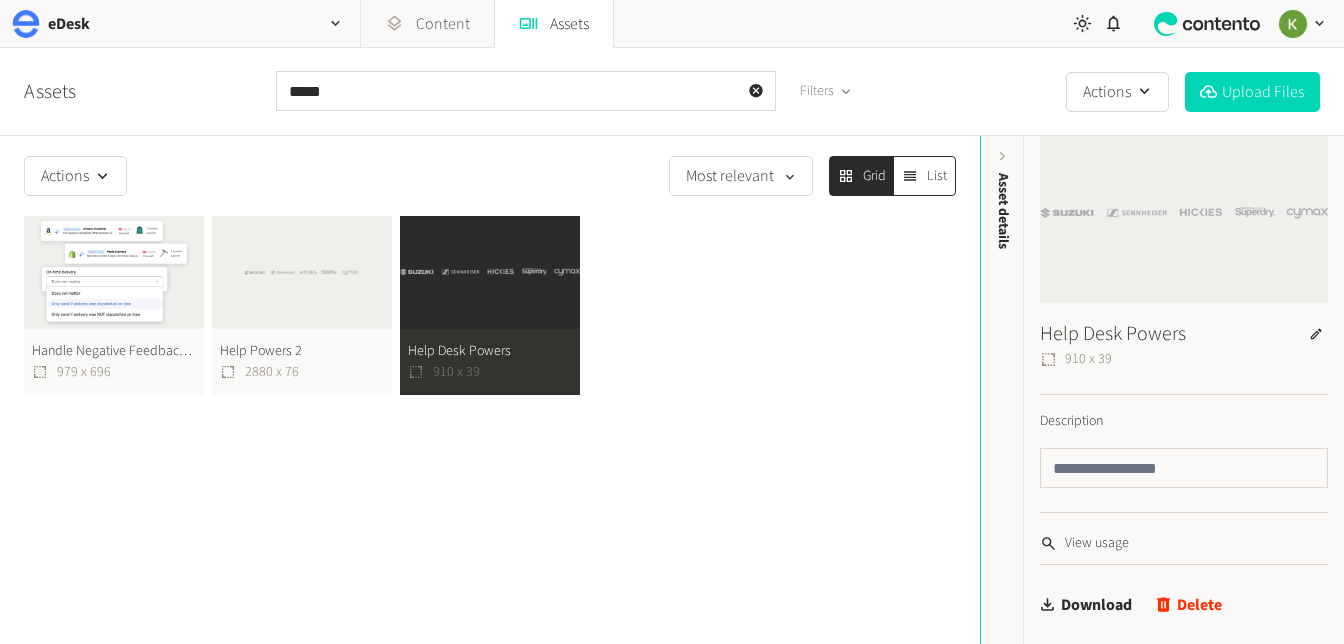 scroll, scrollTop: 0, scrollLeft: 0, axis: both 